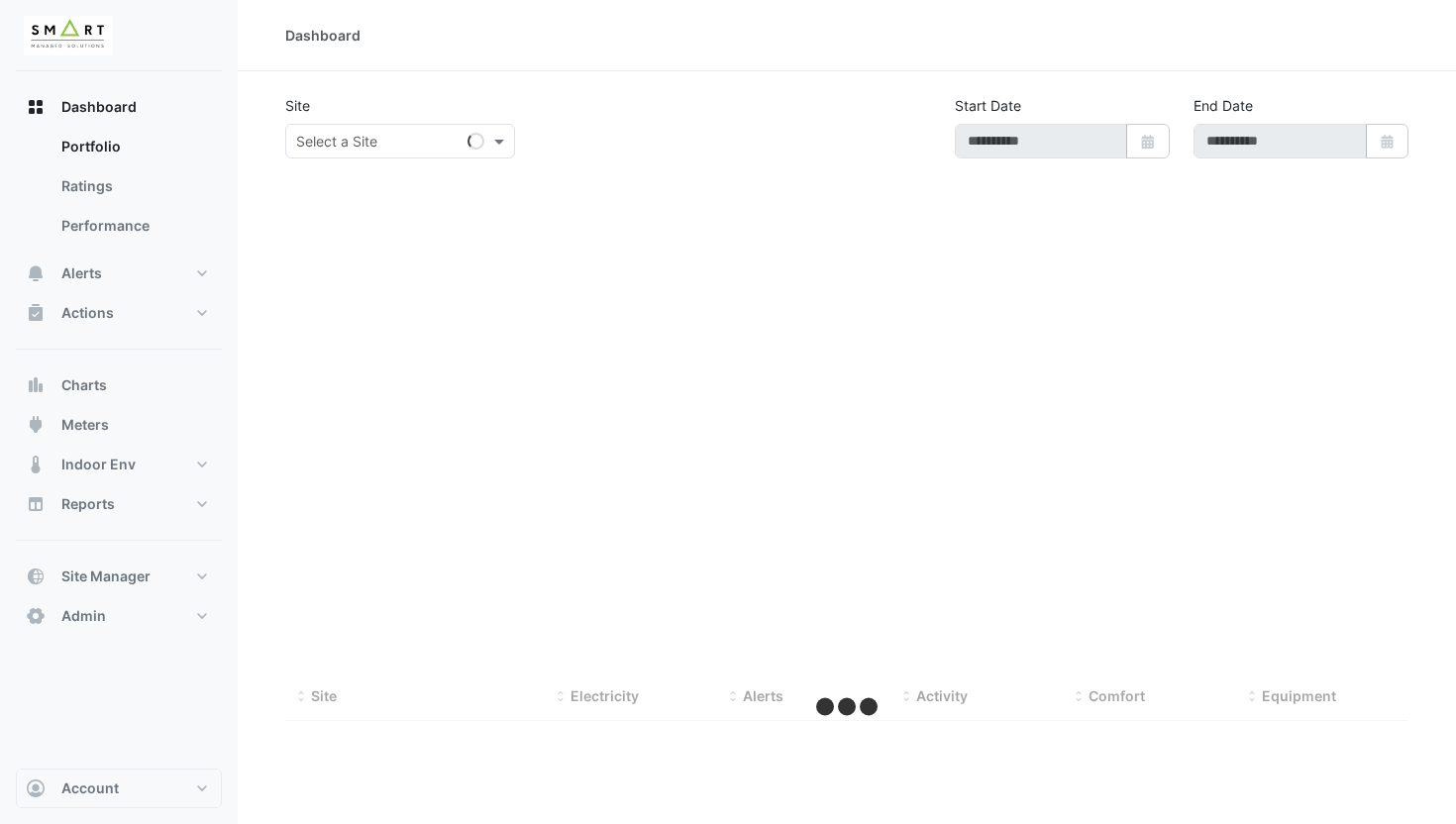 scroll, scrollTop: 0, scrollLeft: 0, axis: both 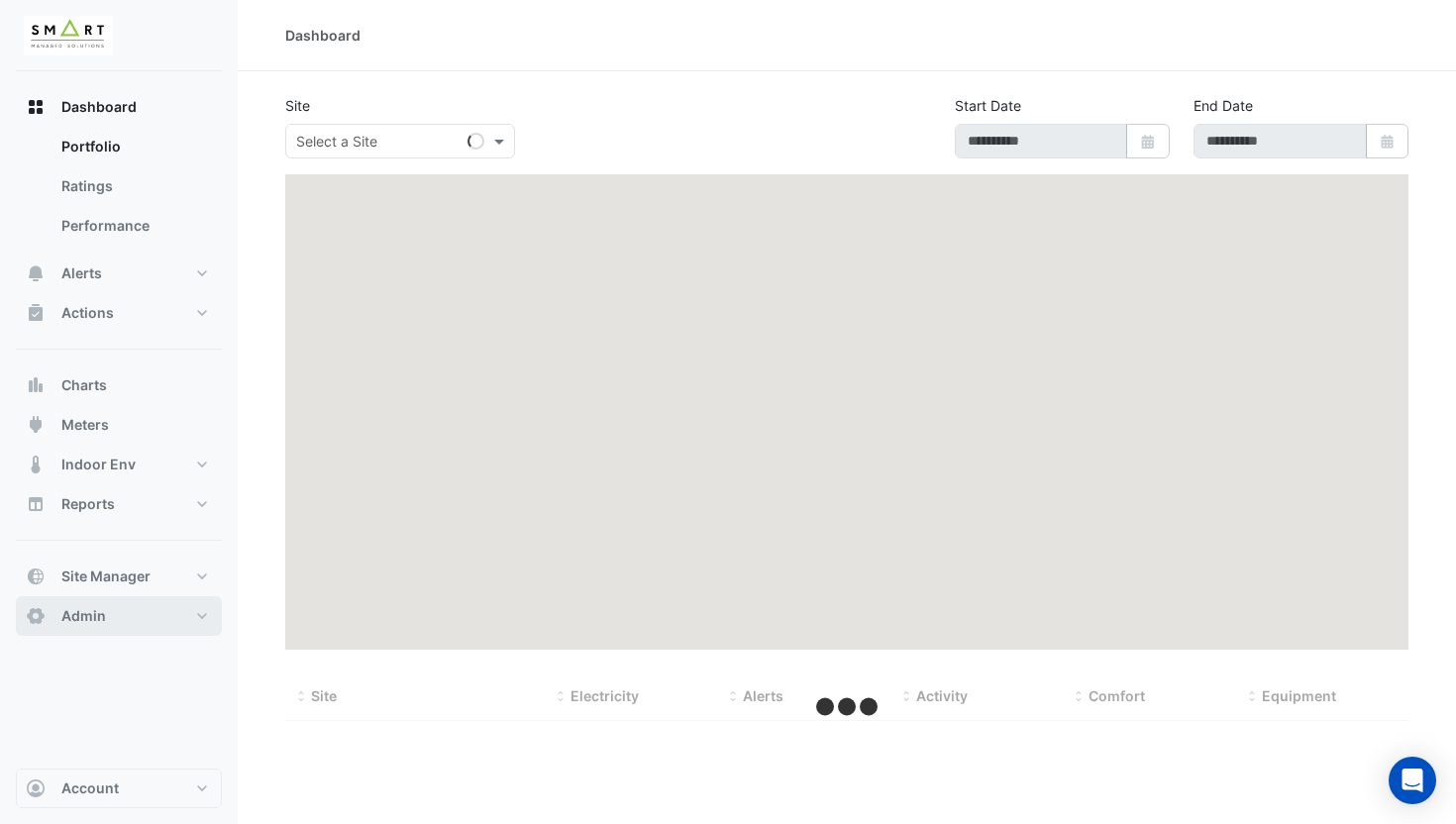type on "**********" 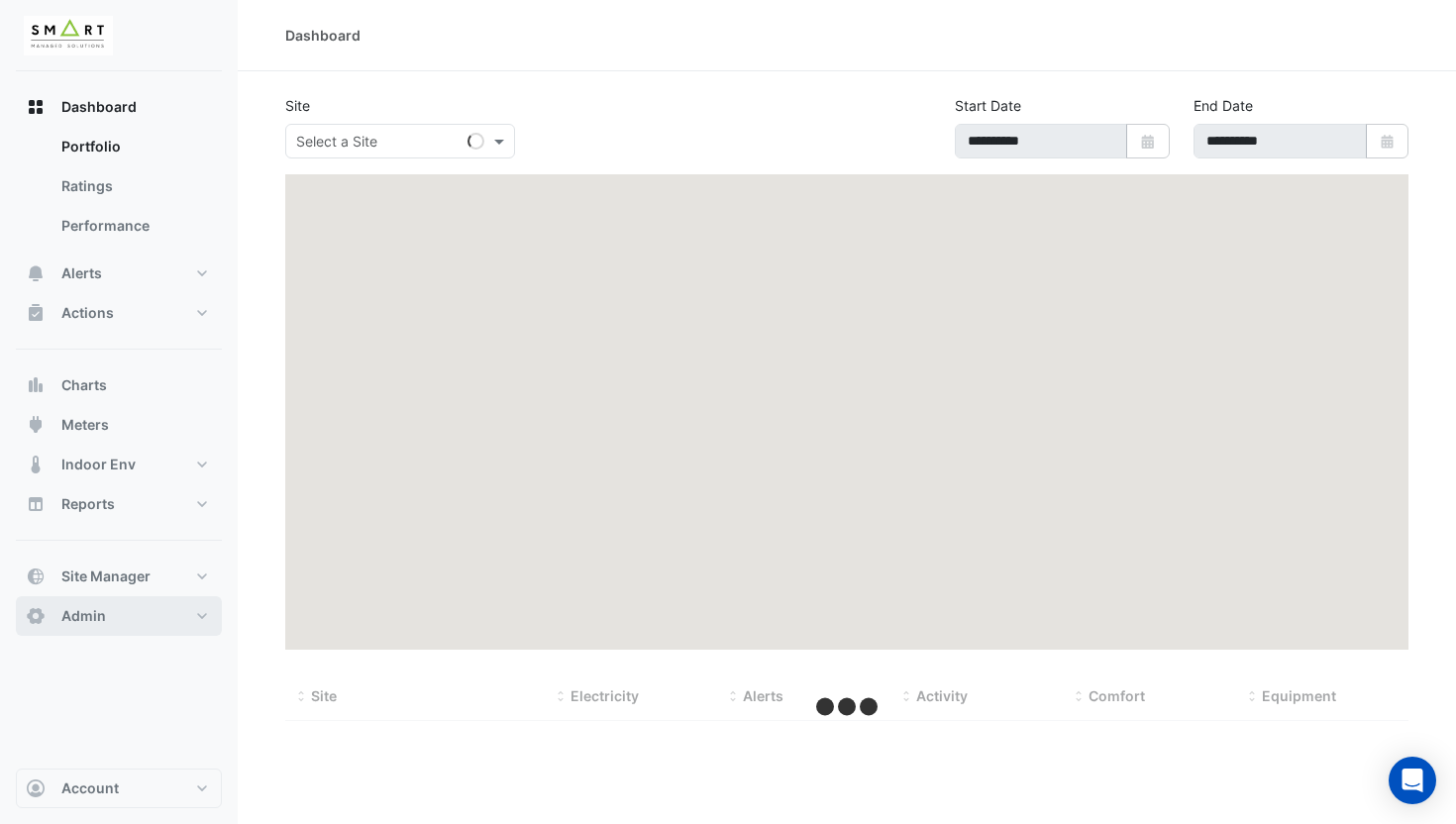 select on "***" 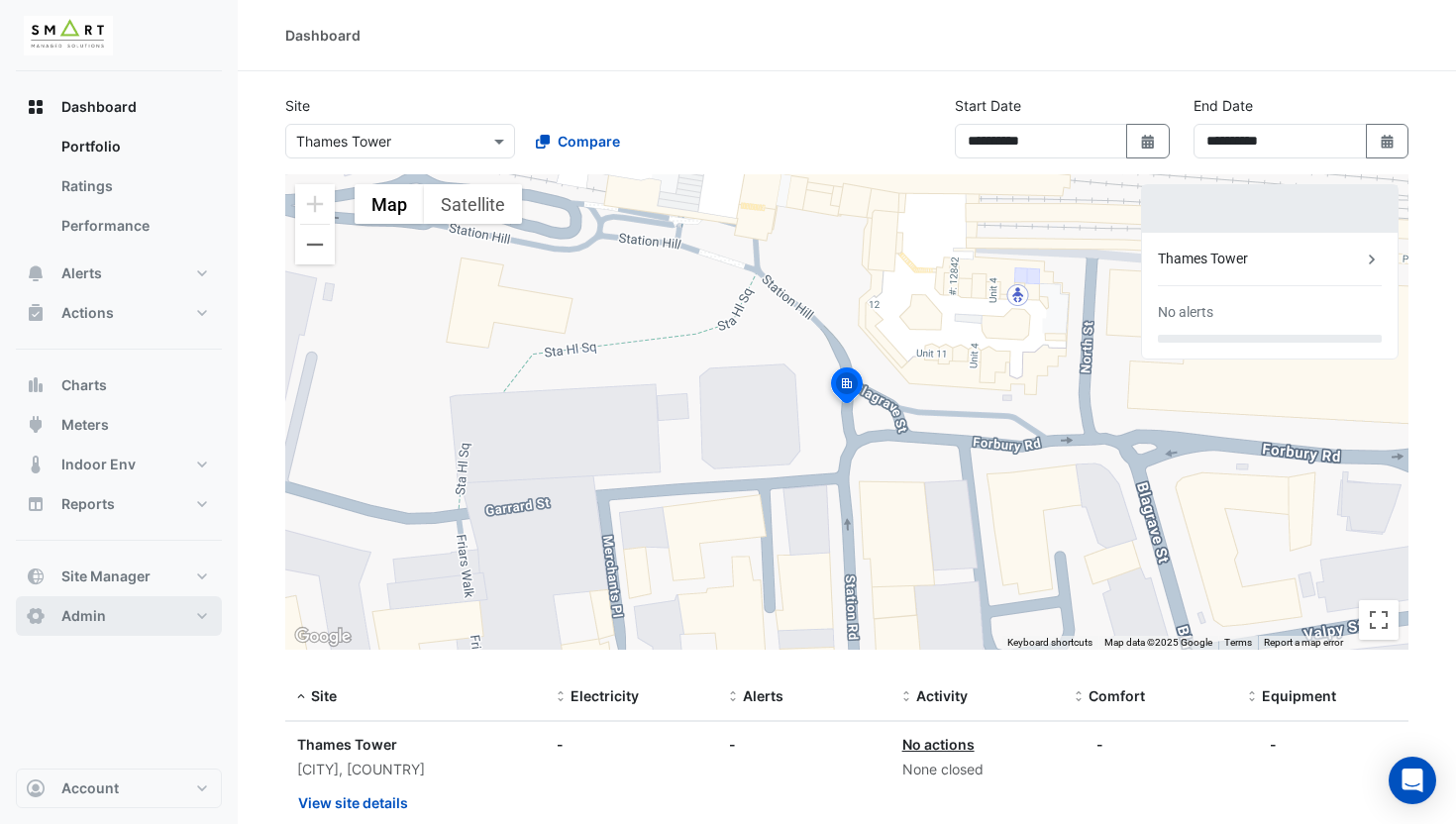 click on "Admin" at bounding box center [119, 616] 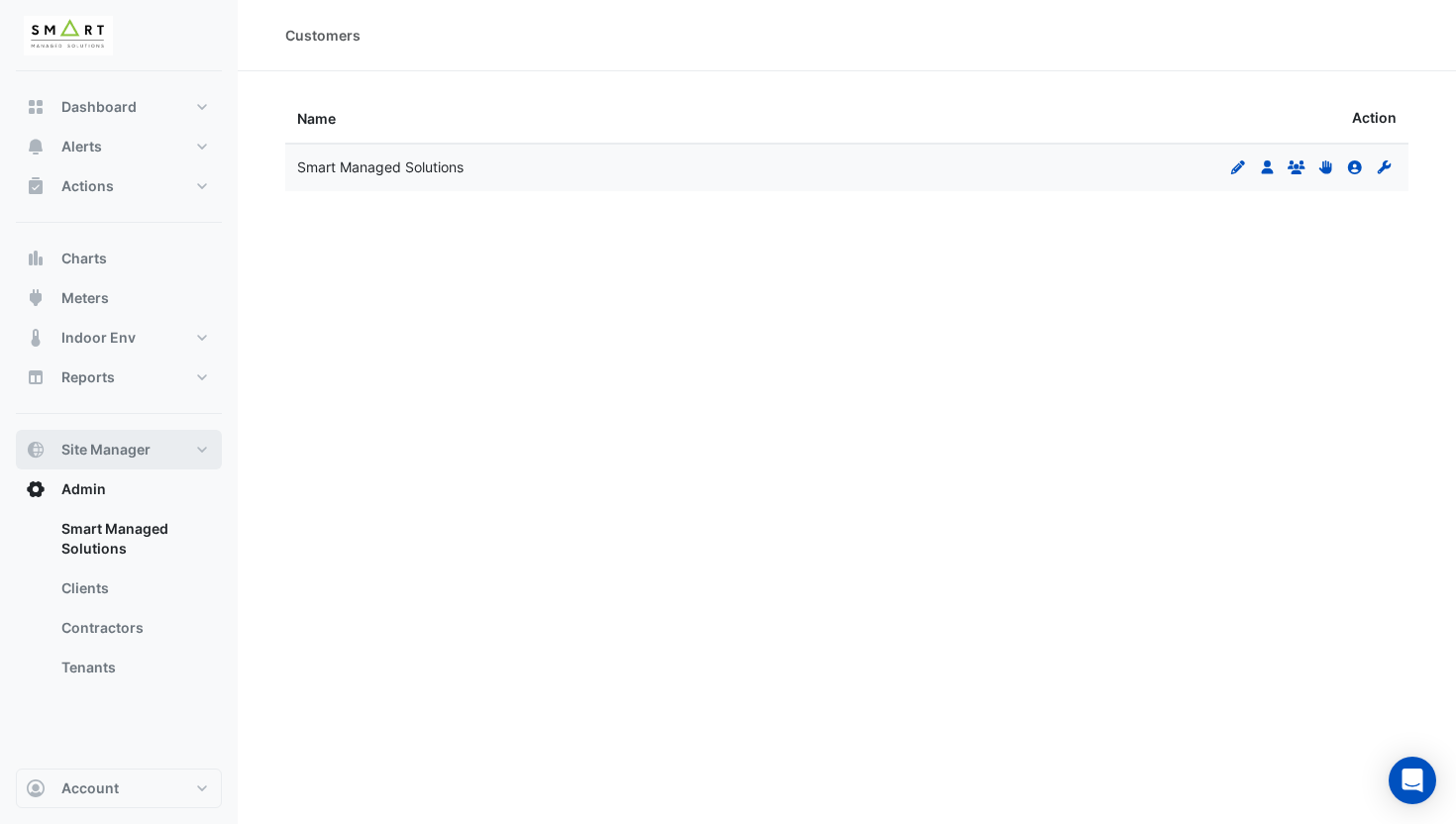 click on "Site Manager" at bounding box center (106, 450) 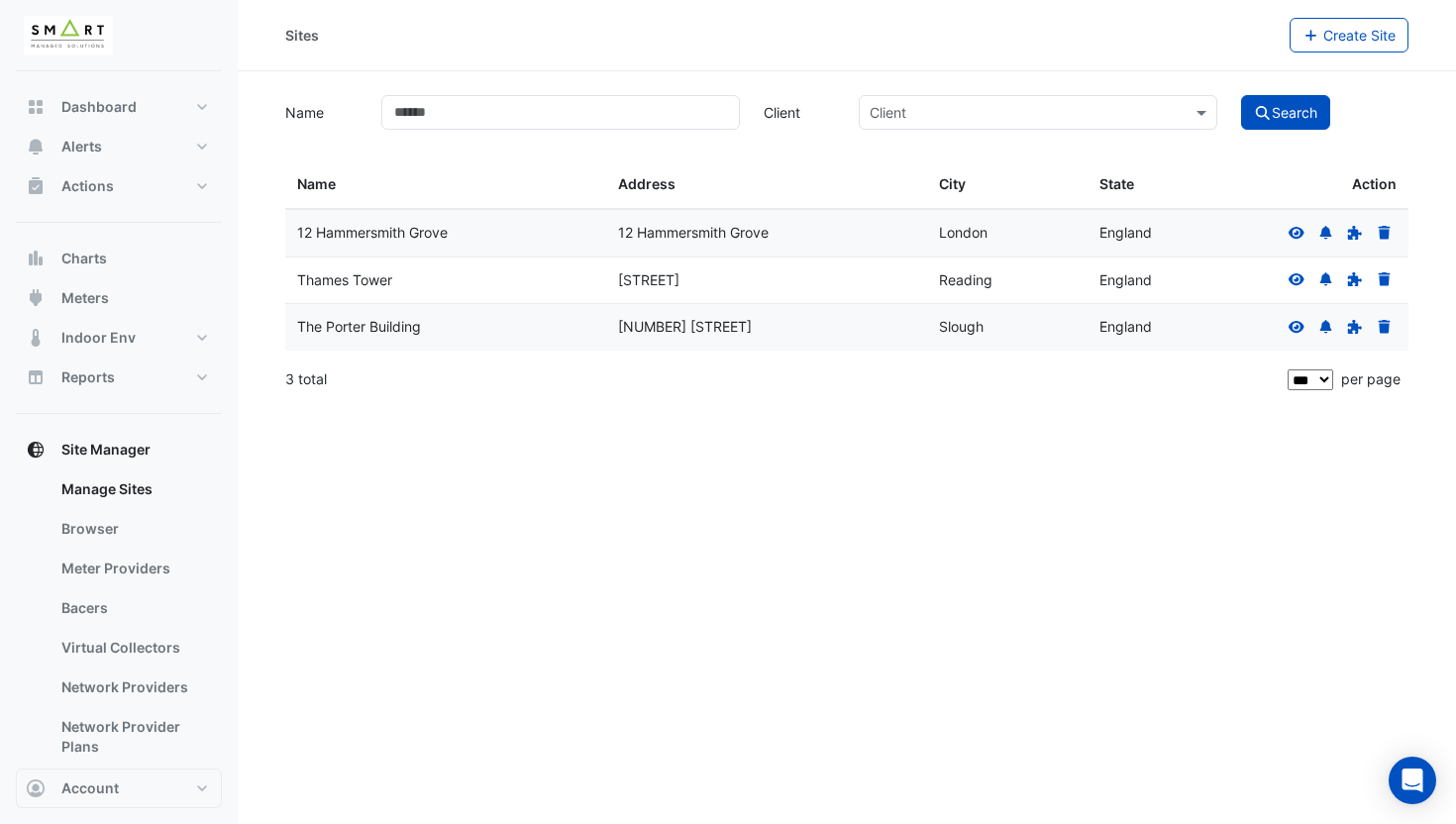 click 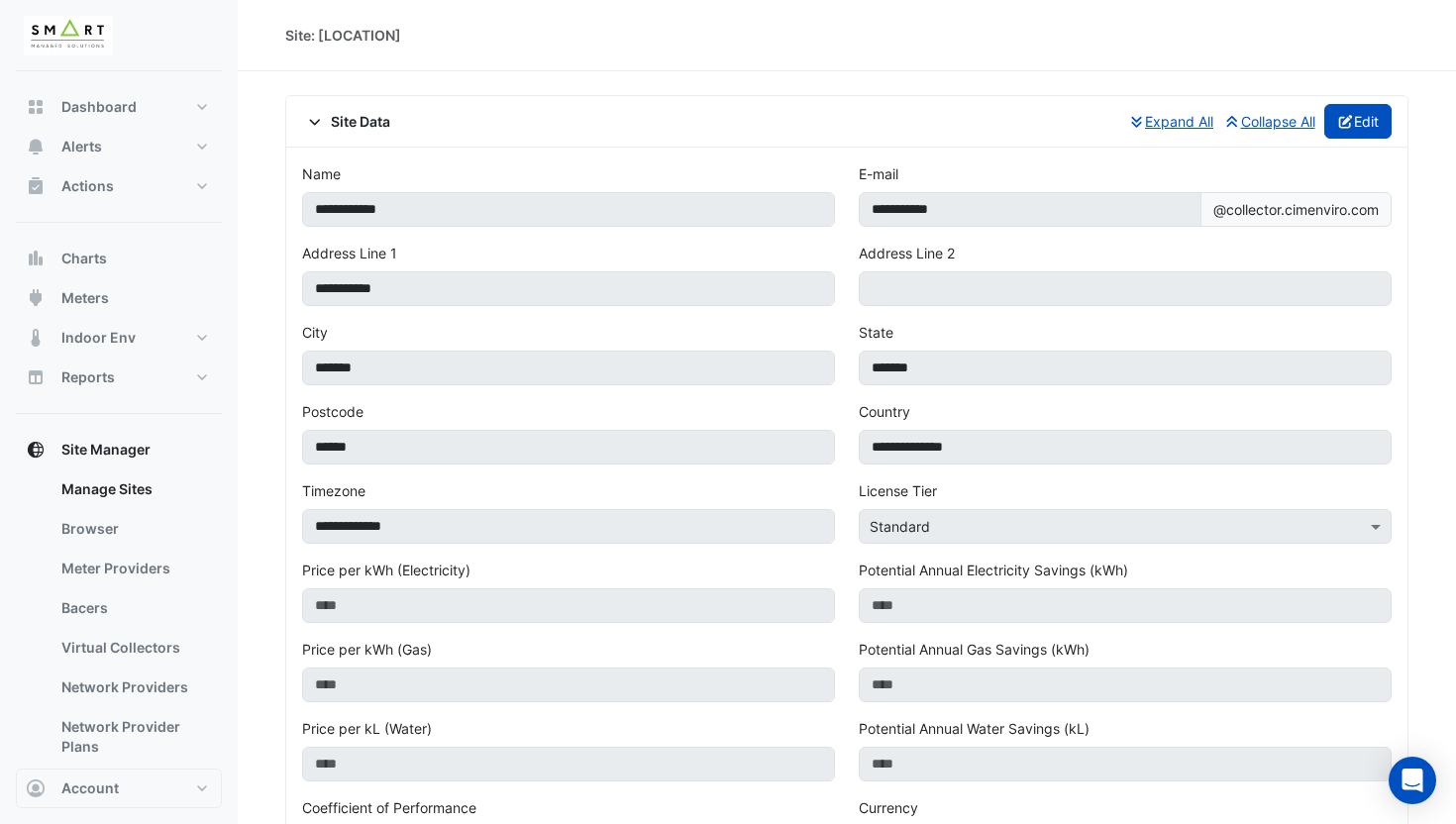 click on "Edit" 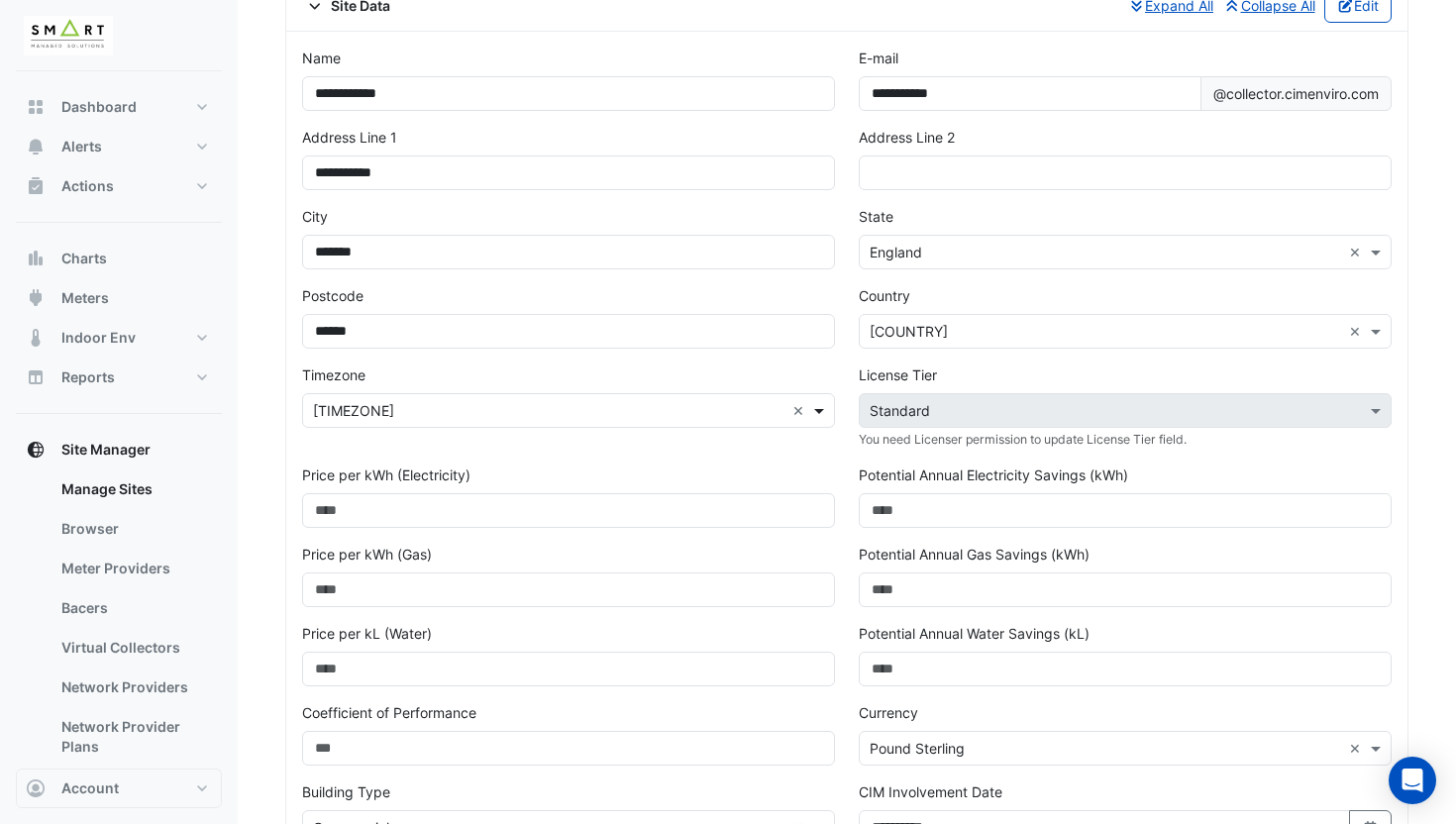 scroll, scrollTop: 0, scrollLeft: 0, axis: both 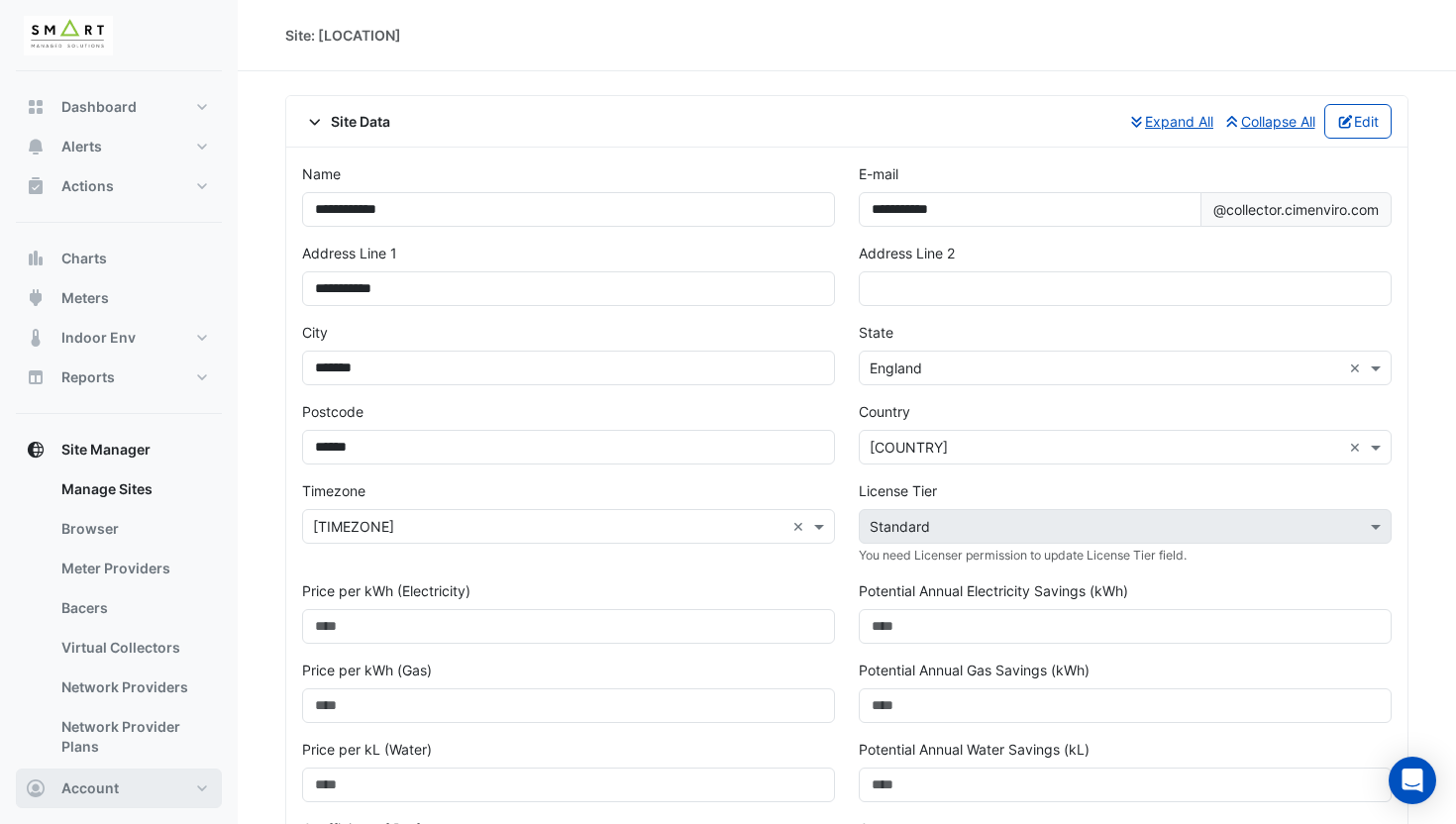 click on "Account" at bounding box center (90, 788) 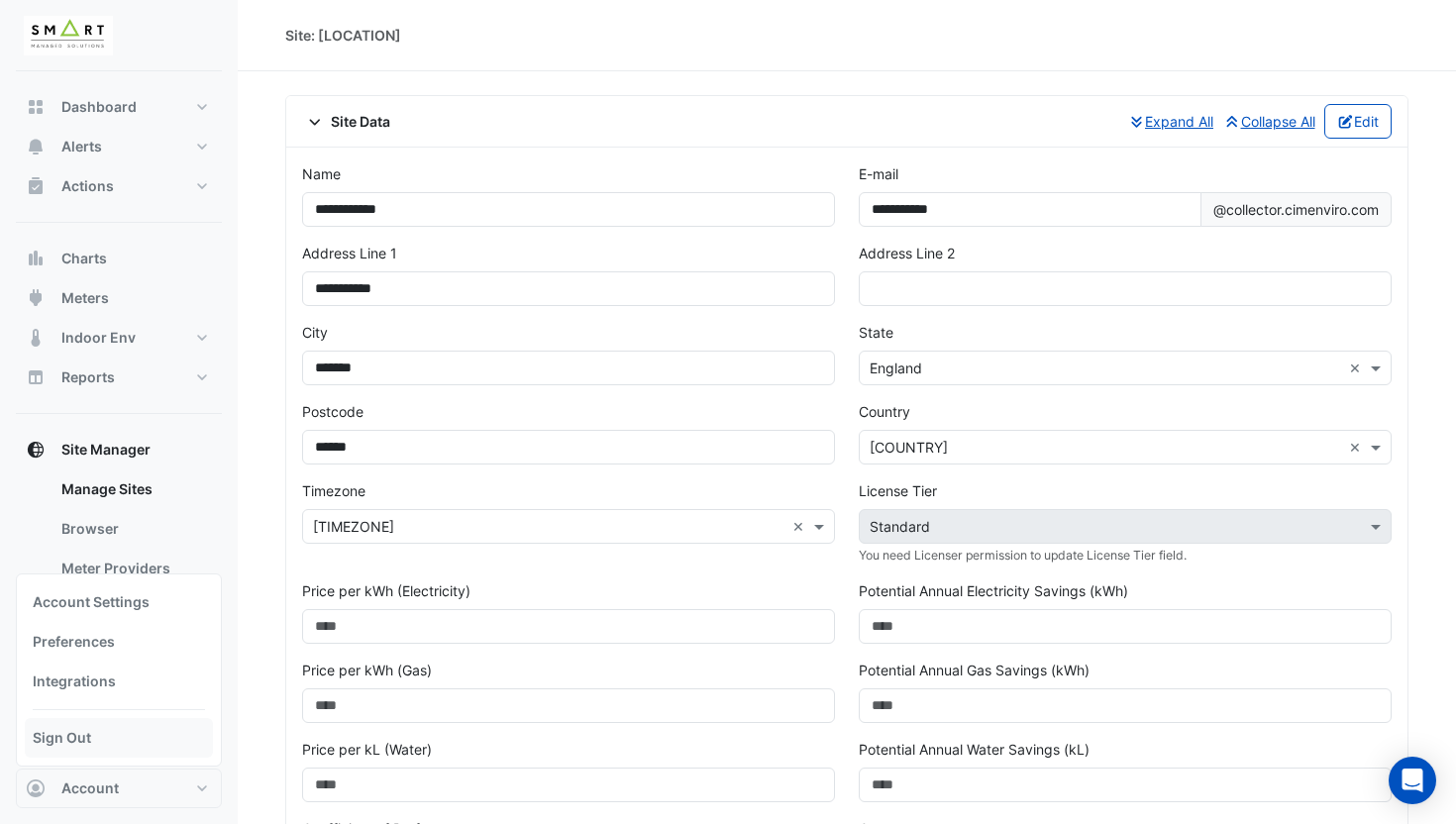 click on "Sign Out" at bounding box center [119, 738] 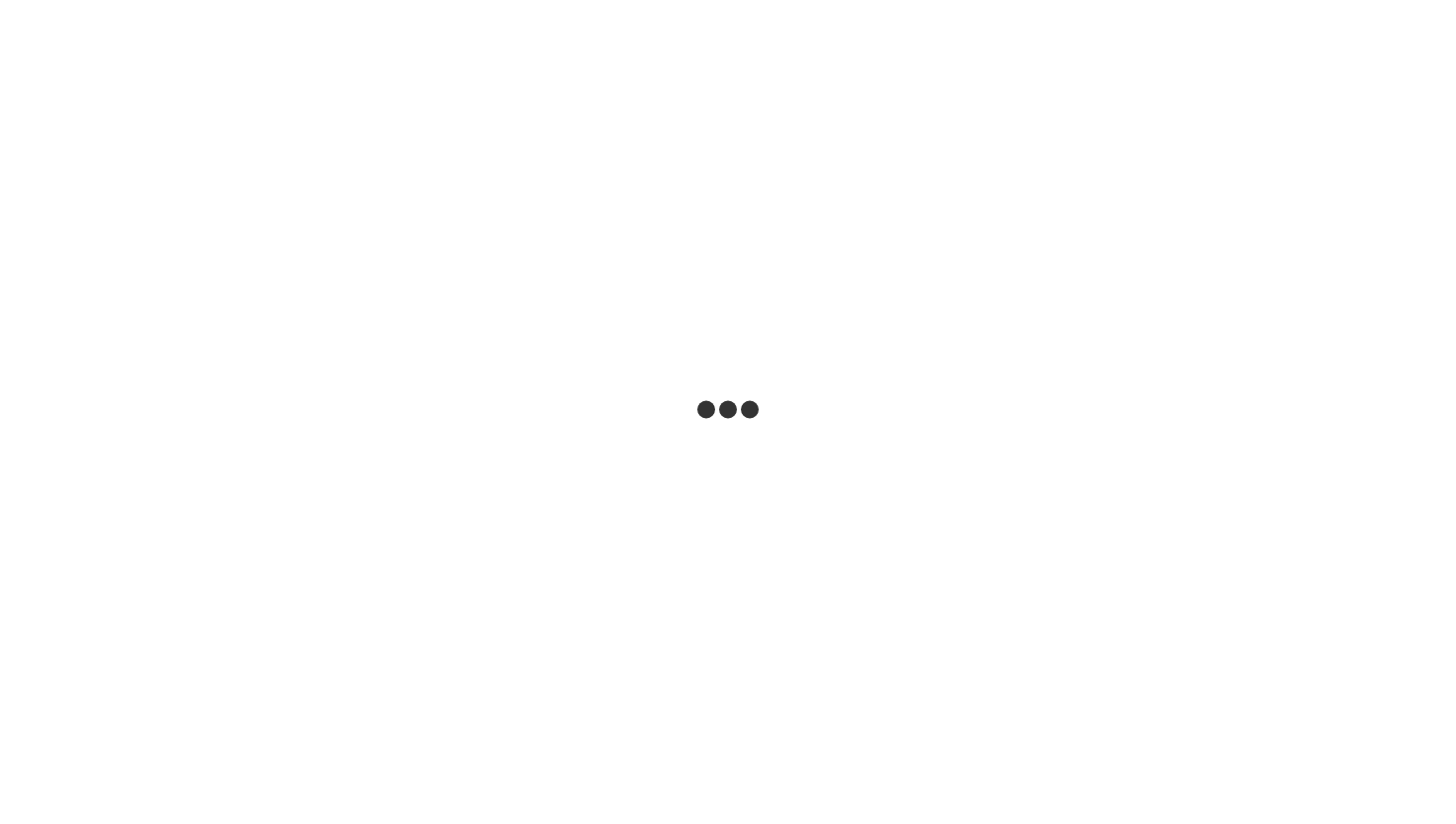 scroll, scrollTop: 0, scrollLeft: 0, axis: both 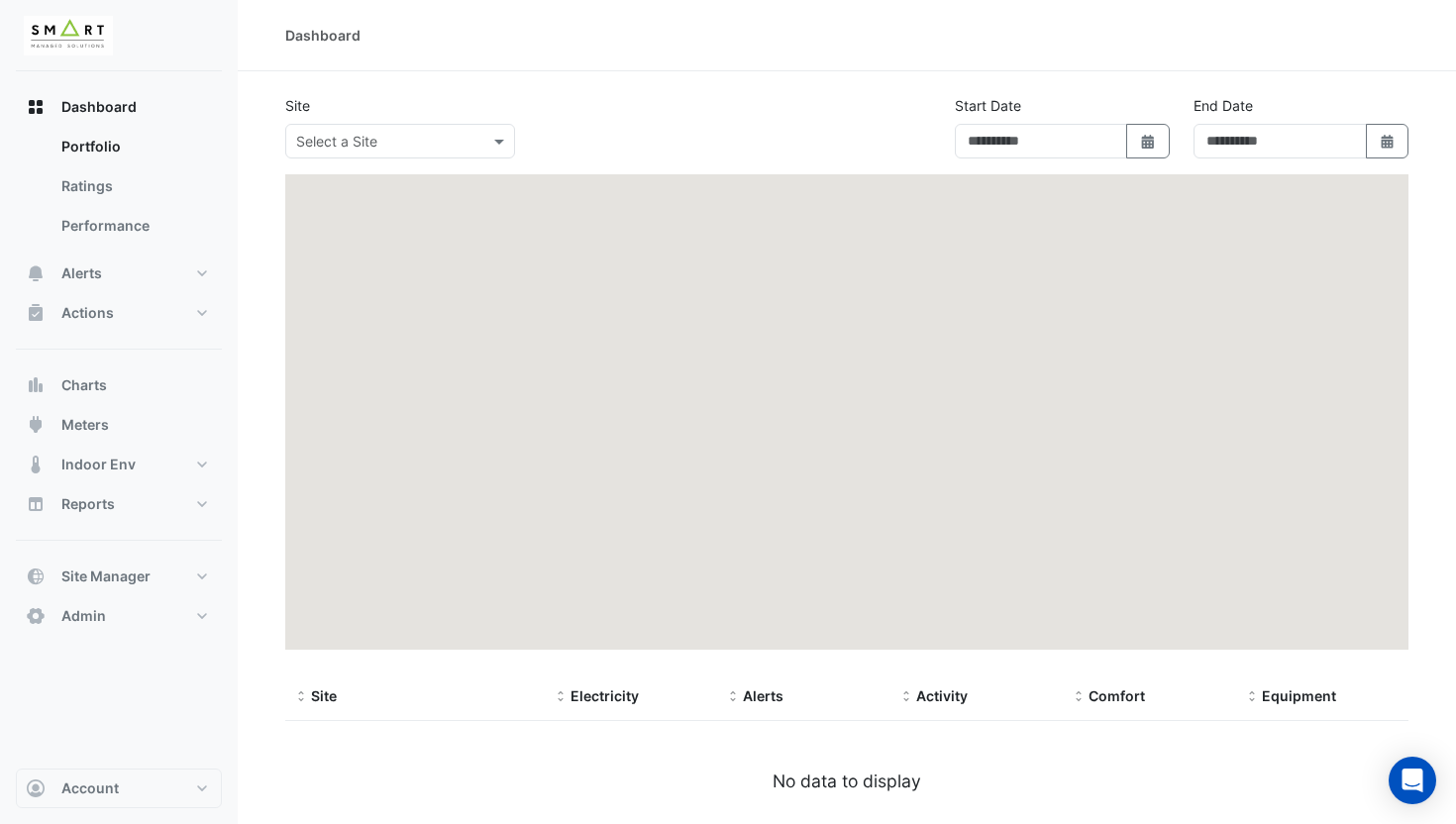type on "**********" 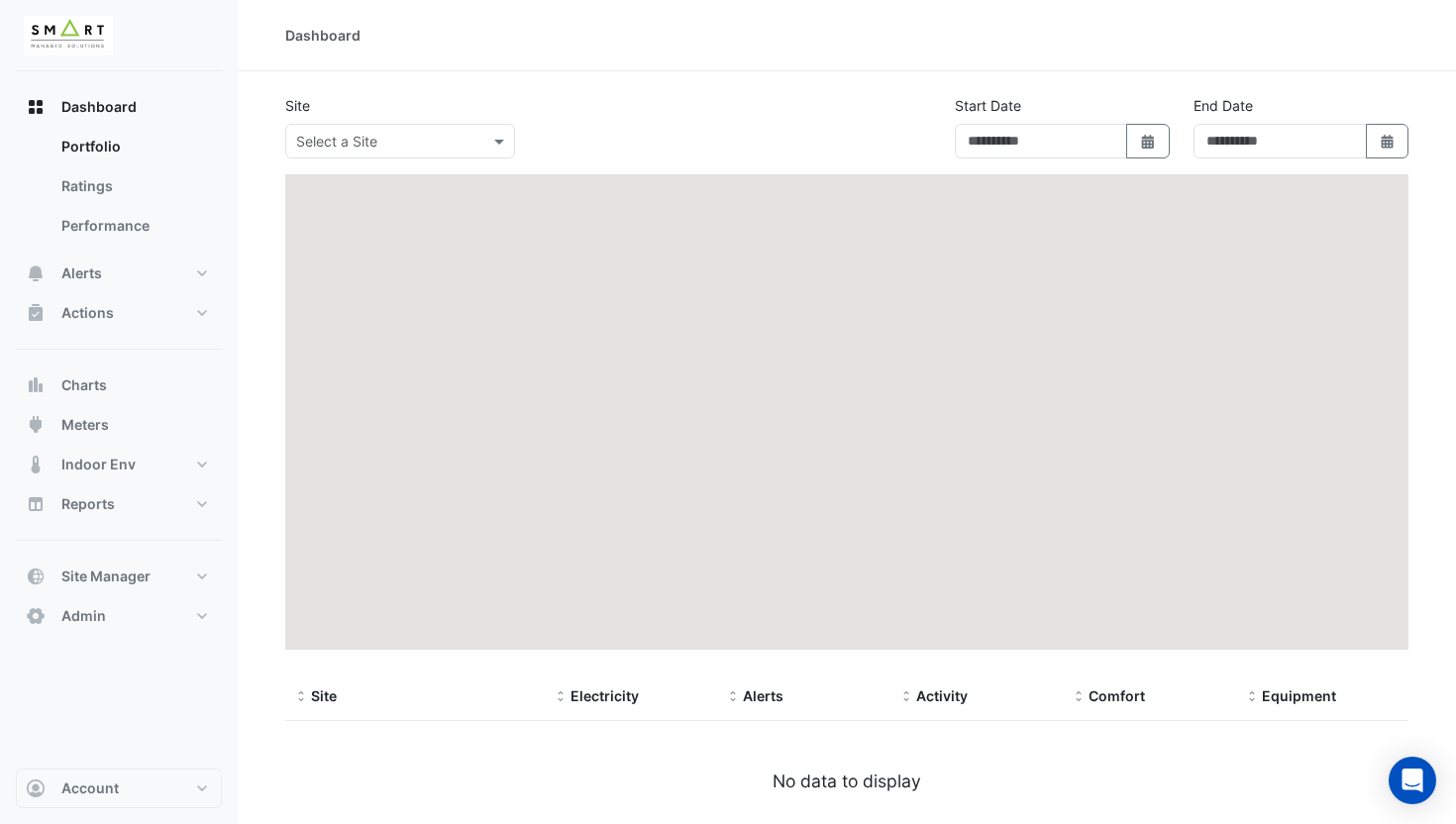 type on "**********" 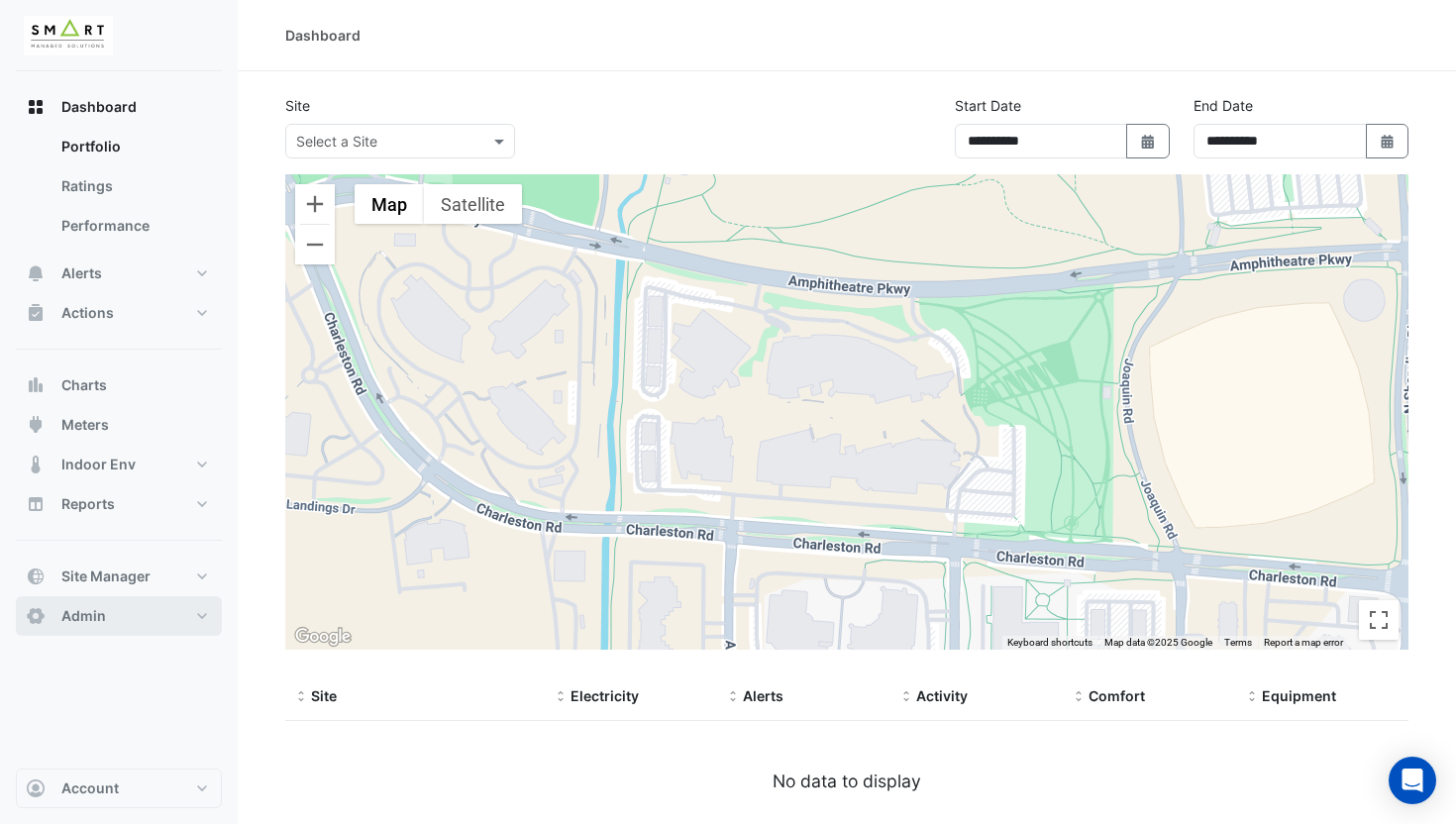 click on "Admin" at bounding box center (119, 616) 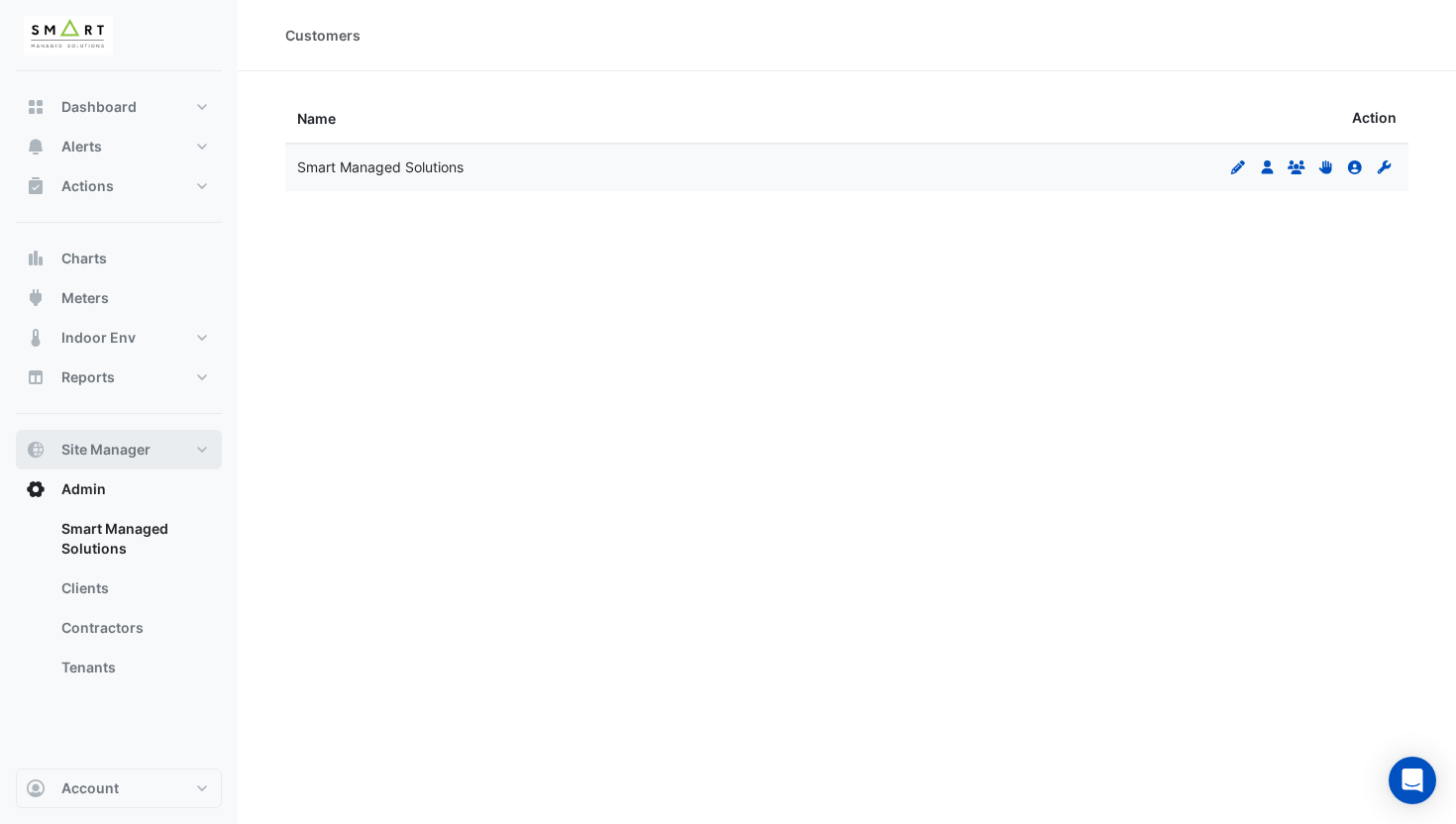 click on "Site Manager" at bounding box center [106, 450] 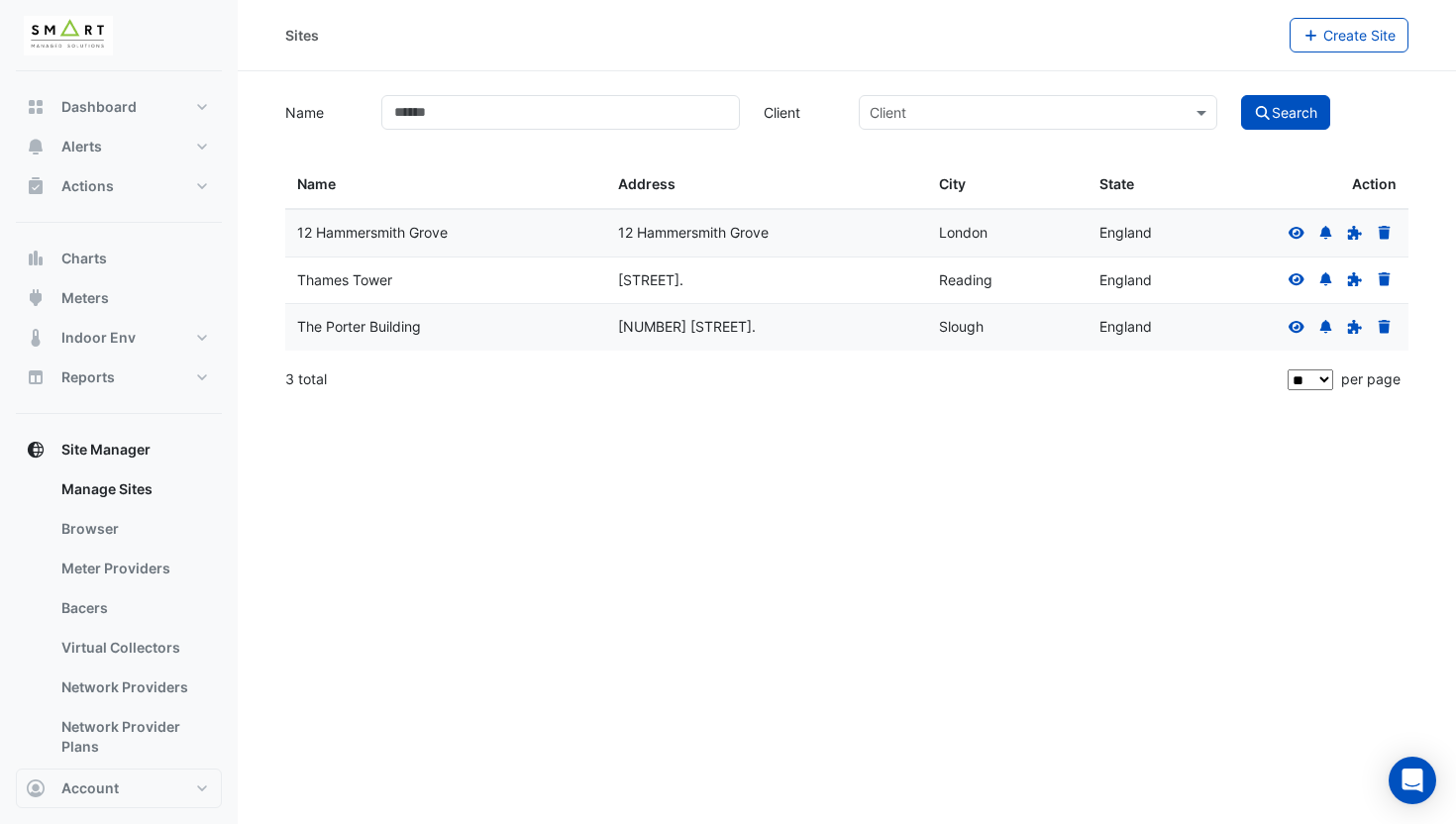 click 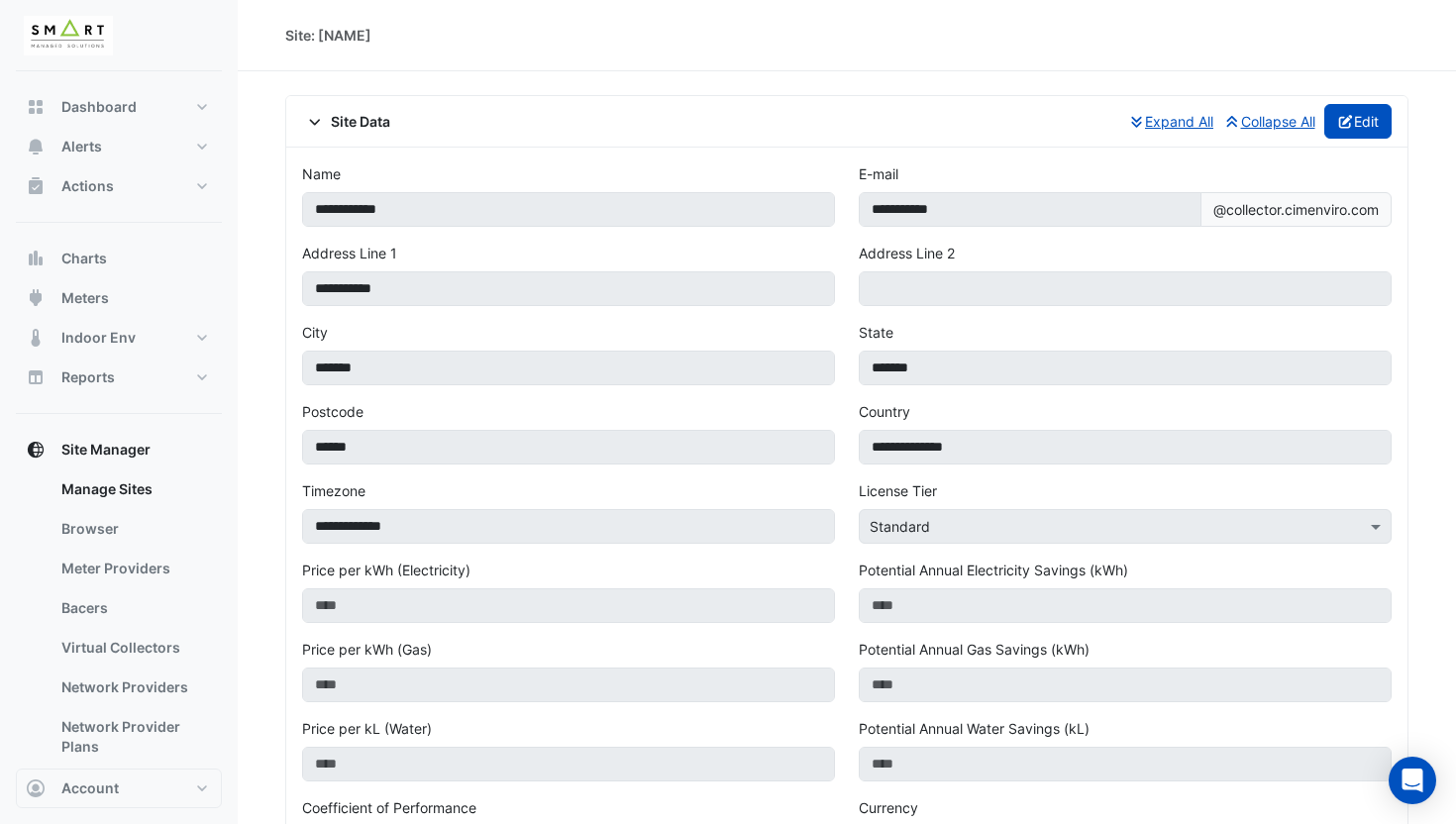 click on "Edit" 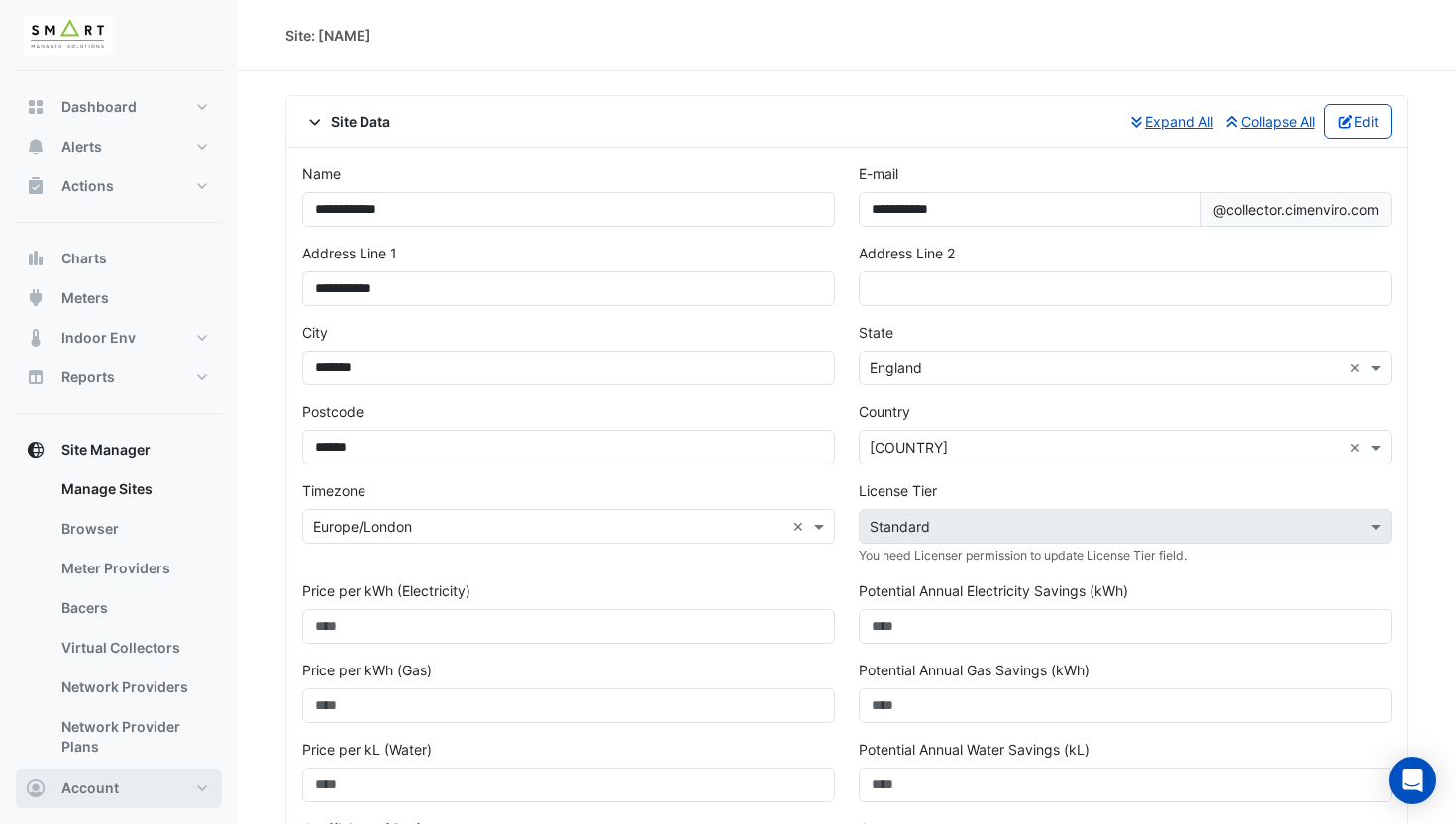 click on "Account" at bounding box center (90, 788) 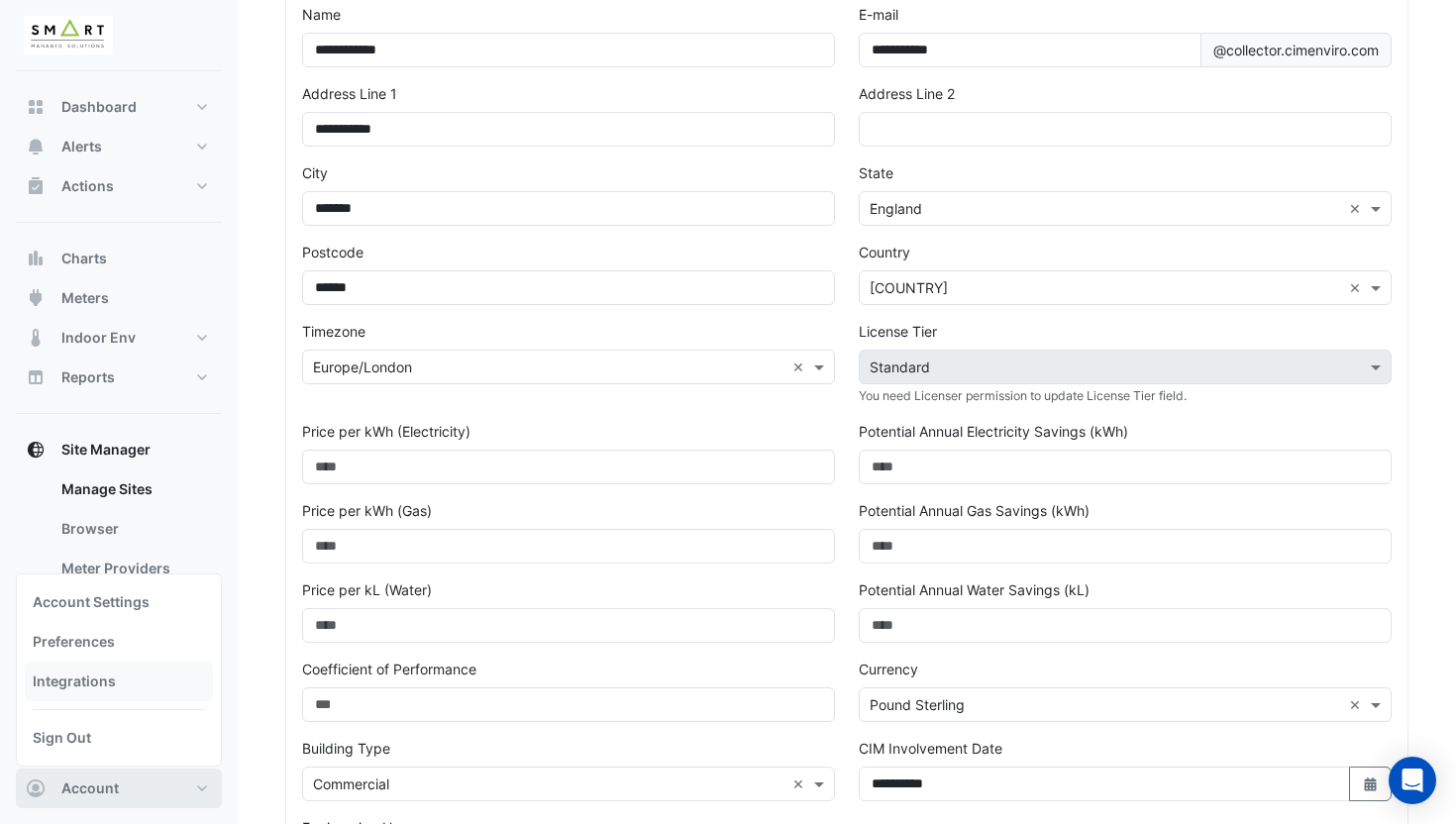scroll, scrollTop: 214, scrollLeft: 0, axis: vertical 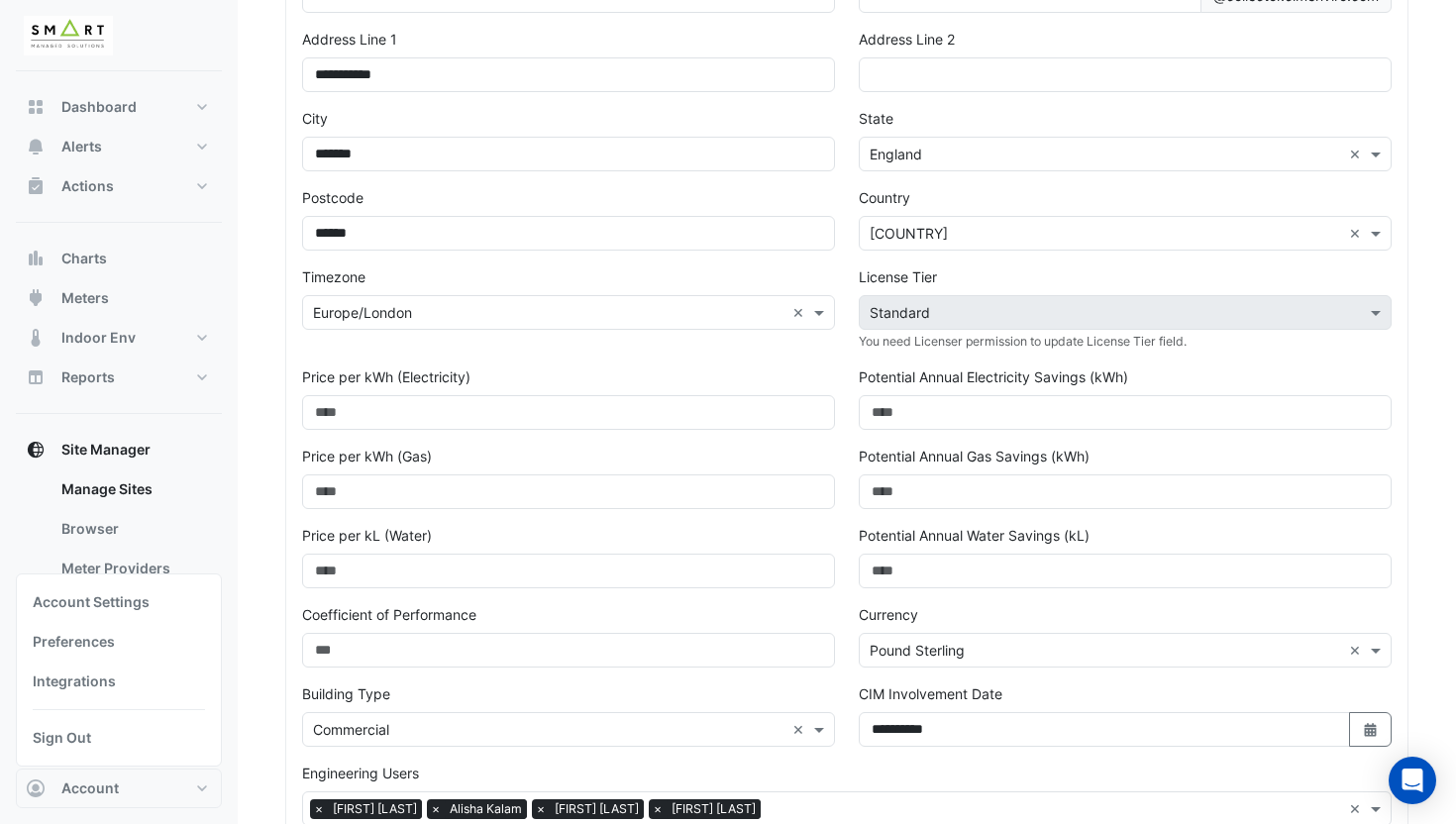click on "Dashboard
Portfolio
Ratings
Performance
Alerts
Site
Rules
Templates
Actions
Site
Manager" at bounding box center (119, 412) 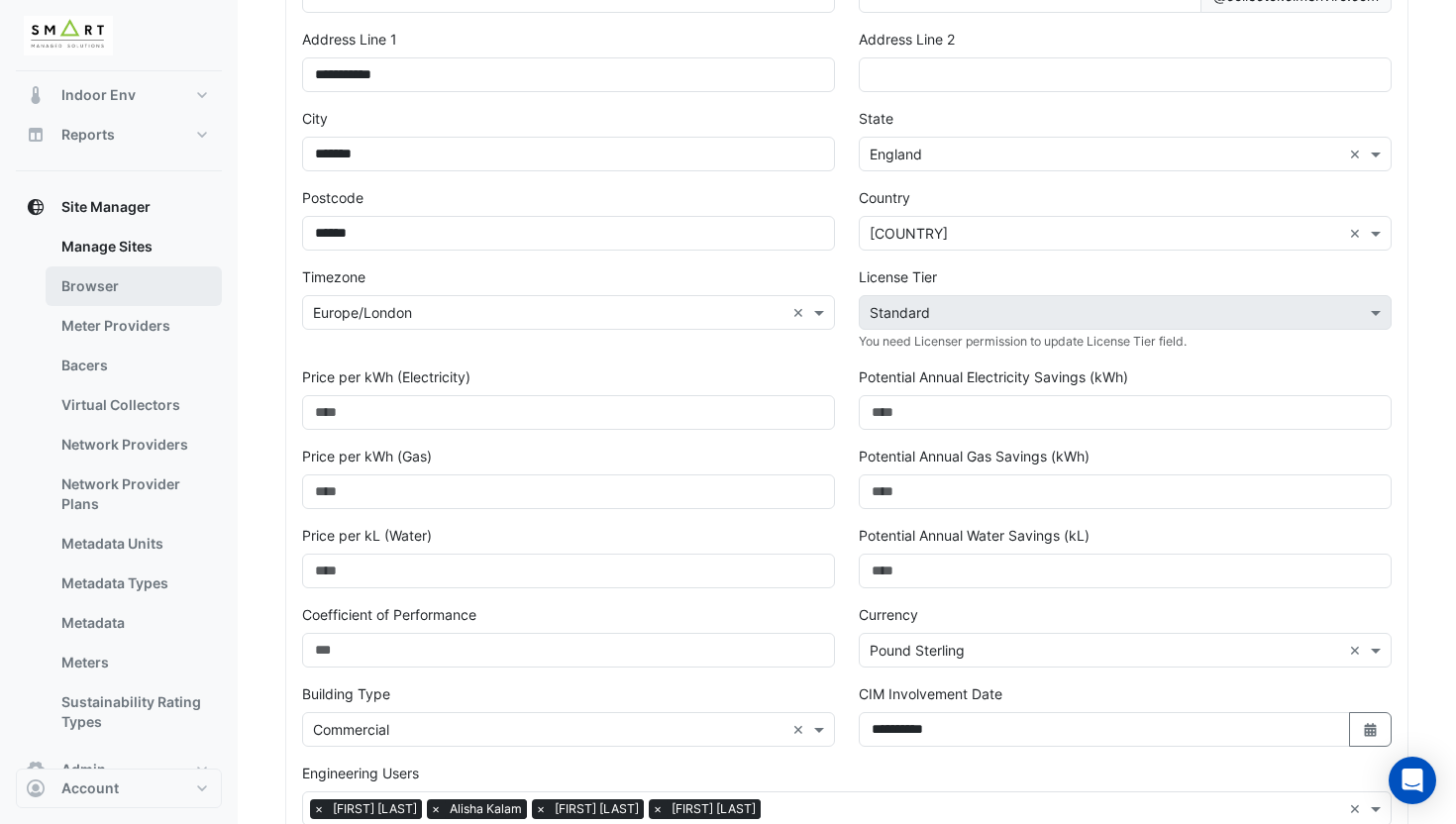 scroll, scrollTop: 287, scrollLeft: 0, axis: vertical 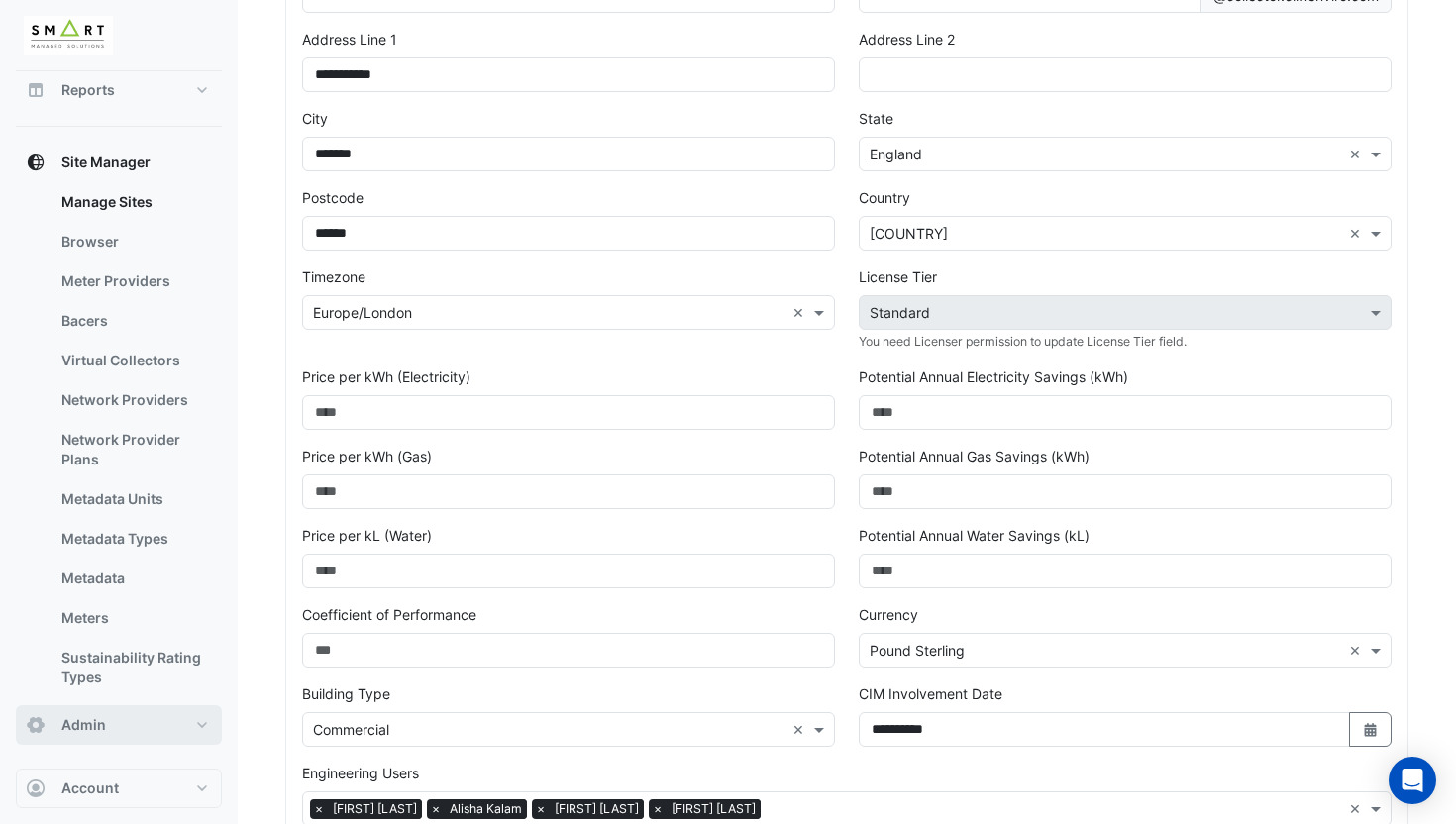 click on "Admin" at bounding box center (83, 725) 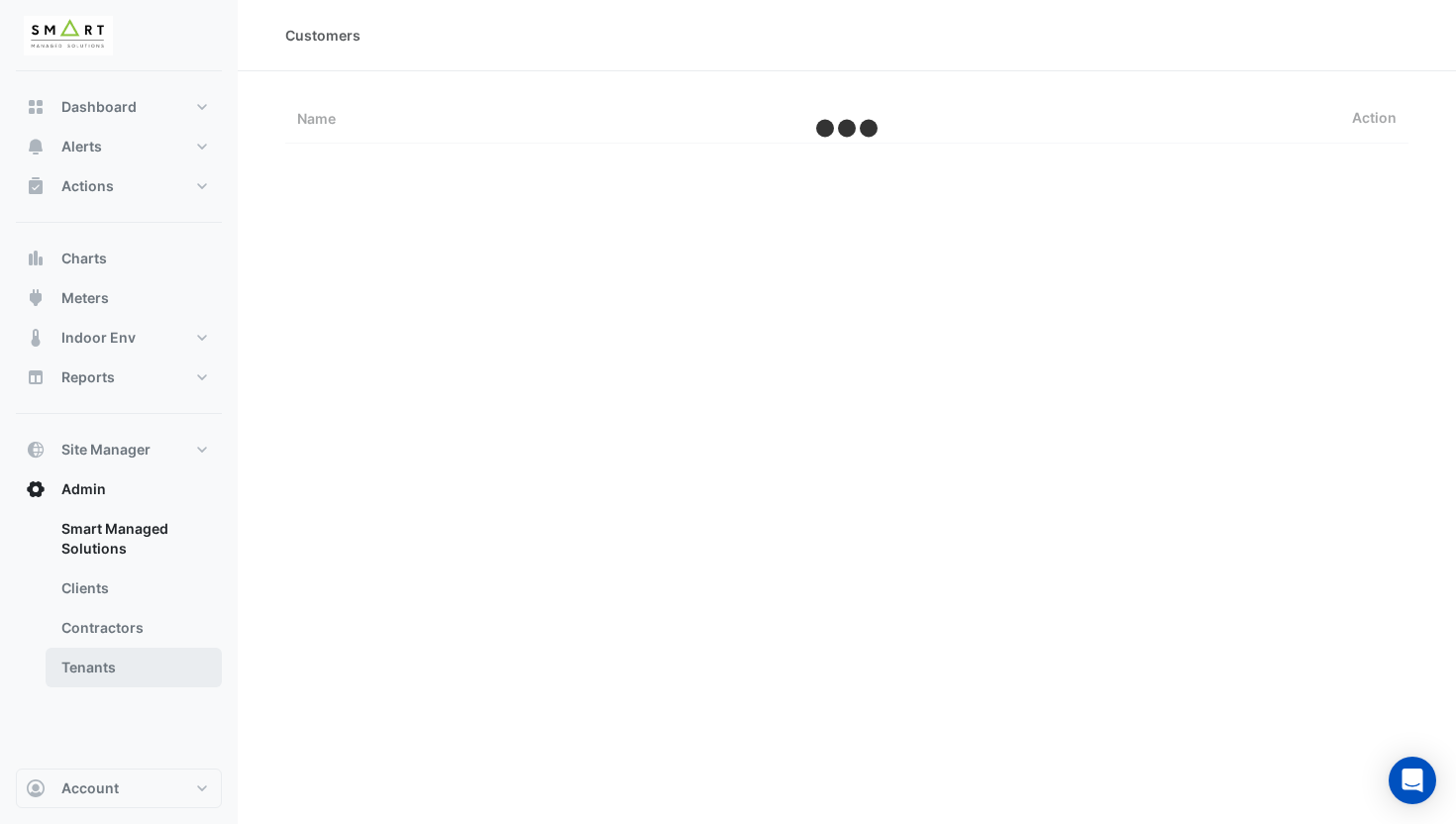 scroll, scrollTop: 0, scrollLeft: 0, axis: both 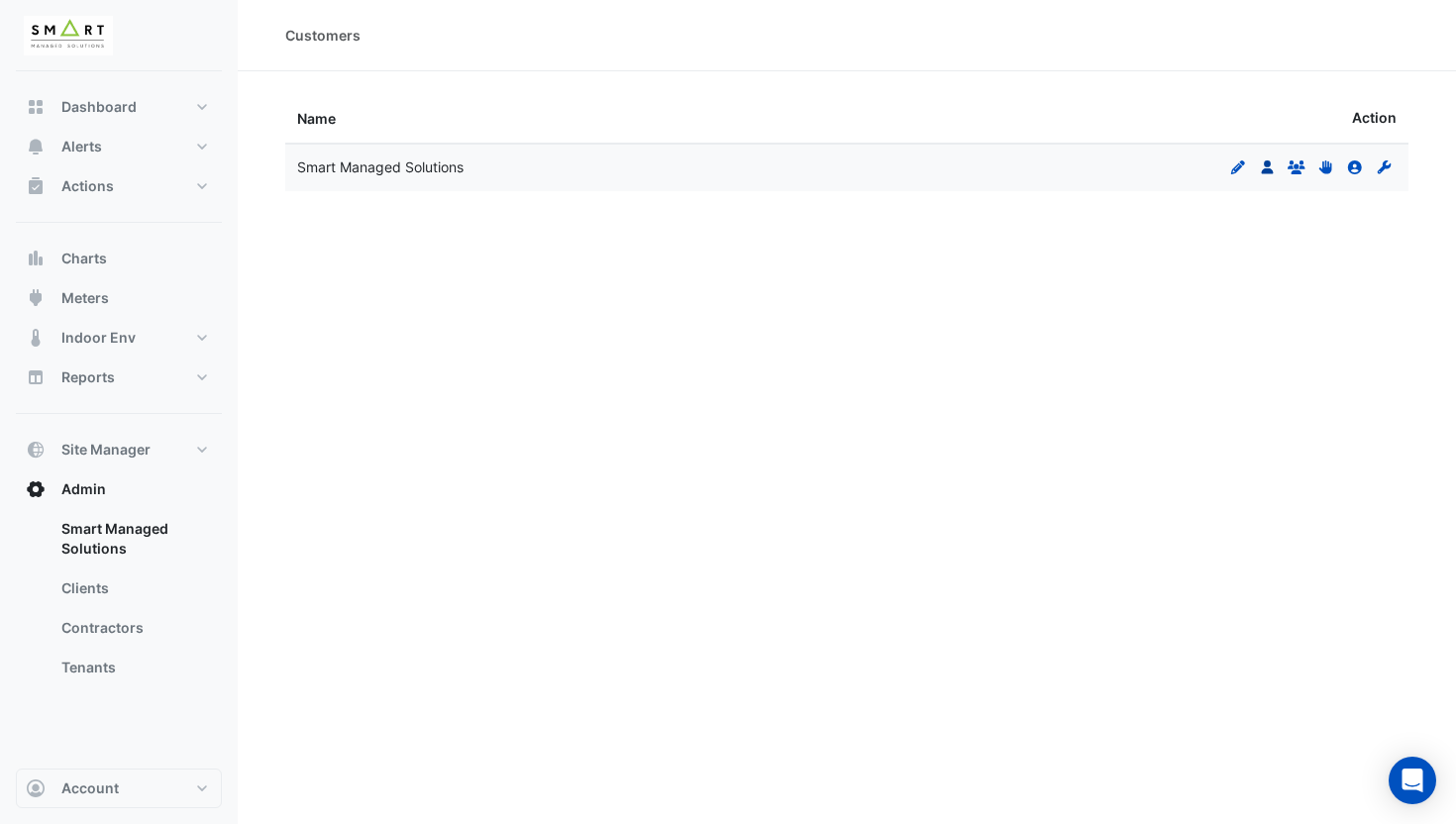 click 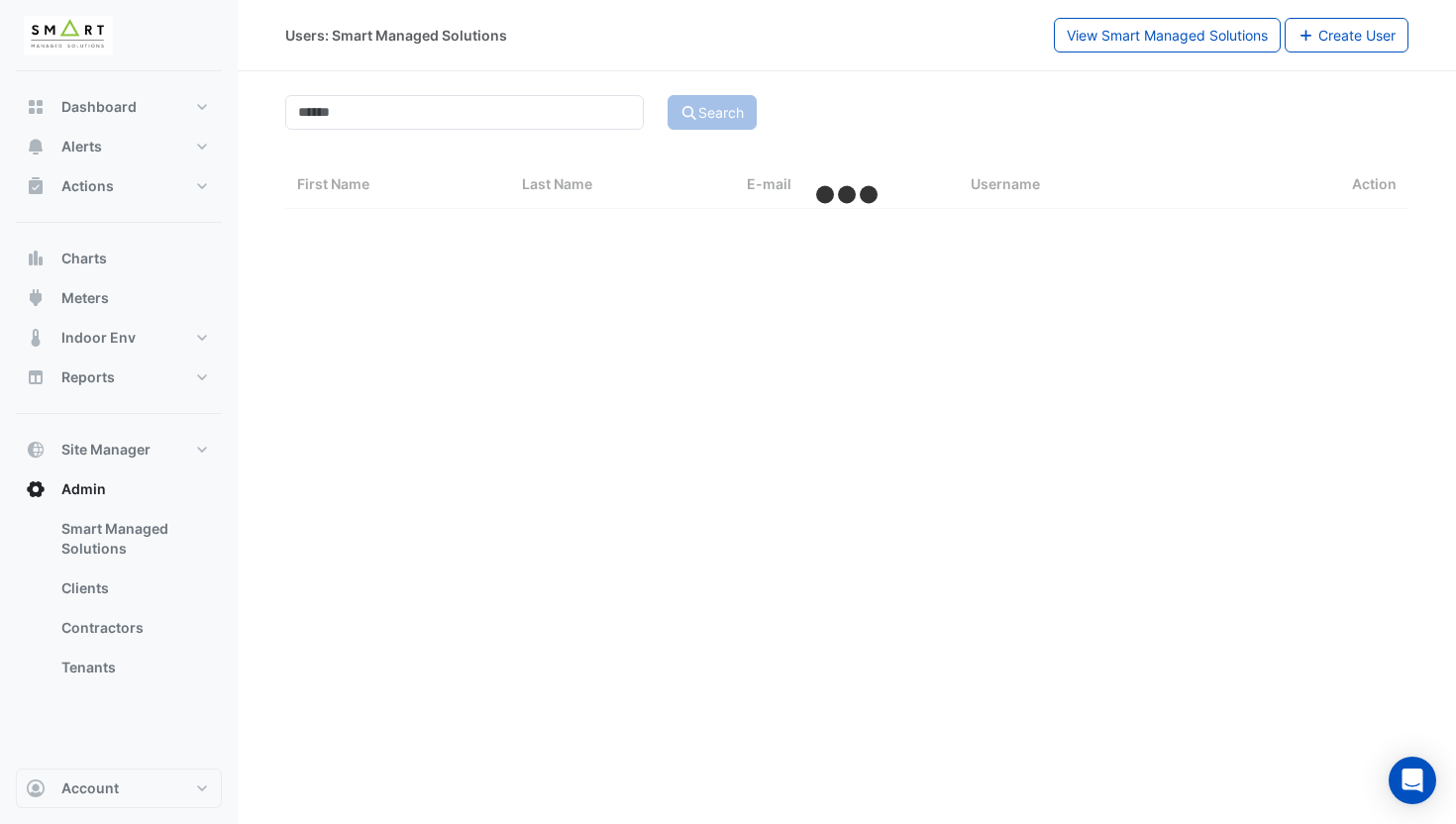 select on "**" 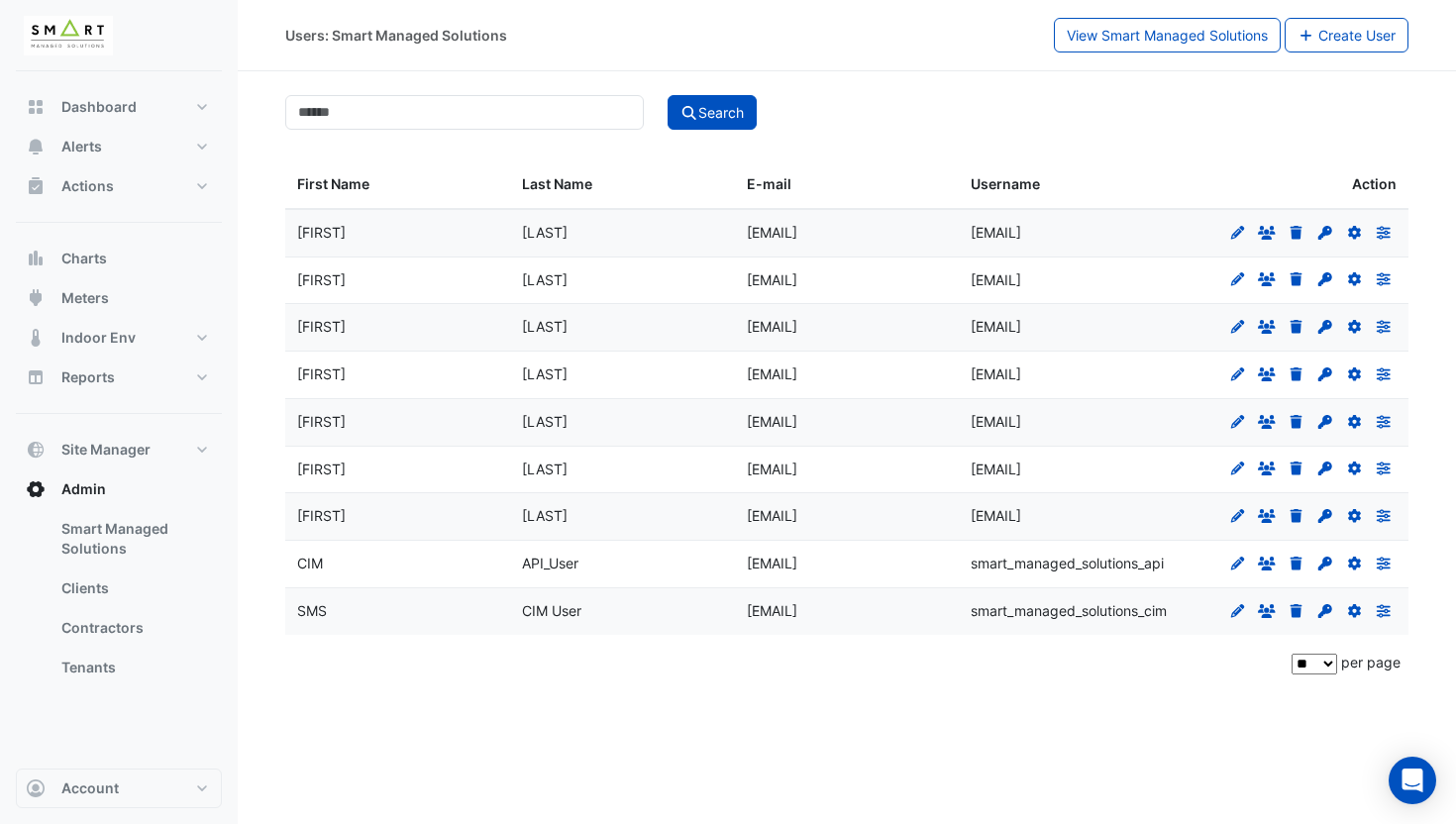 scroll, scrollTop: 89, scrollLeft: 0, axis: vertical 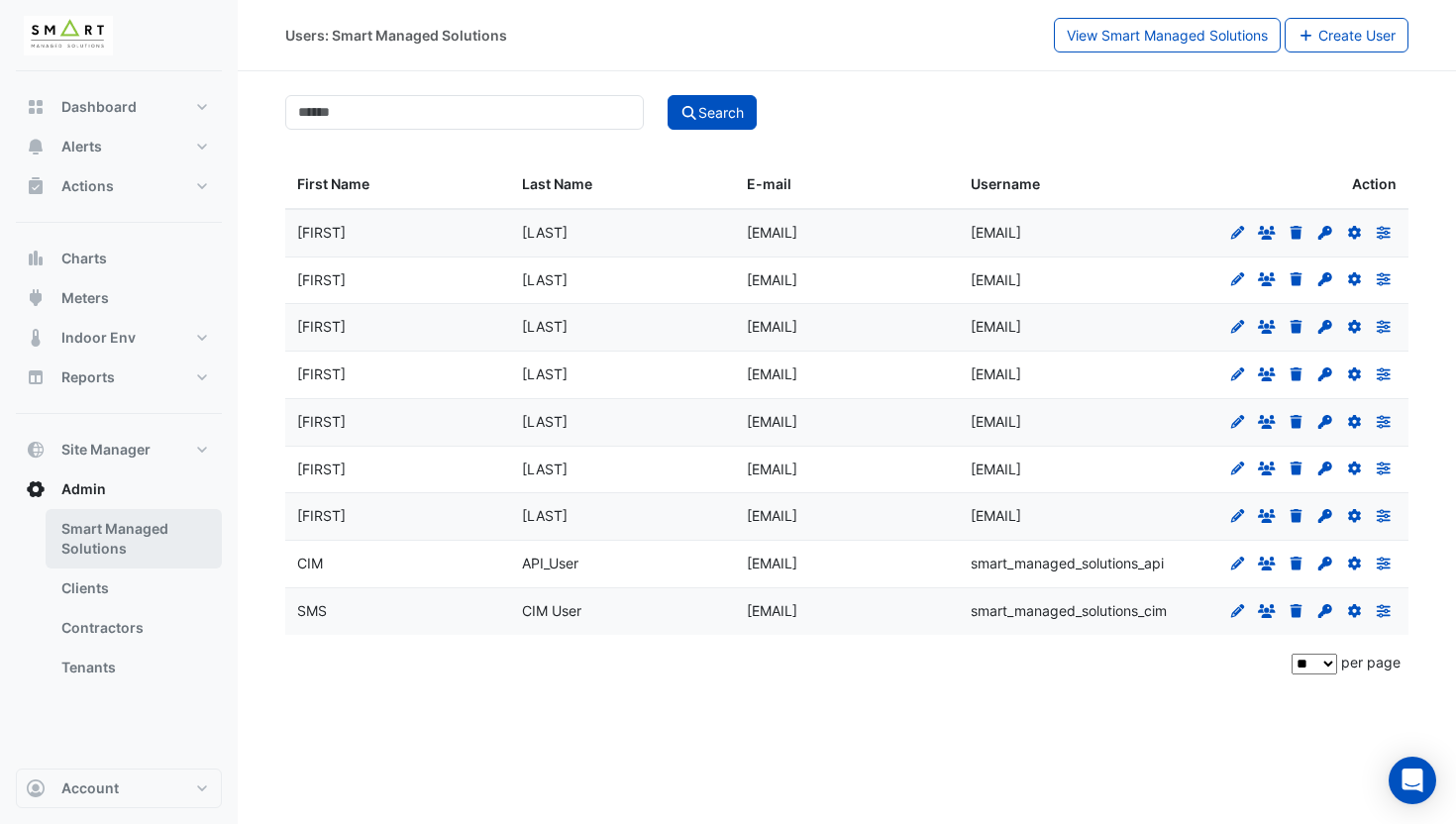 click on "Smart Managed Solutions" at bounding box center [134, 539] 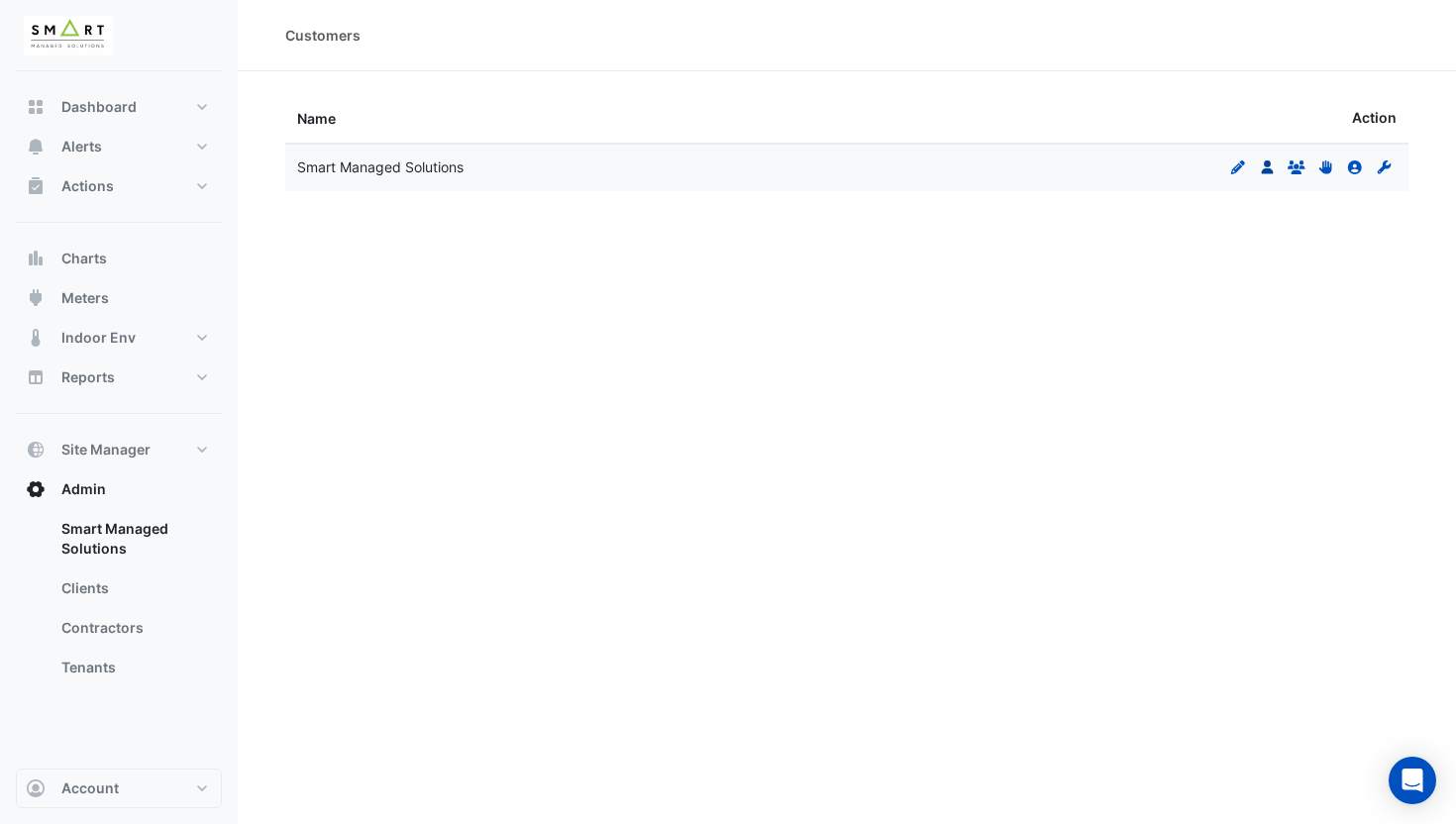 click on "Users" 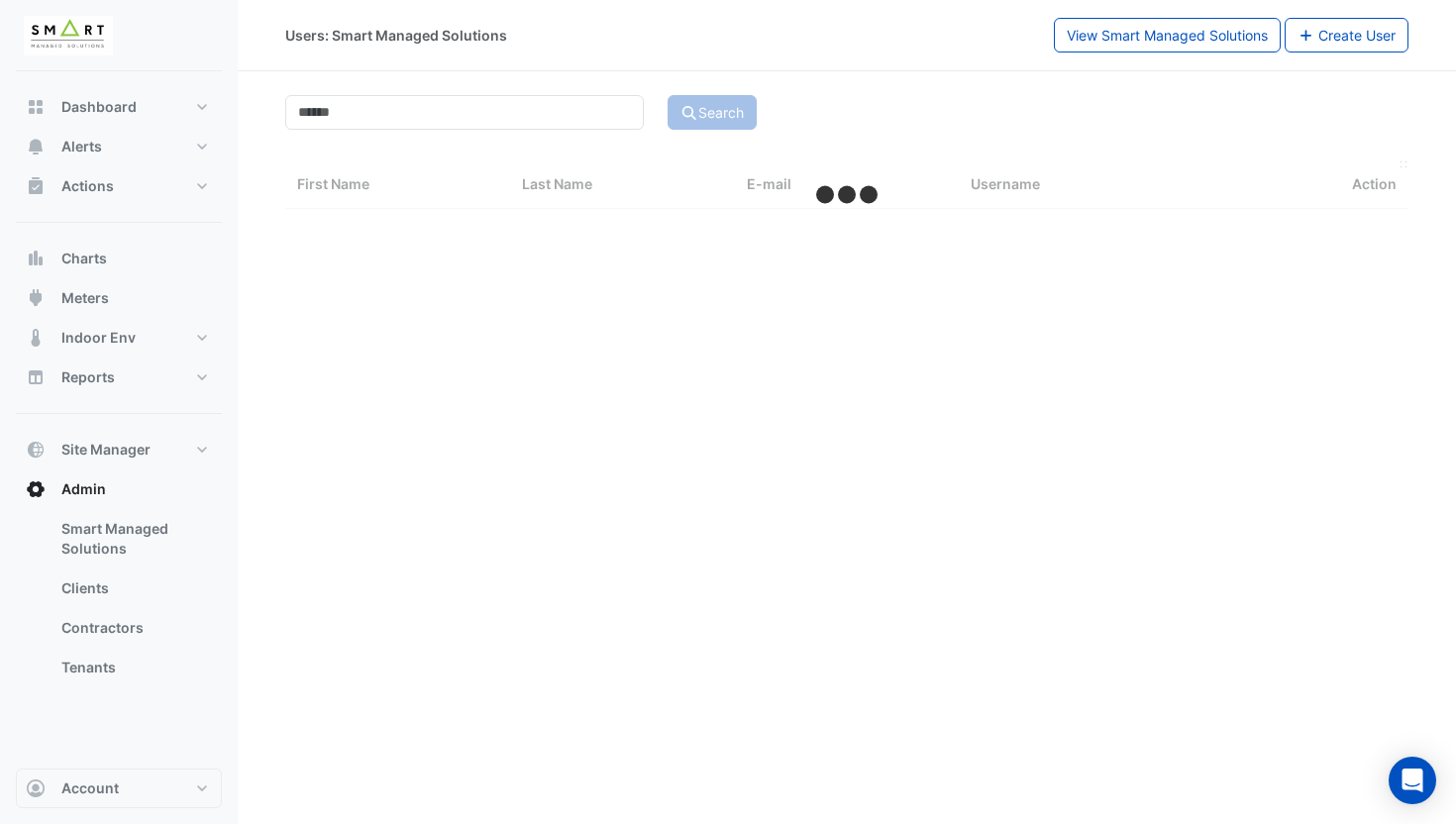 select on "**" 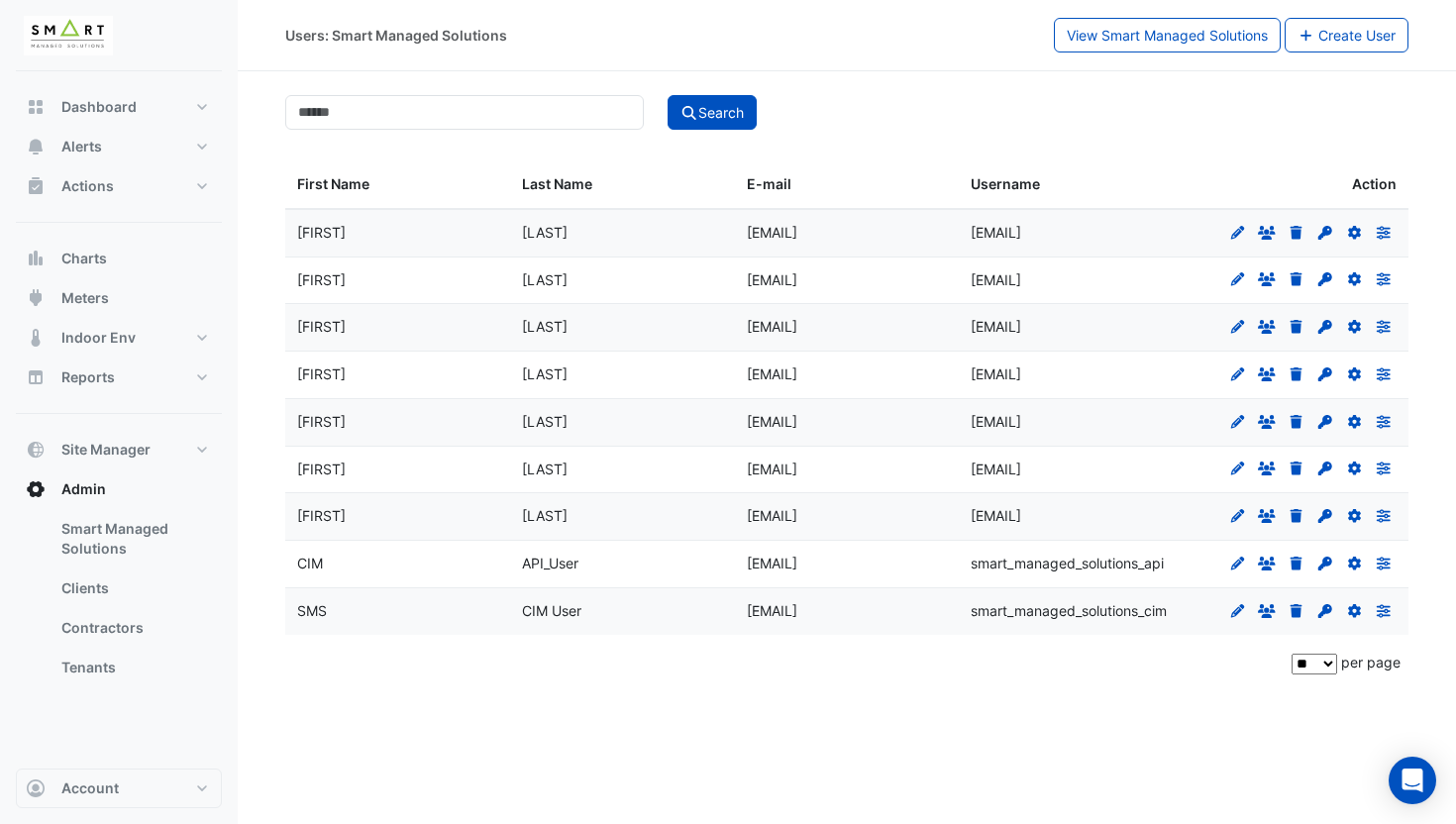 scroll, scrollTop: 89, scrollLeft: 0, axis: vertical 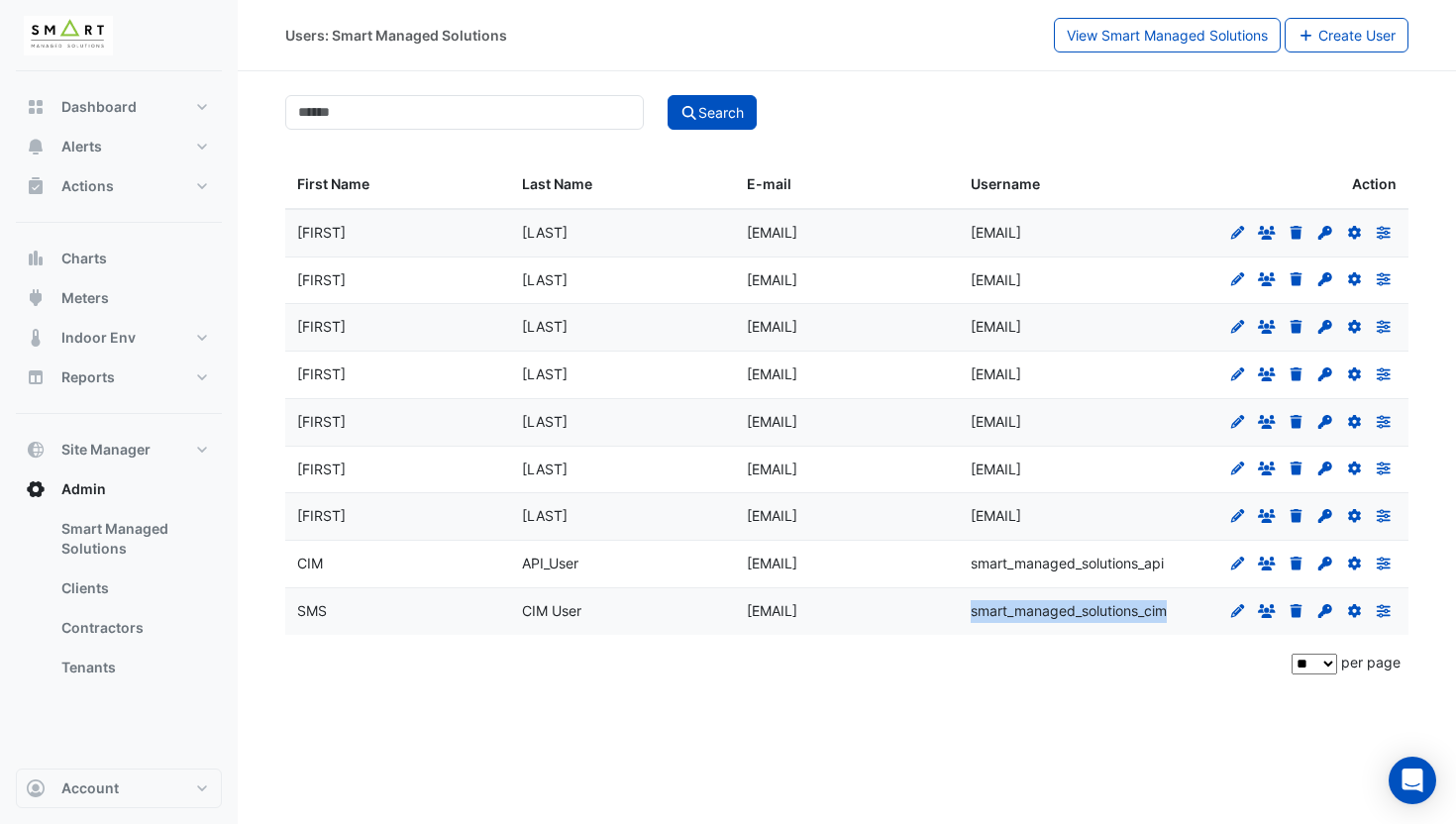 drag, startPoint x: 1169, startPoint y: 729, endPoint x: 975, endPoint y: 718, distance: 194.31161 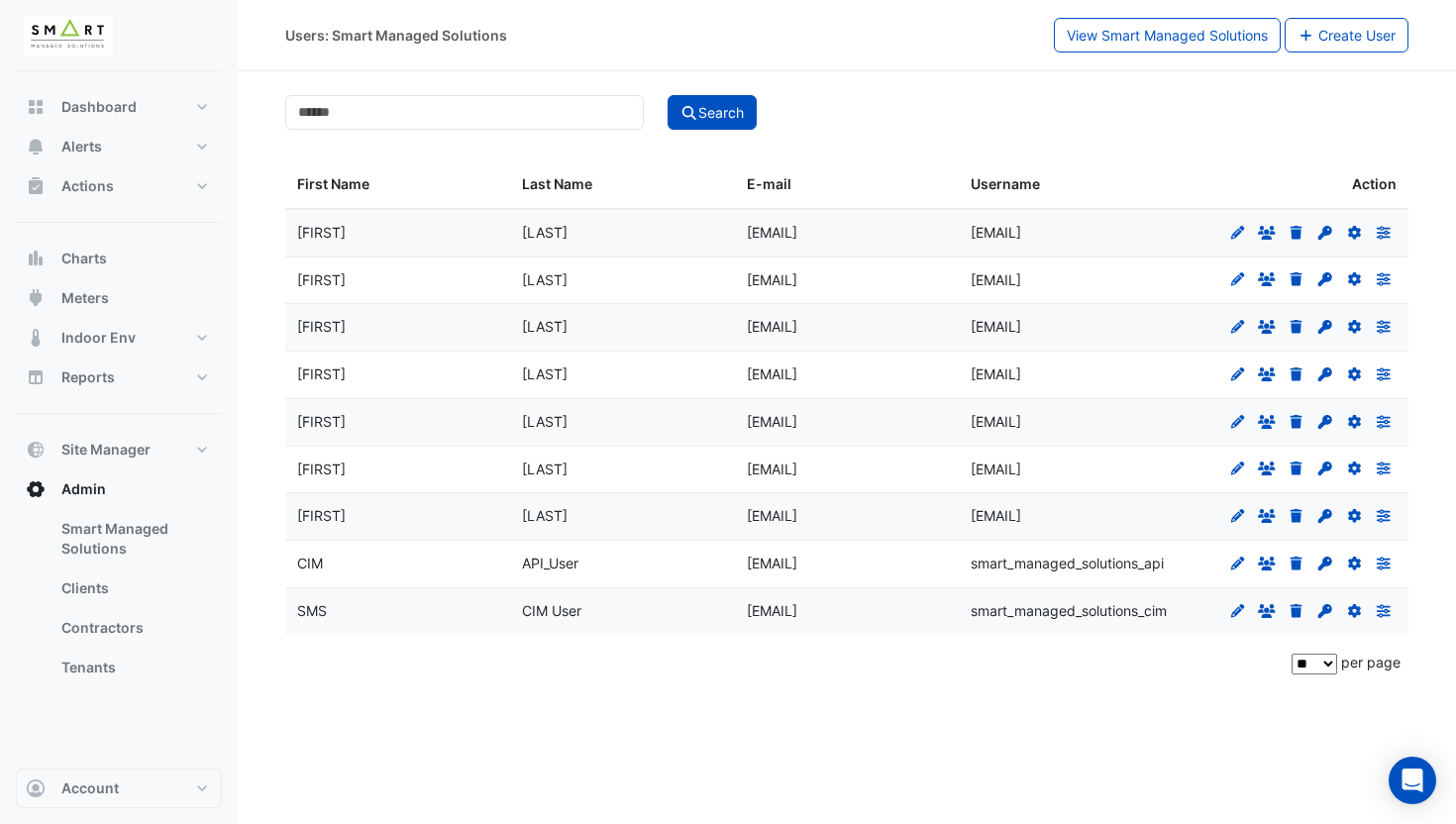 click on "anton.mazkovoi+smart_managed_solutions@cimenviro.com" 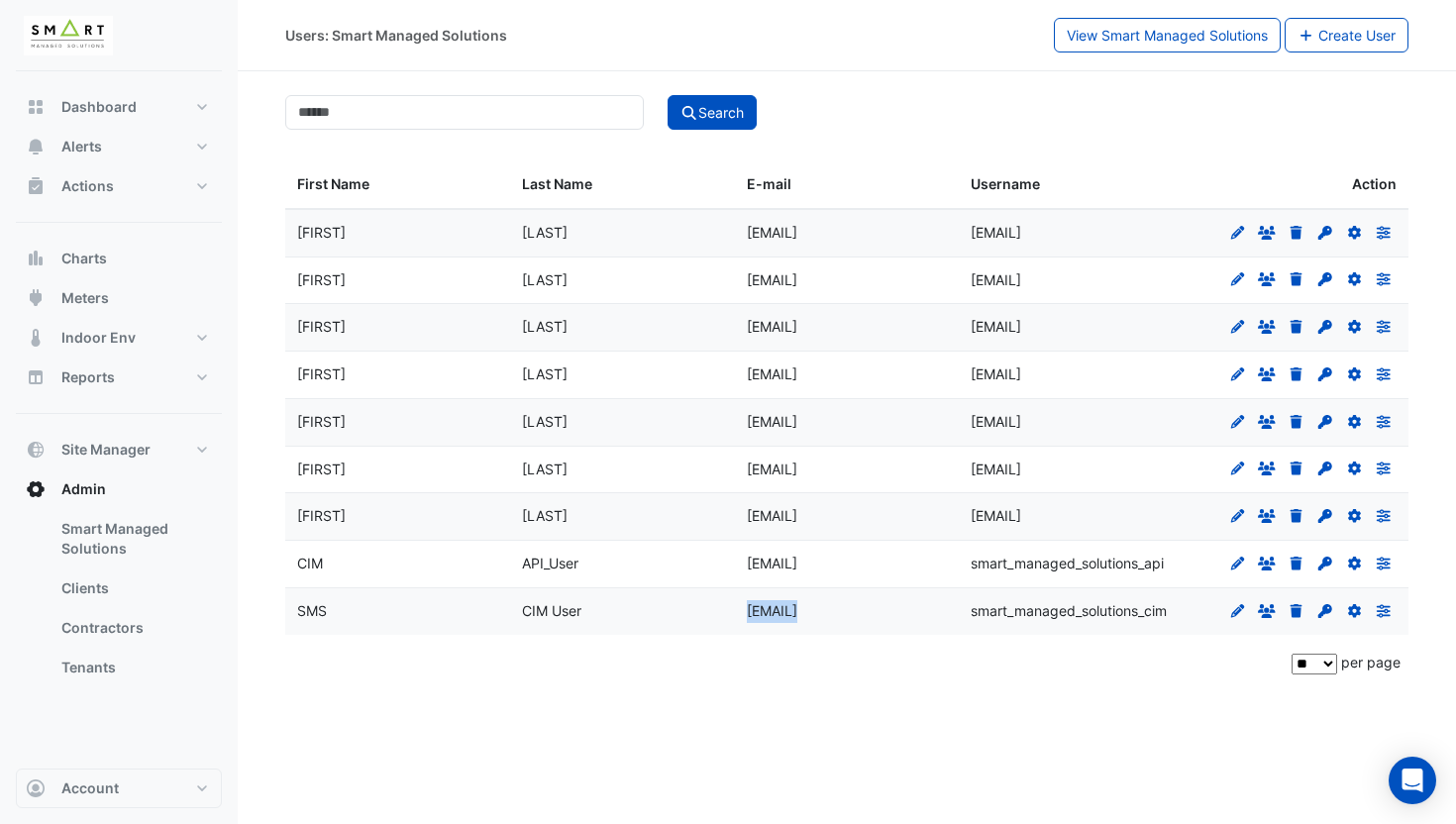 drag, startPoint x: 947, startPoint y: 754, endPoint x: 741, endPoint y: 719, distance: 208.95215 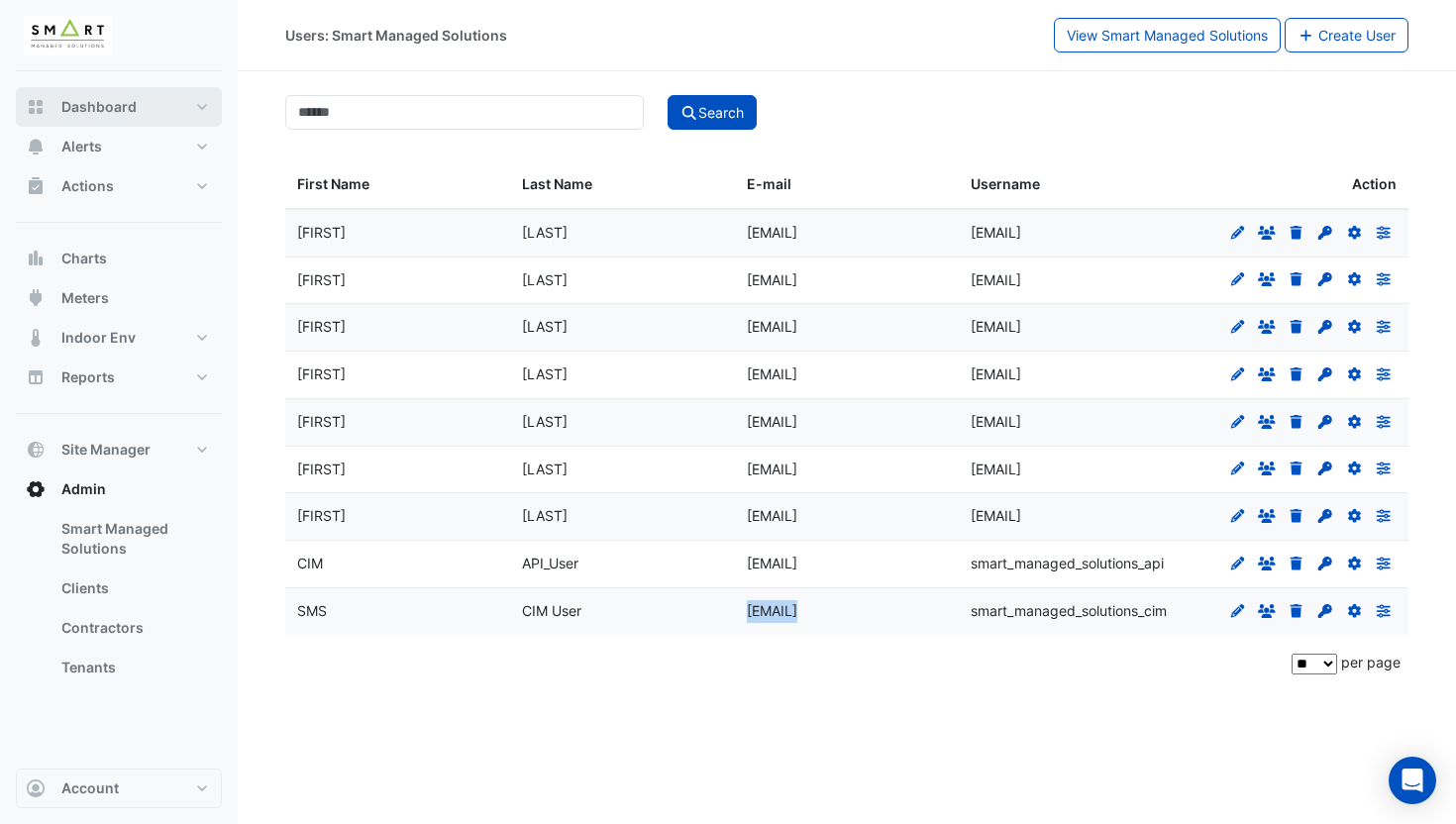 click on "Dashboard" at bounding box center [119, 107] 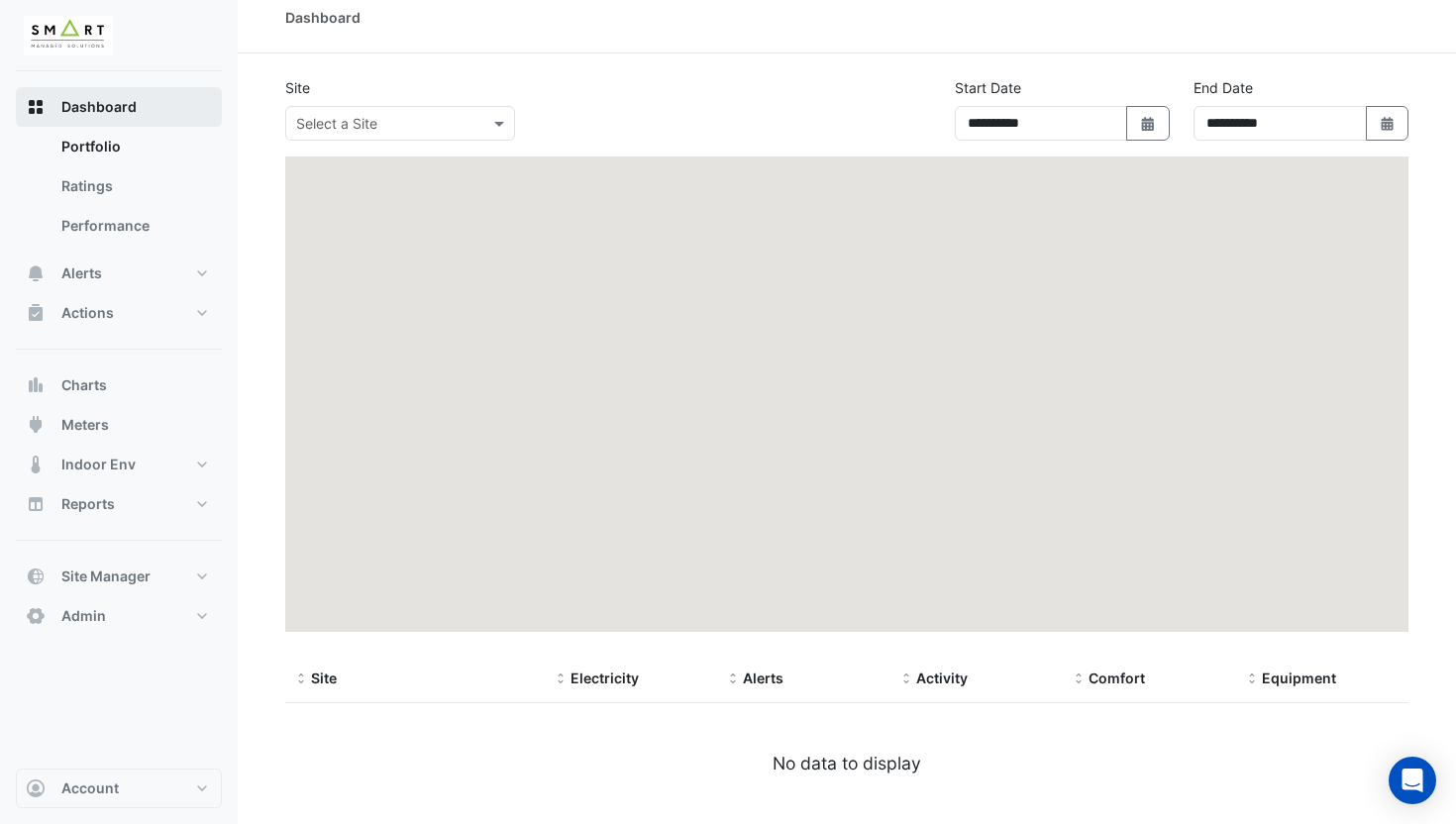 scroll, scrollTop: 0, scrollLeft: 0, axis: both 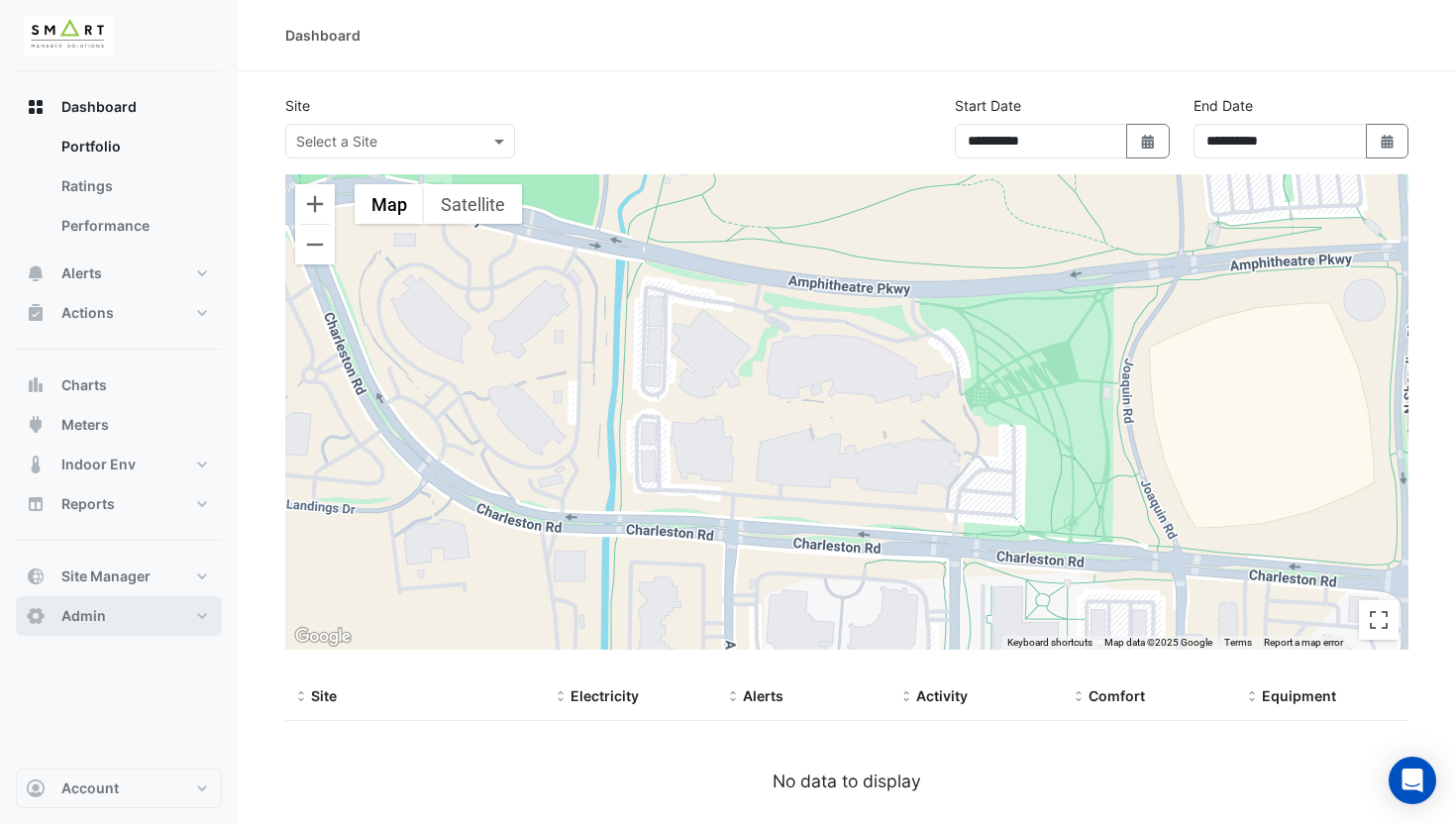 click on "Admin" at bounding box center [83, 616] 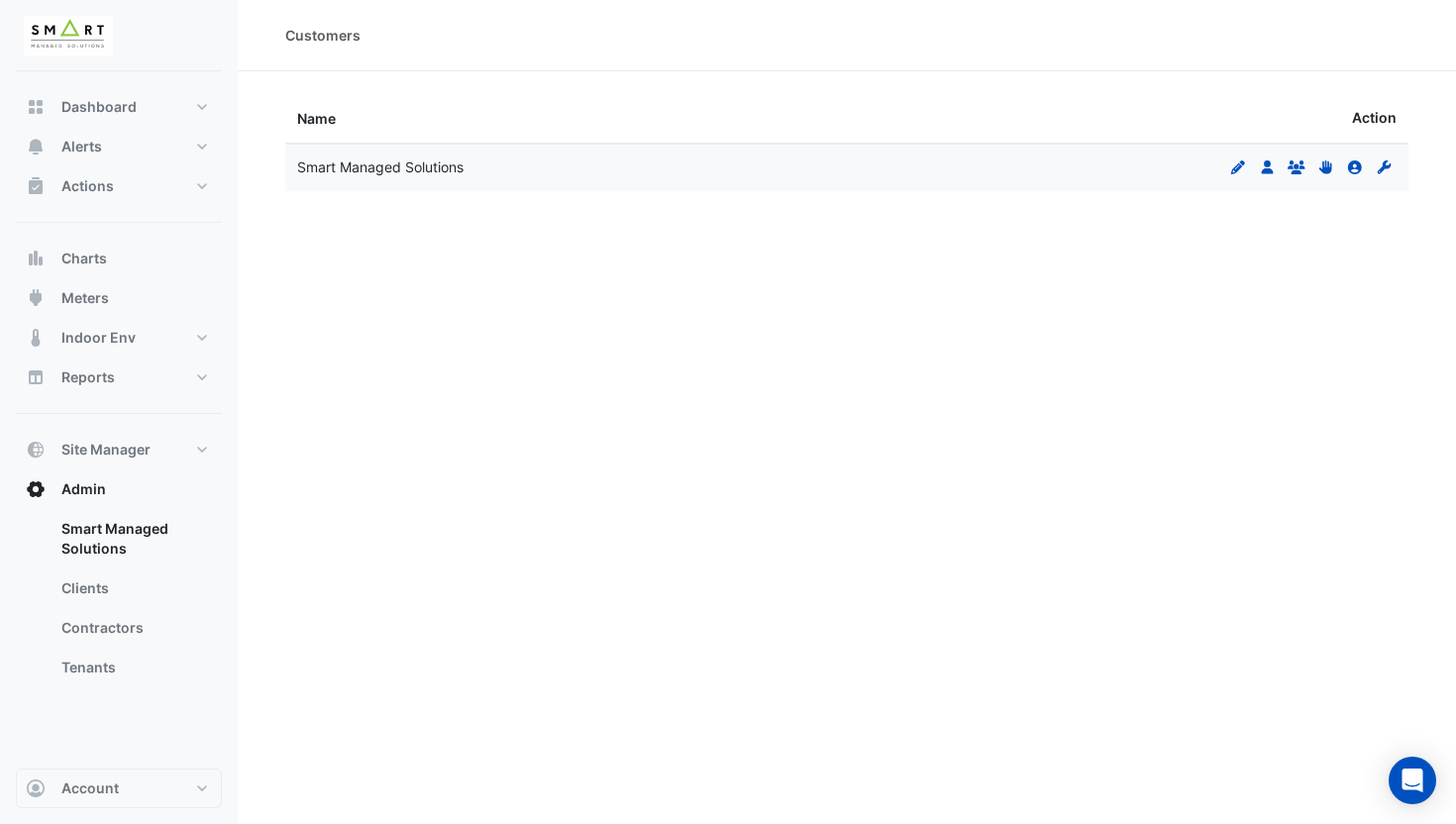 click on "Edit
Users
Groups
Permissions
Clients
Contractors" 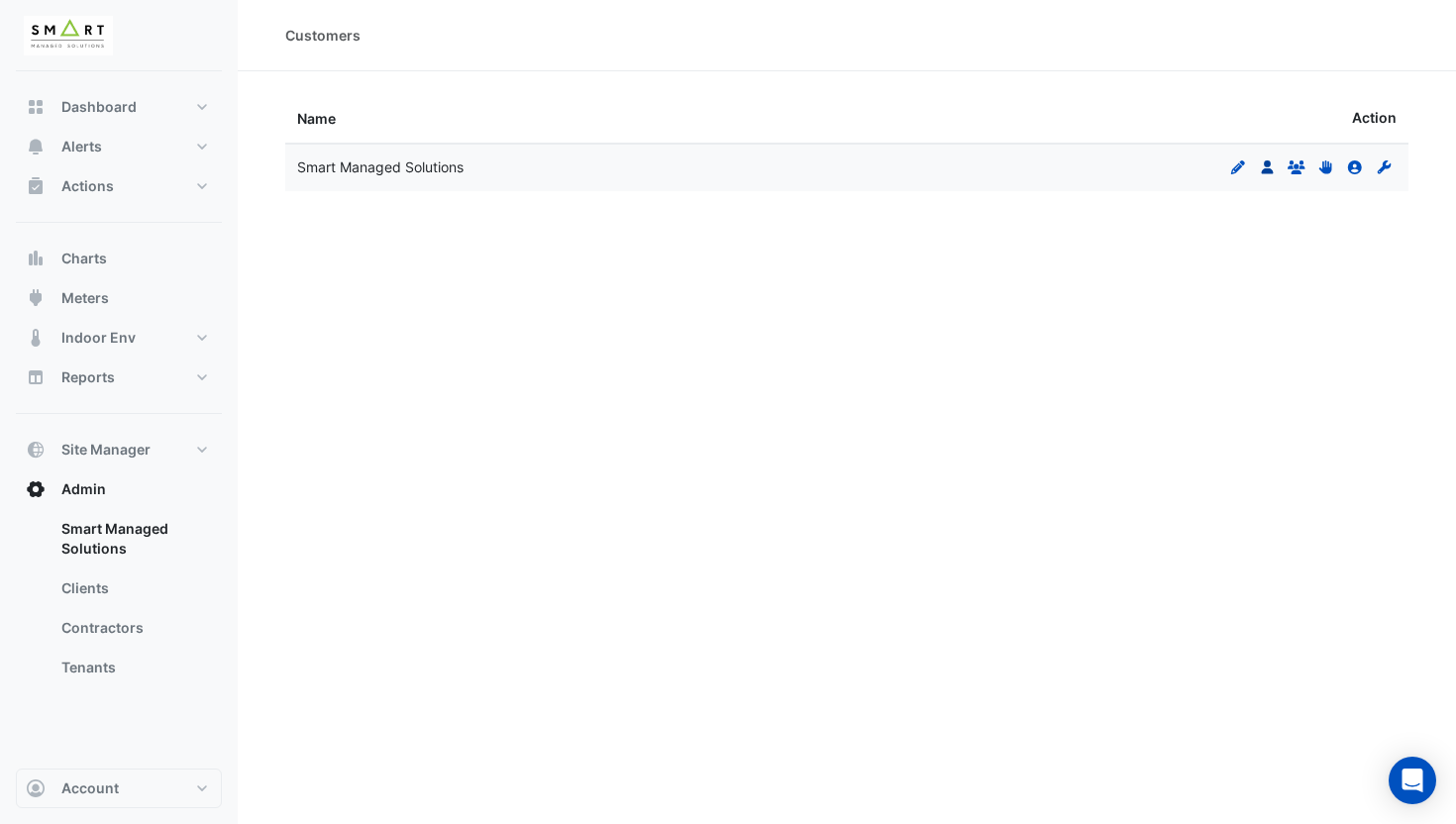 click 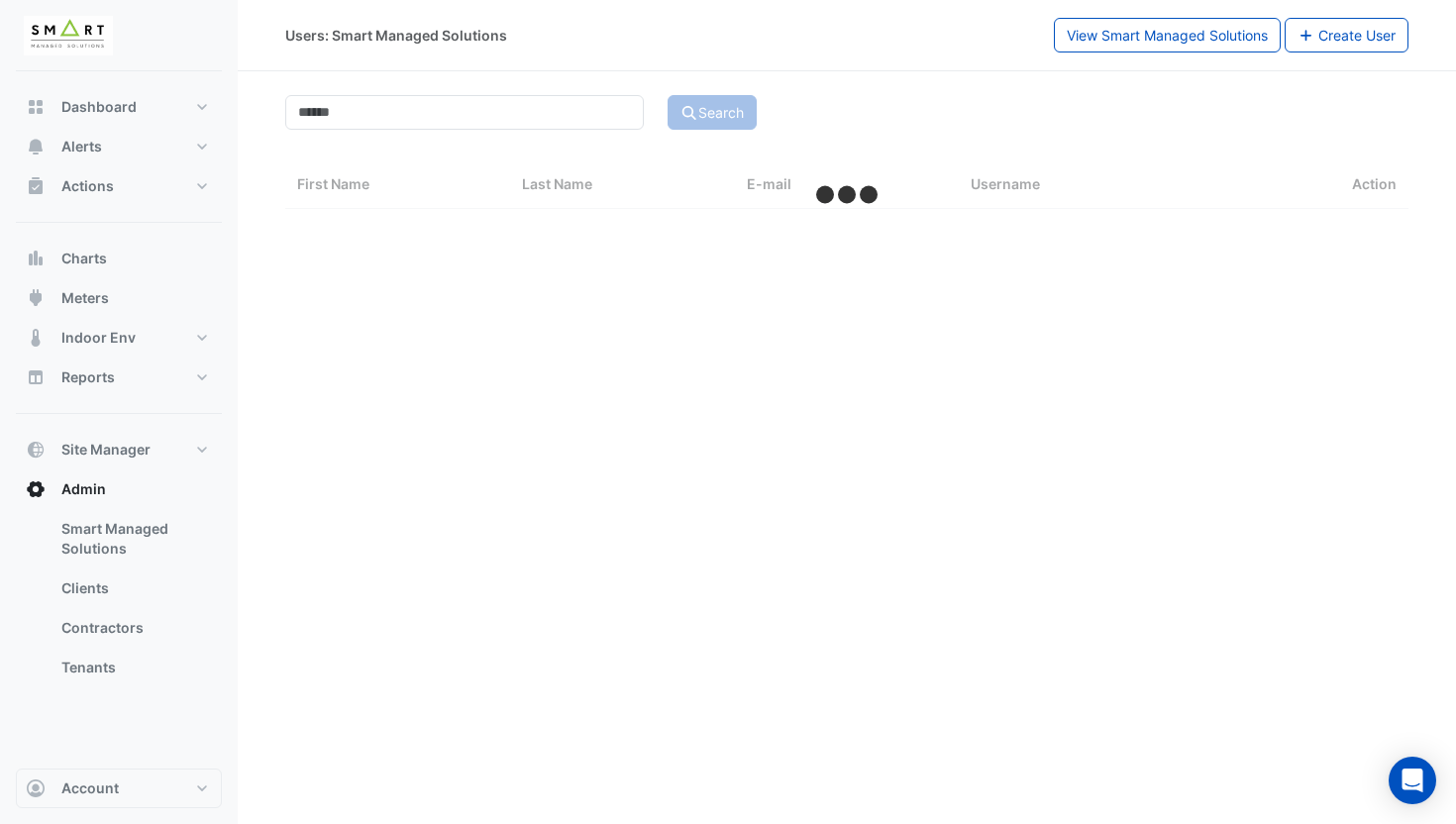 select on "**" 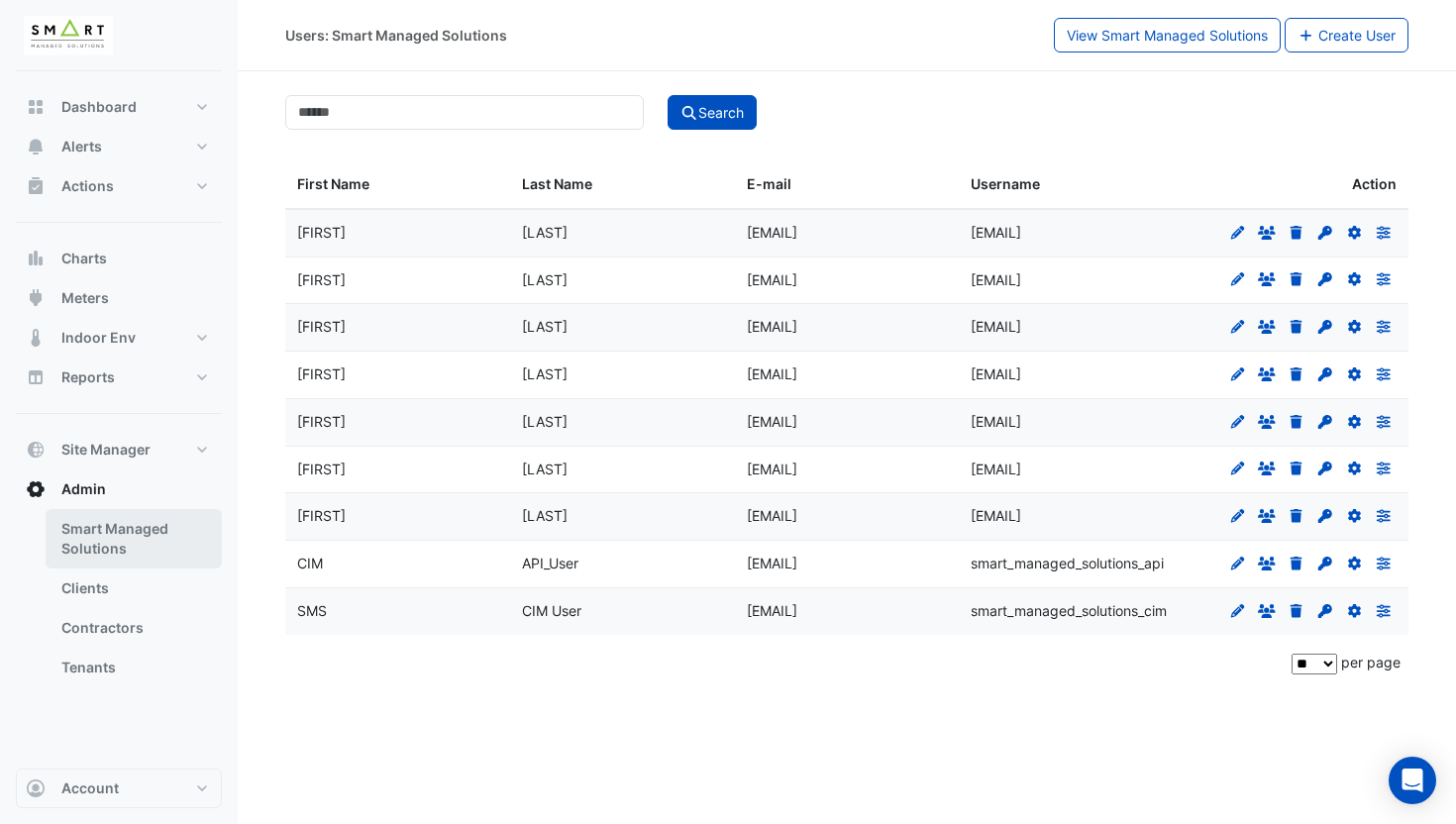 click on "Smart Managed Solutions" at bounding box center (134, 539) 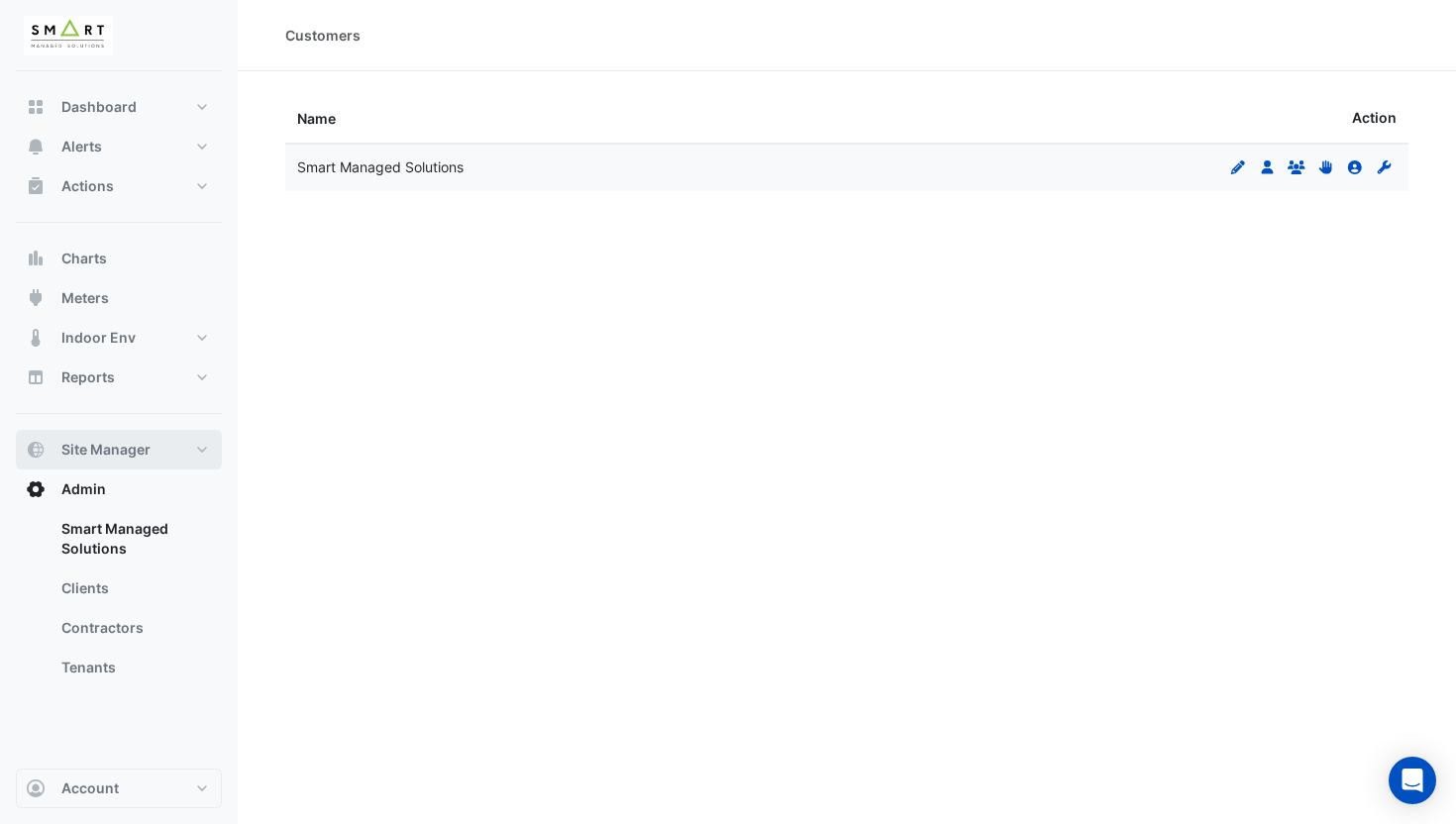 click on "Site Manager" at bounding box center [106, 450] 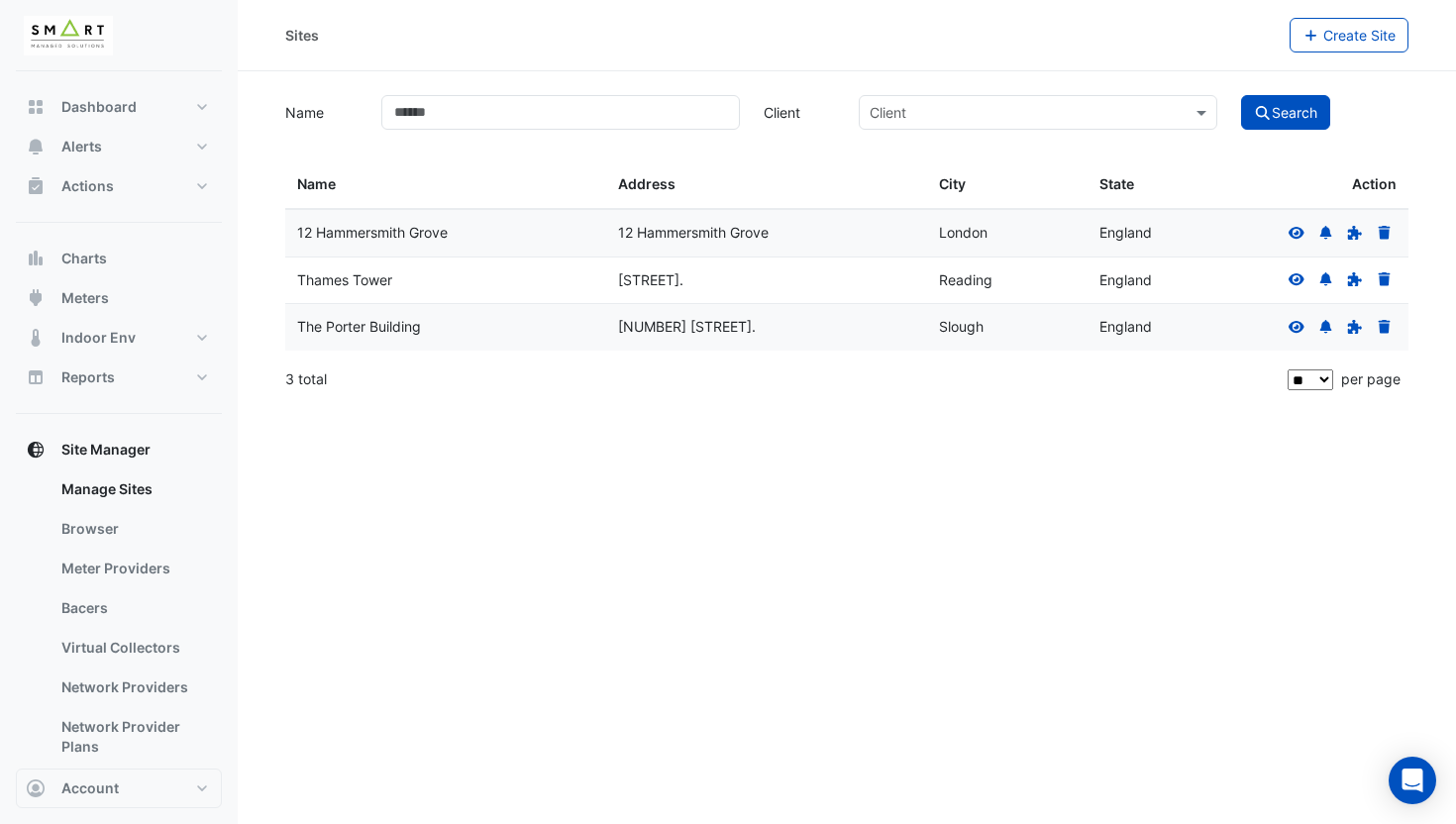 click 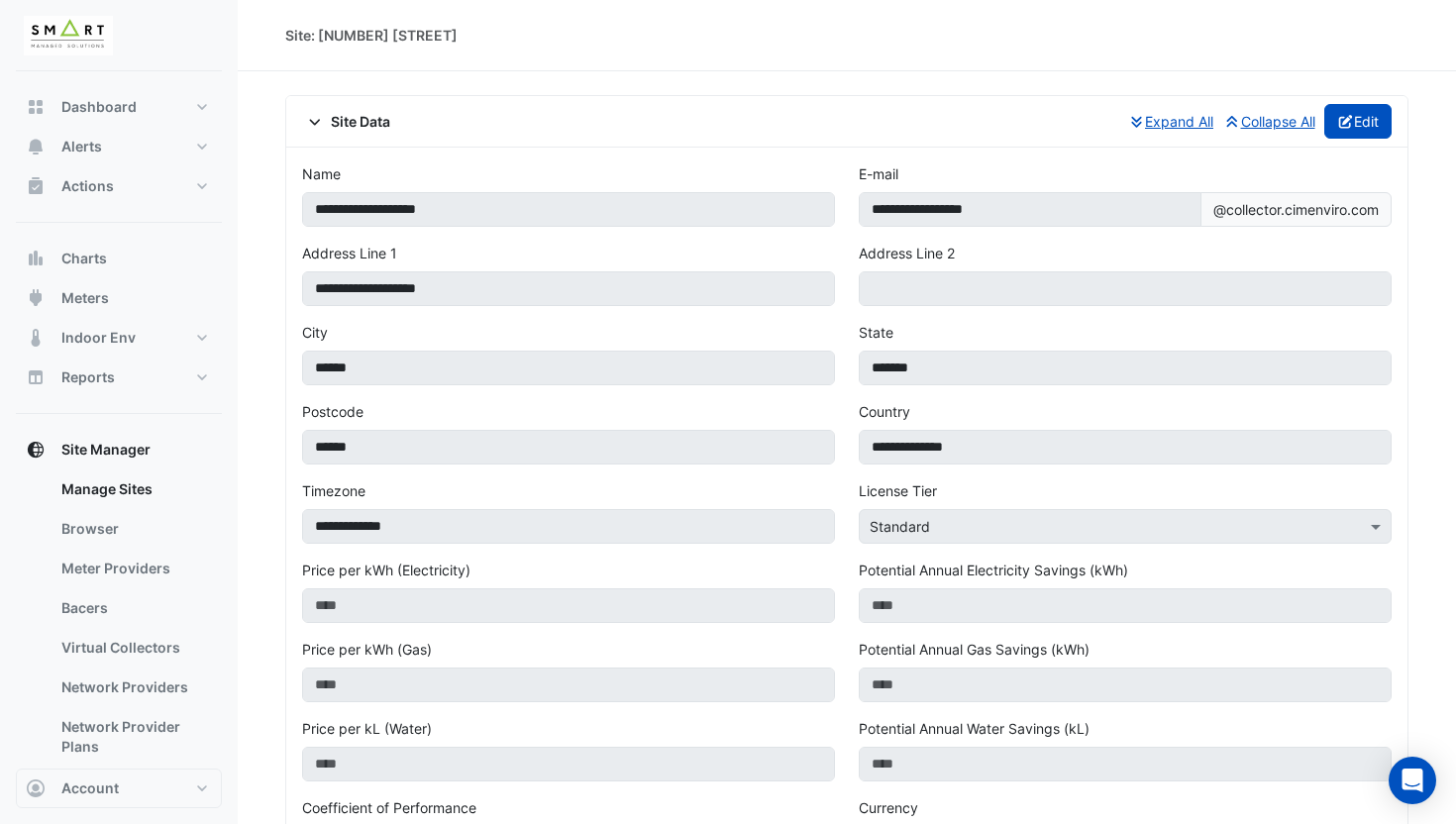 click on "Edit" 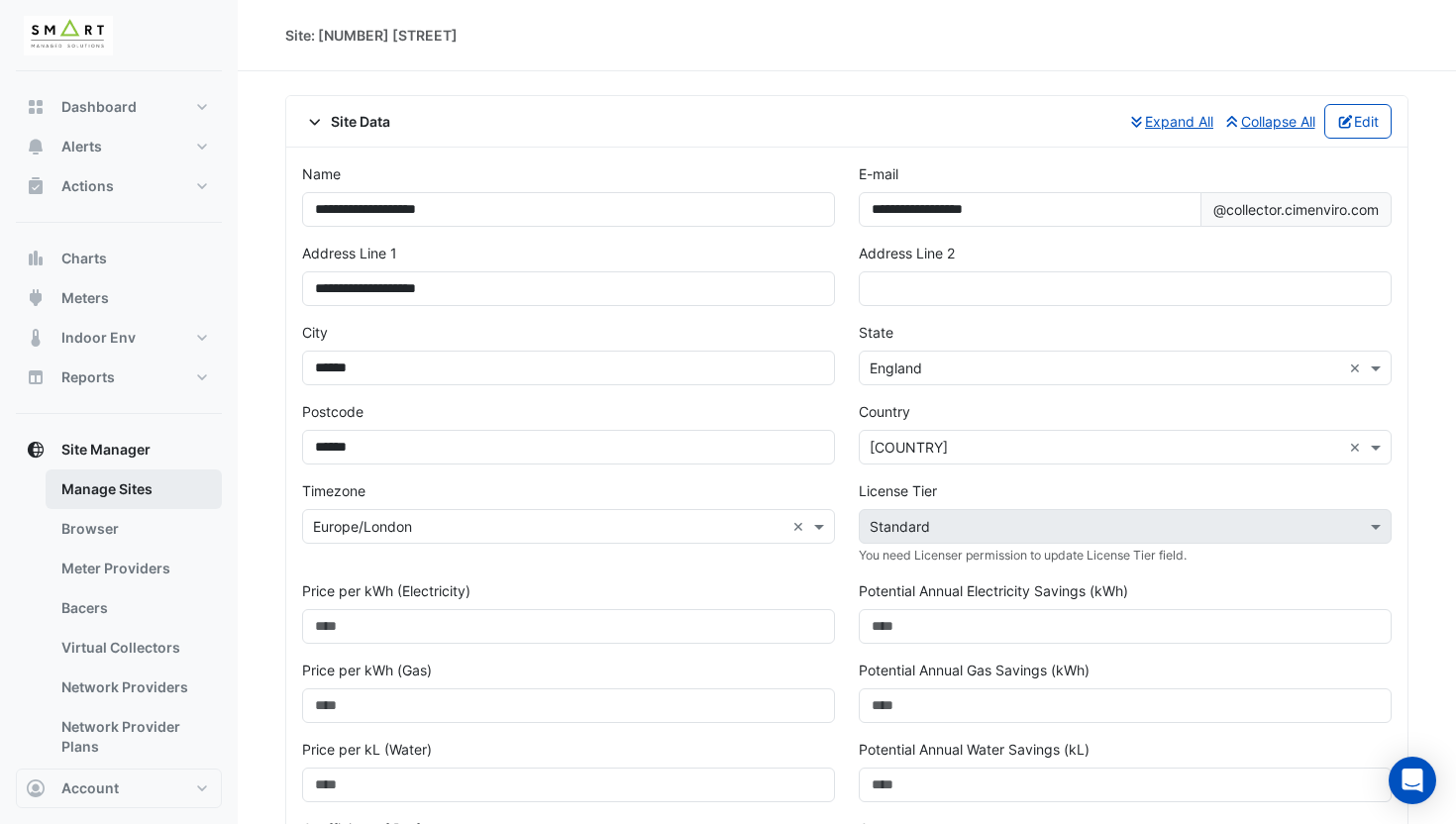 click on "Manage Sites" at bounding box center [134, 489] 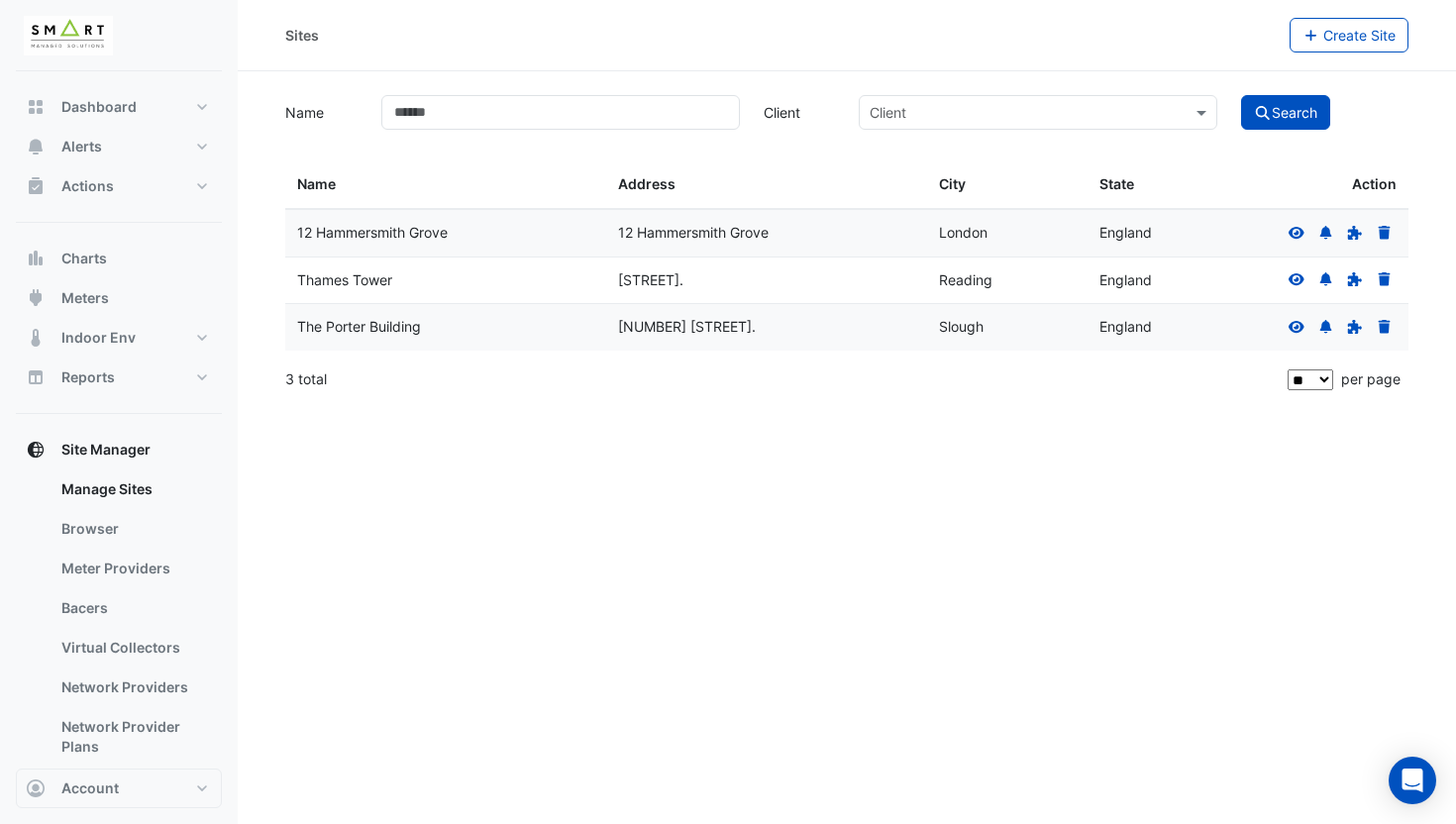 click 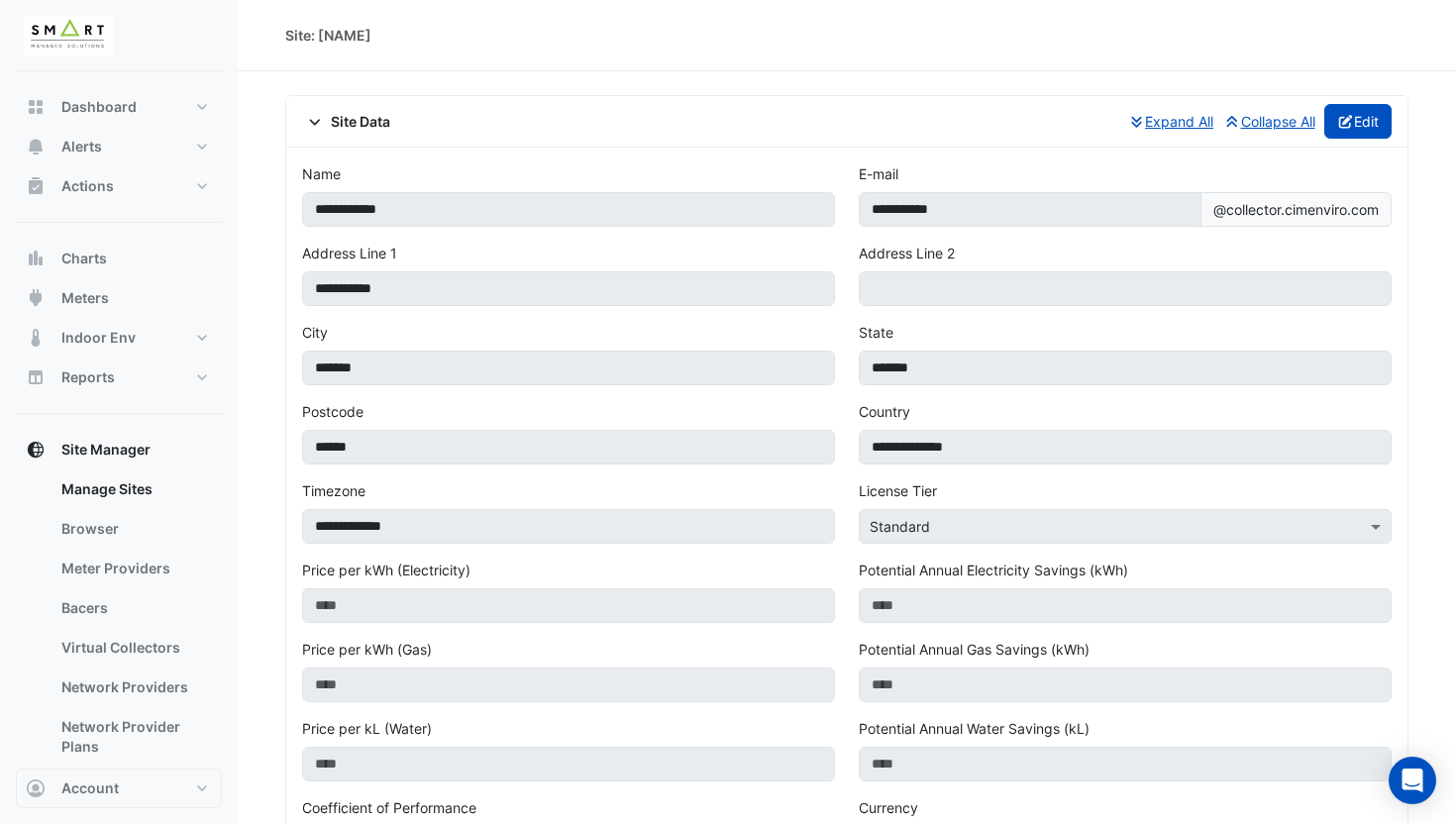 click 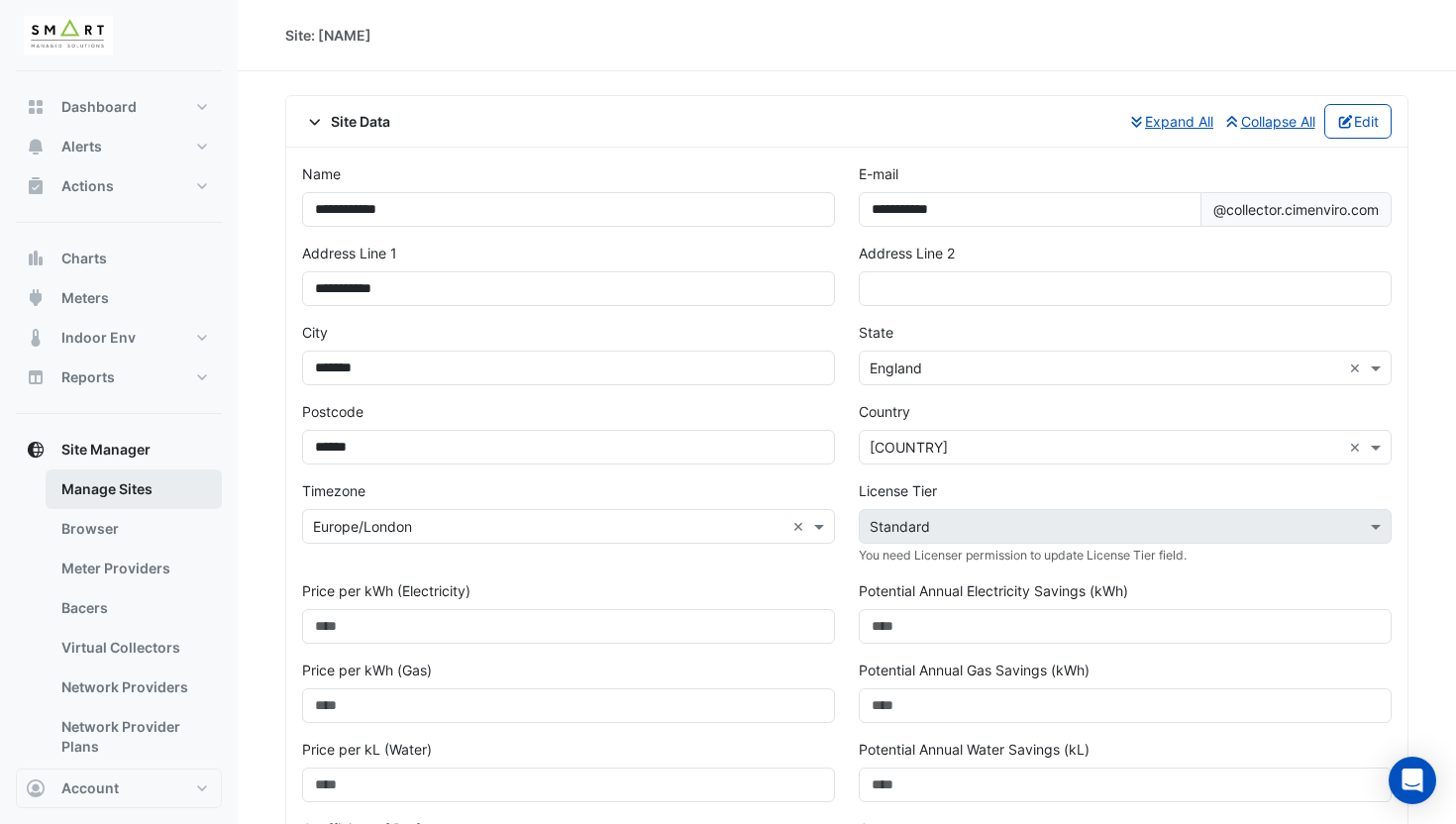 click on "Manage Sites" at bounding box center [134, 489] 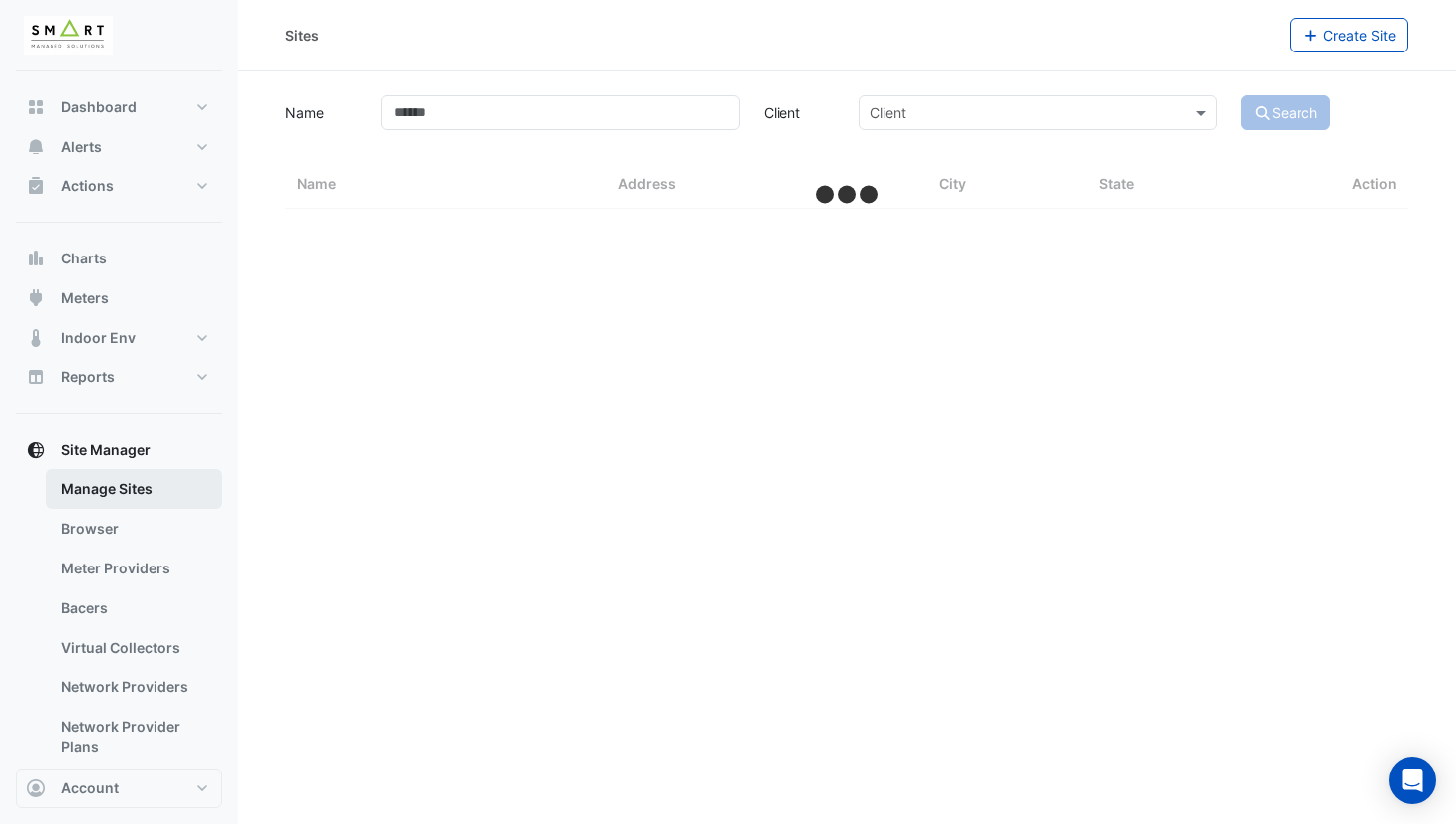 select on "**" 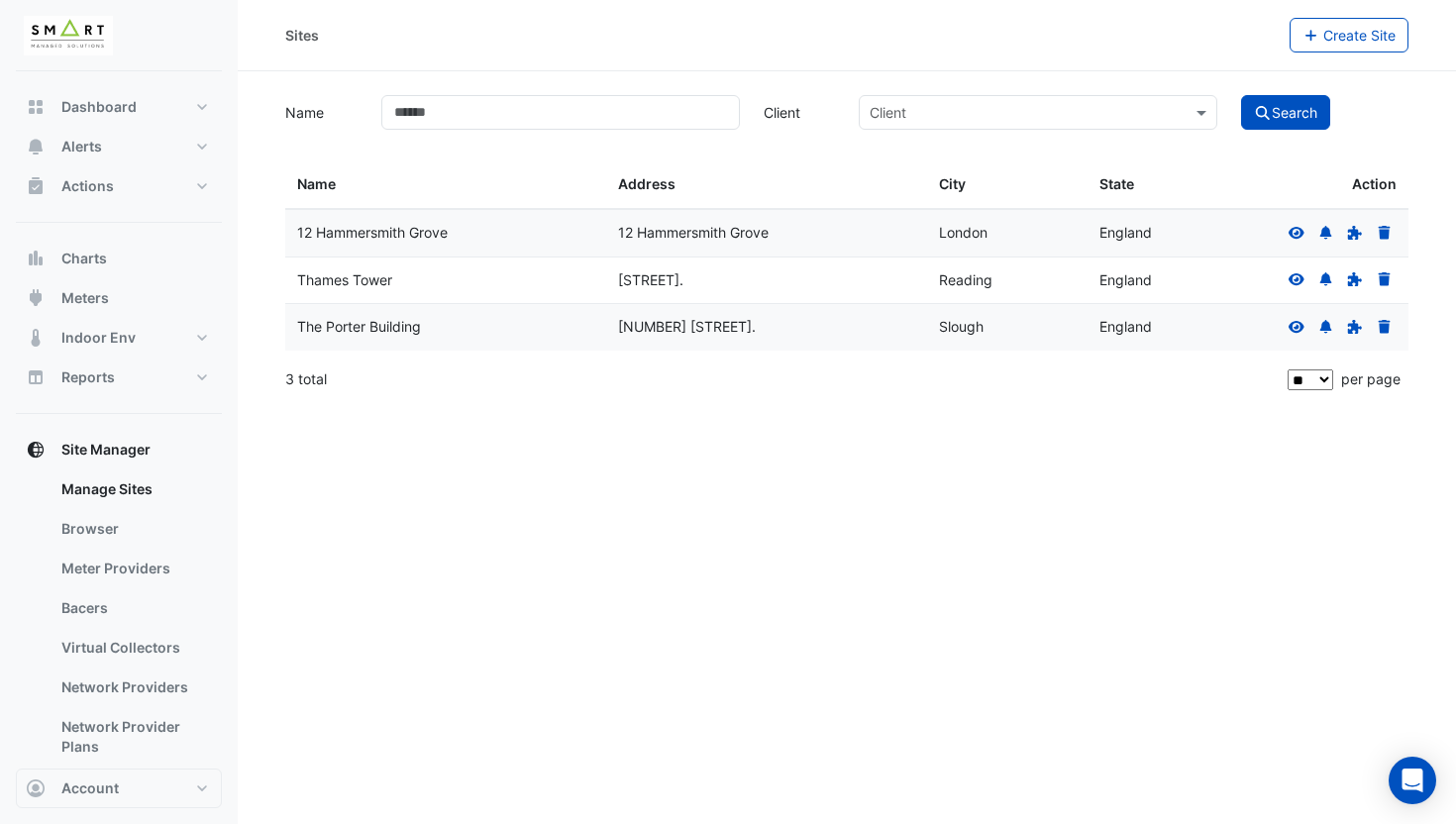 click 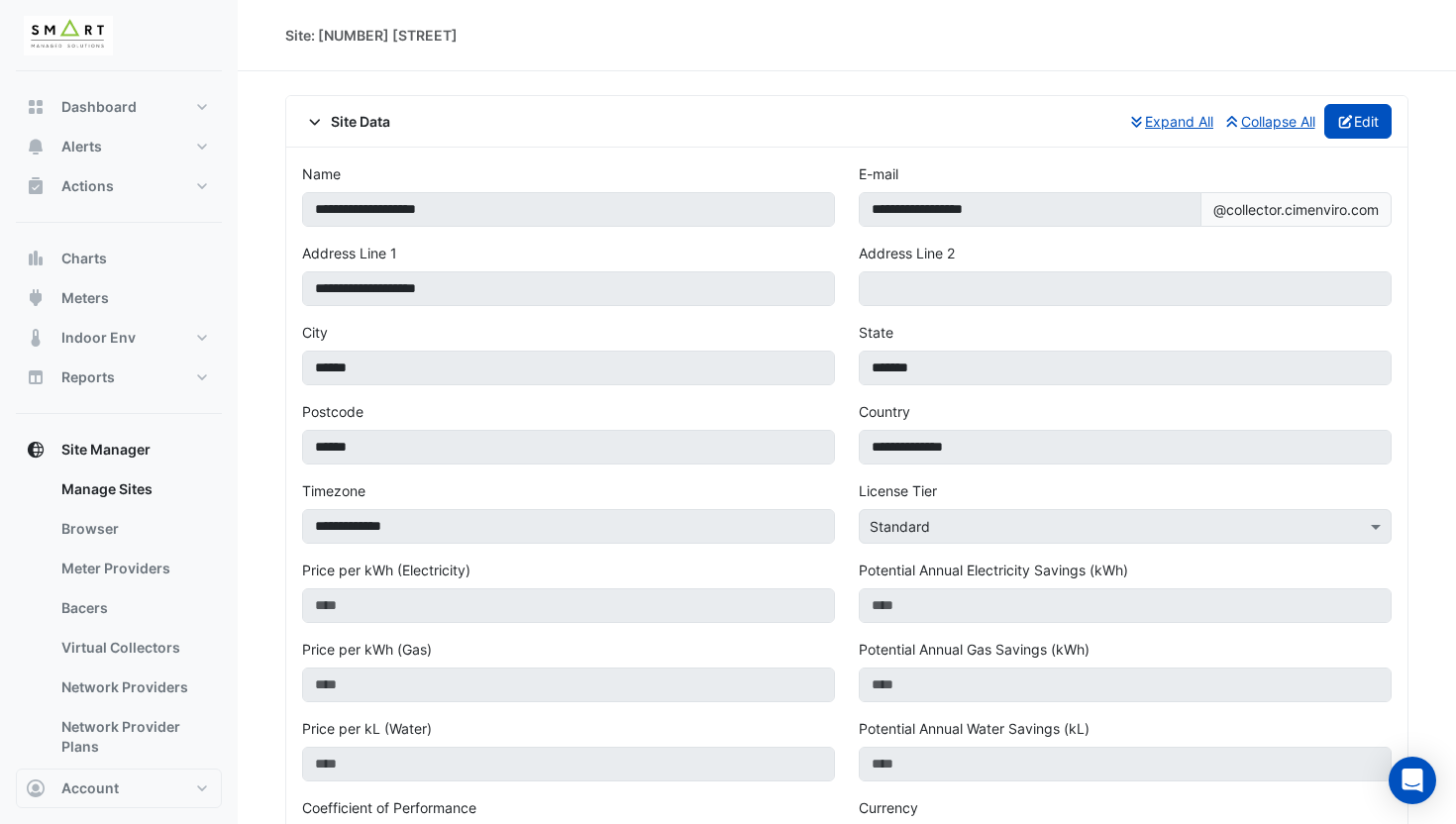 click on "Edit" 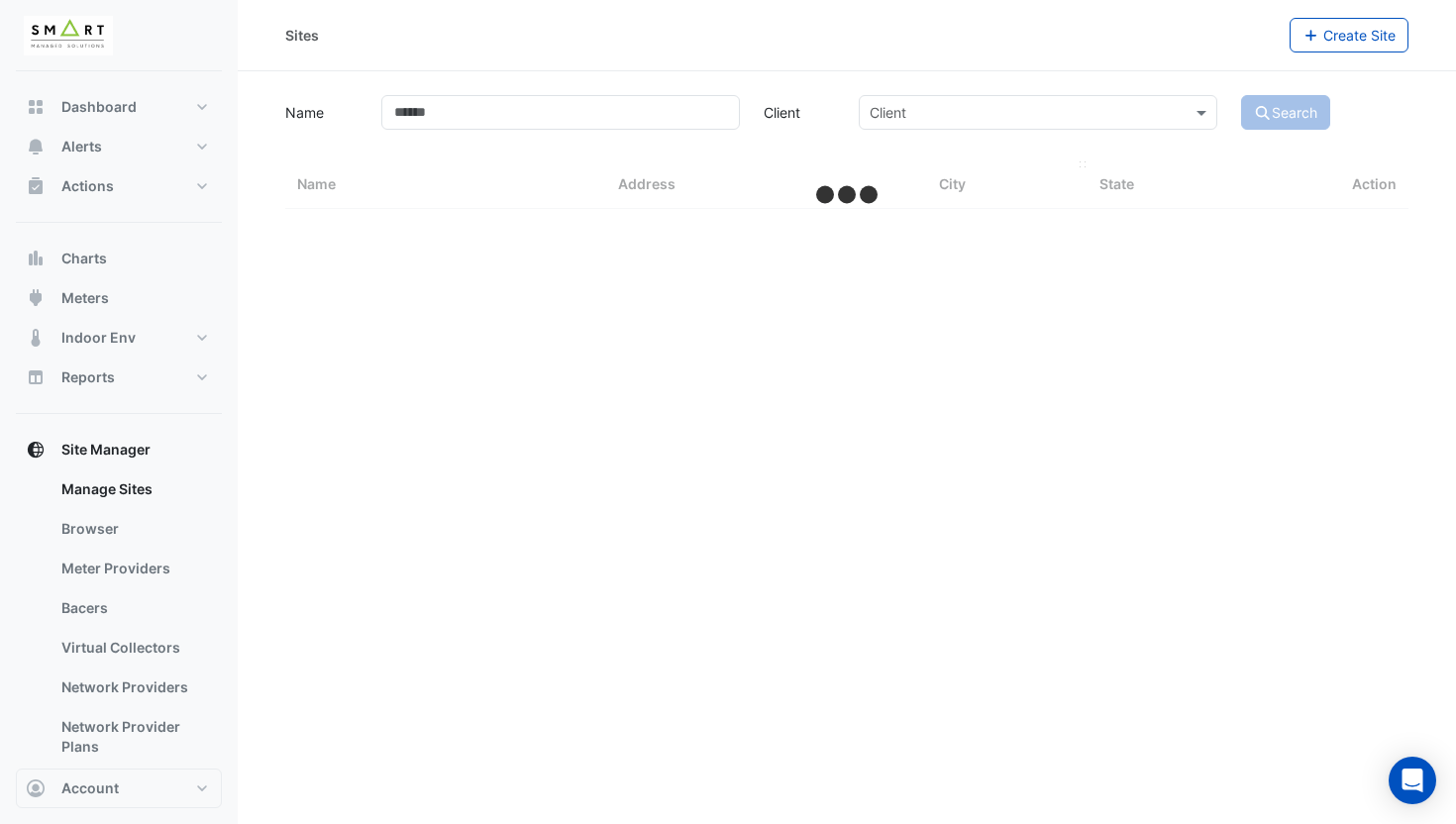 select on "**" 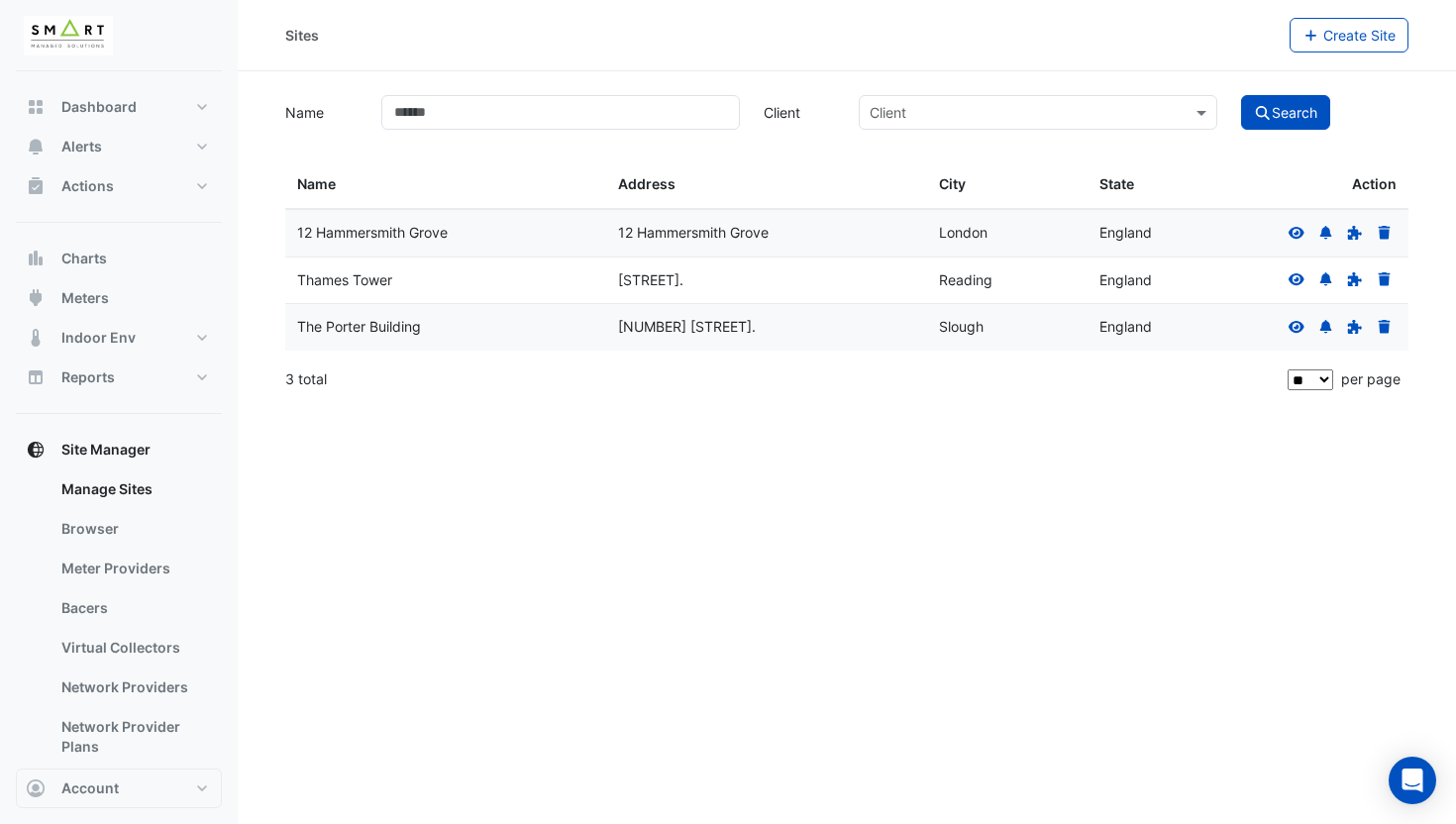 click 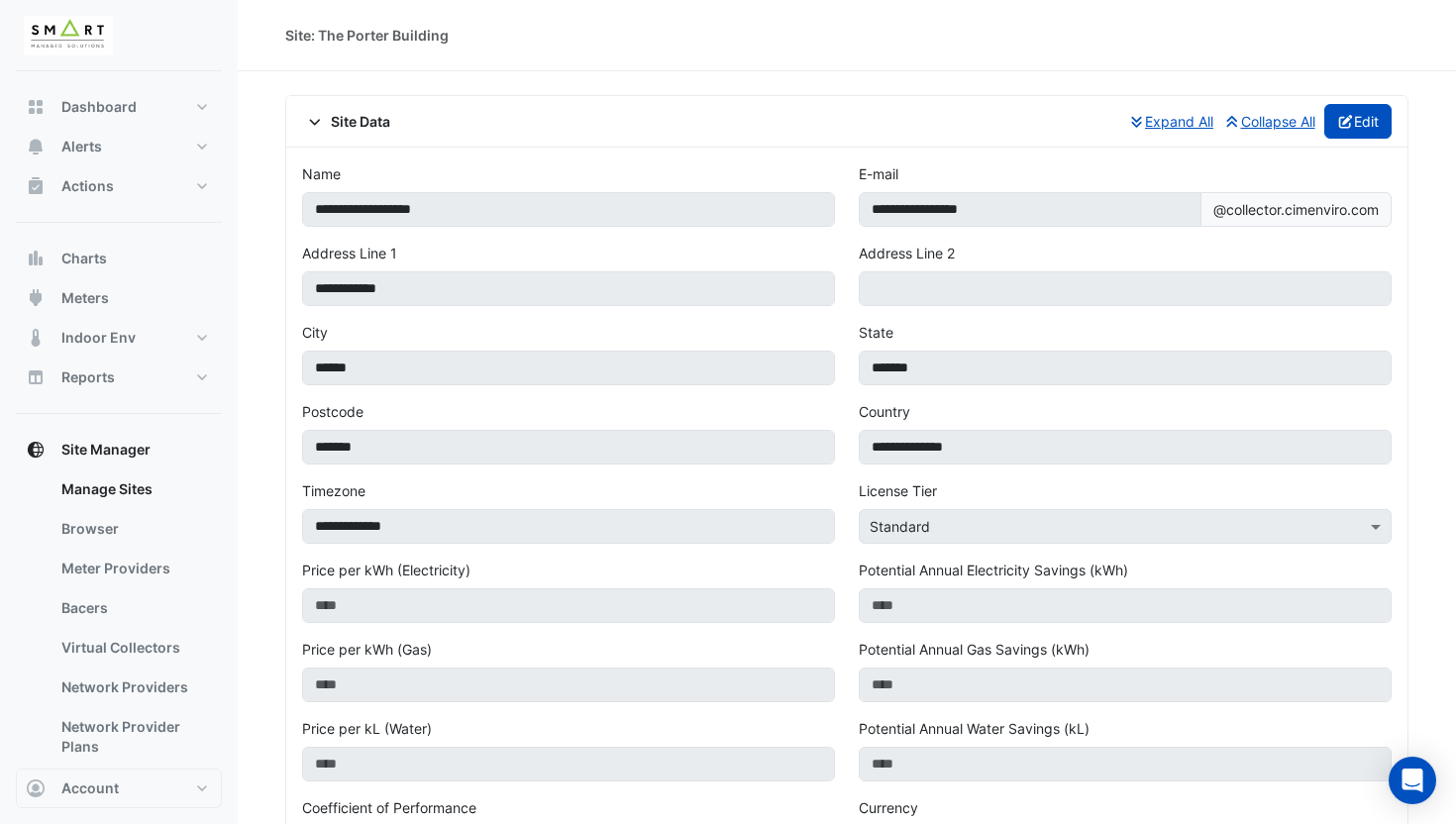 click on "Edit" 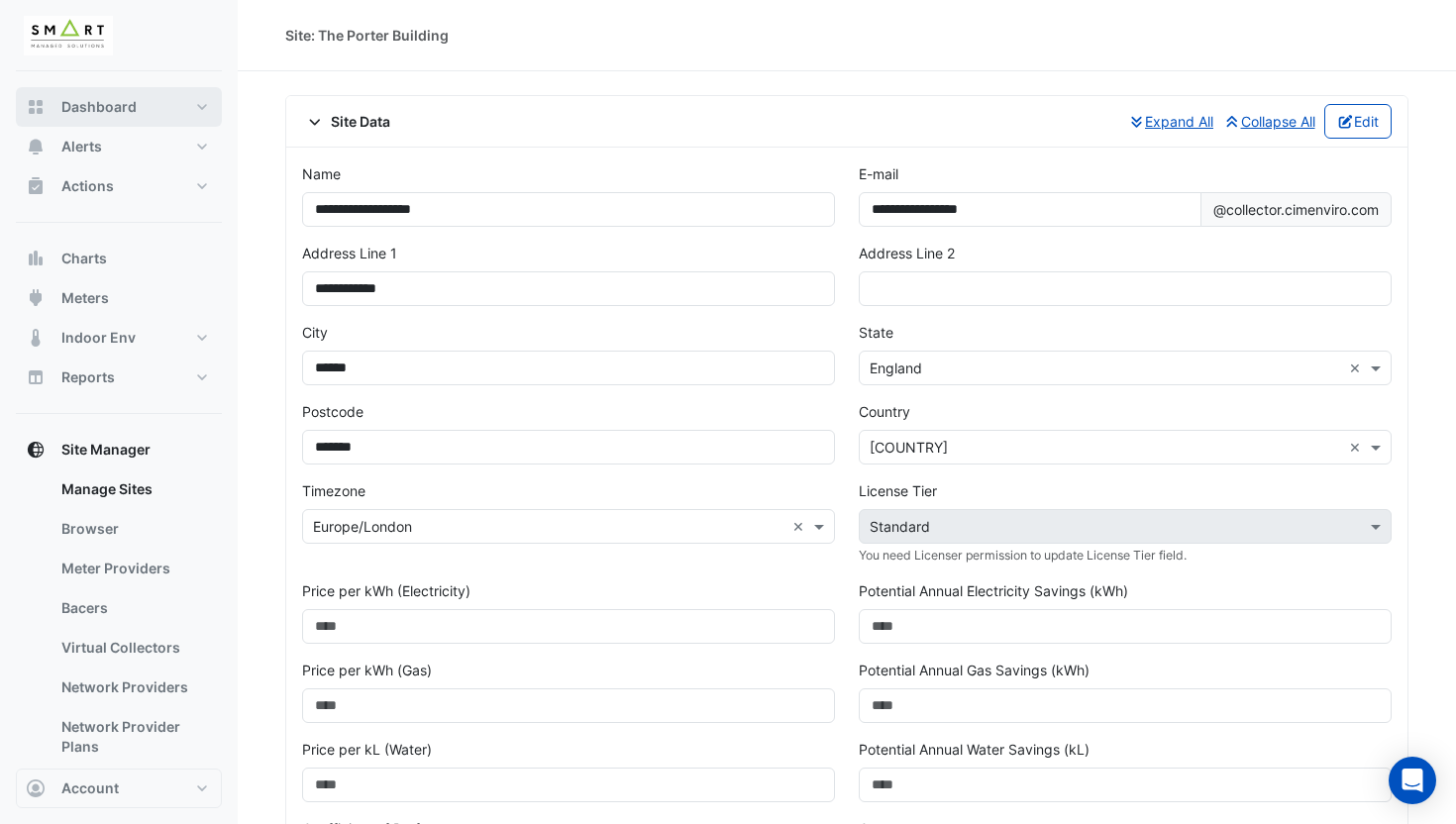 click on "Dashboard" at bounding box center [99, 107] 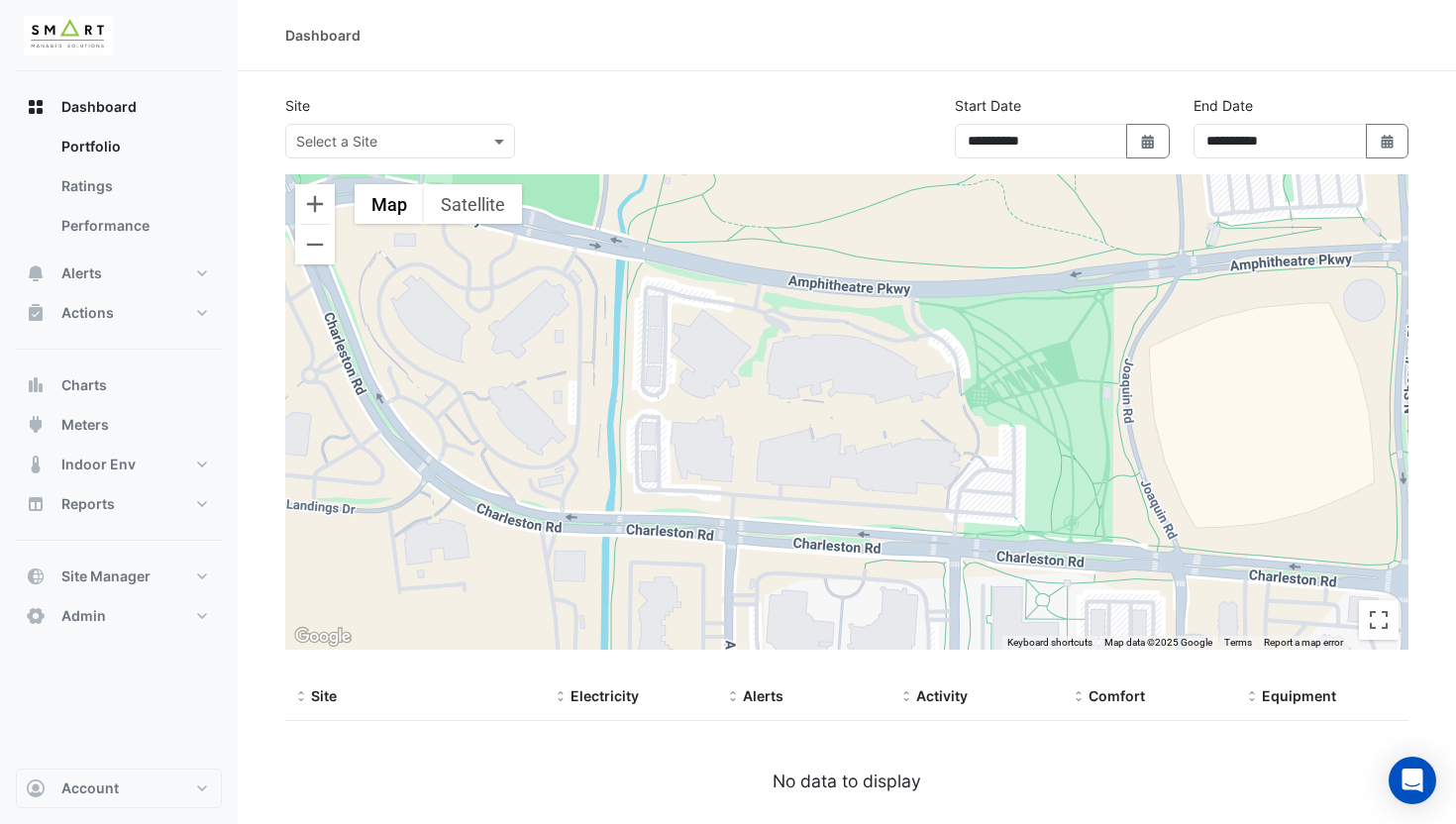 click at bounding box center [380, 142] 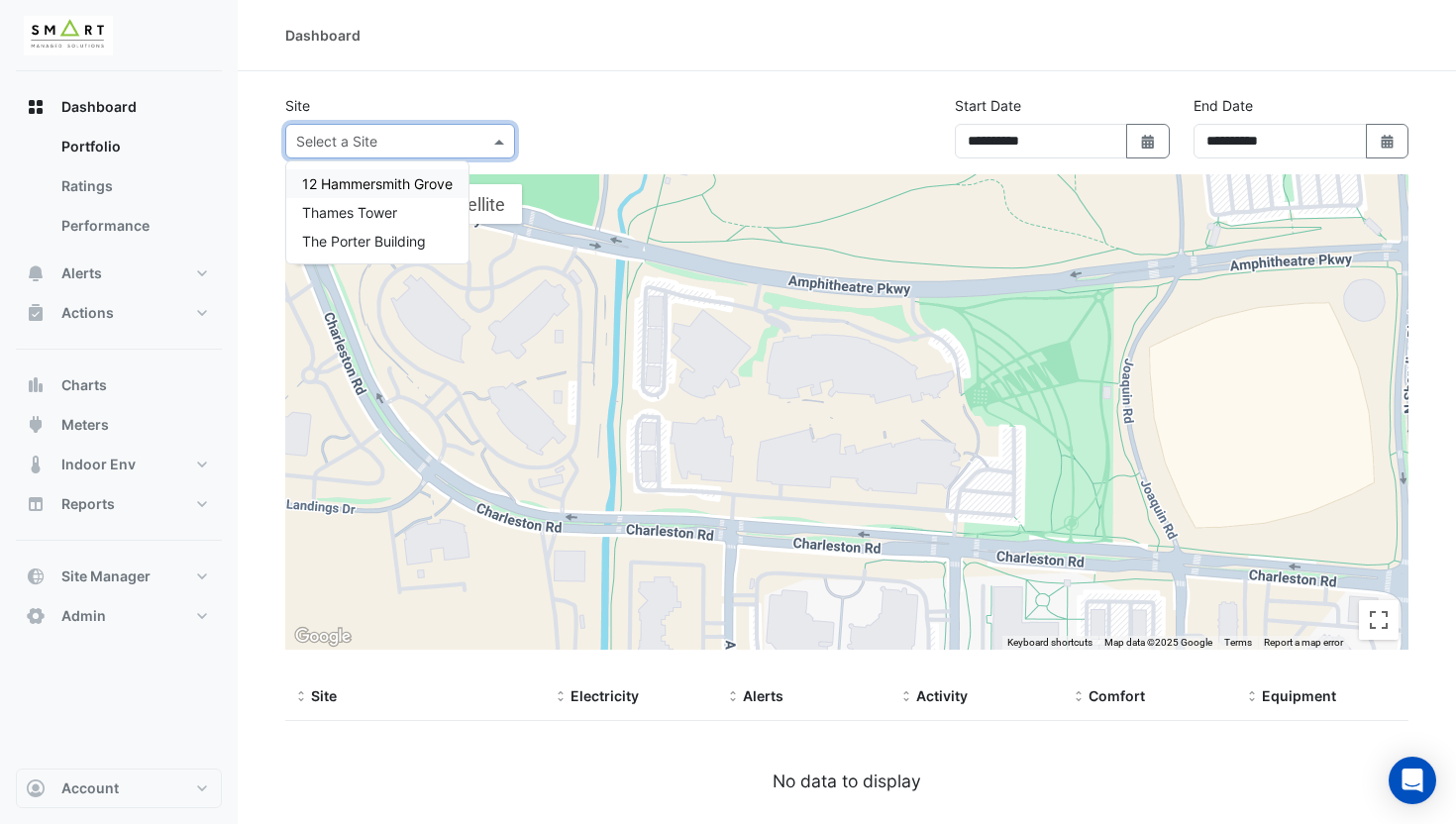 click on "12 Hammersmith Grove" at bounding box center (377, 183) 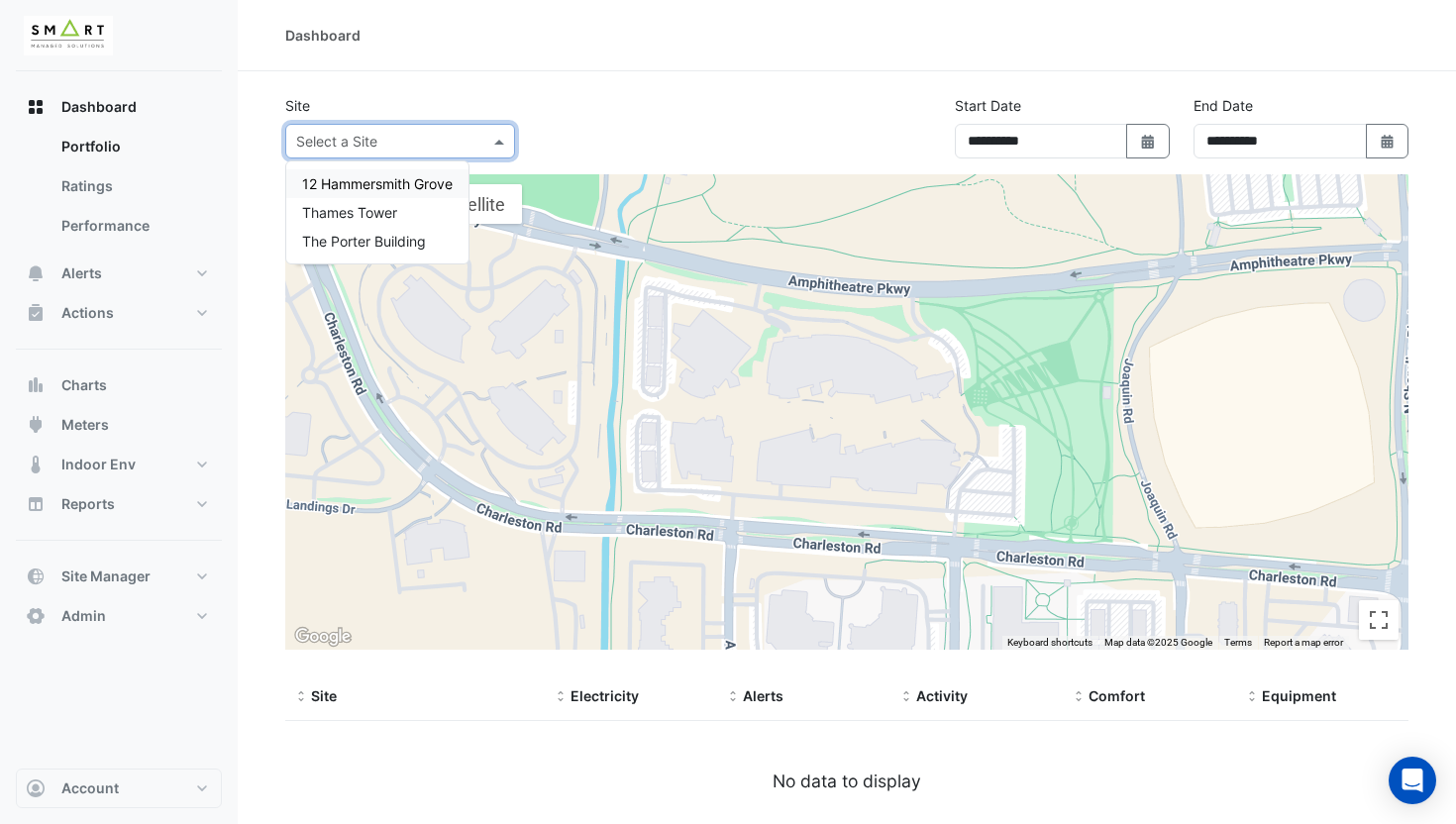 select on "**" 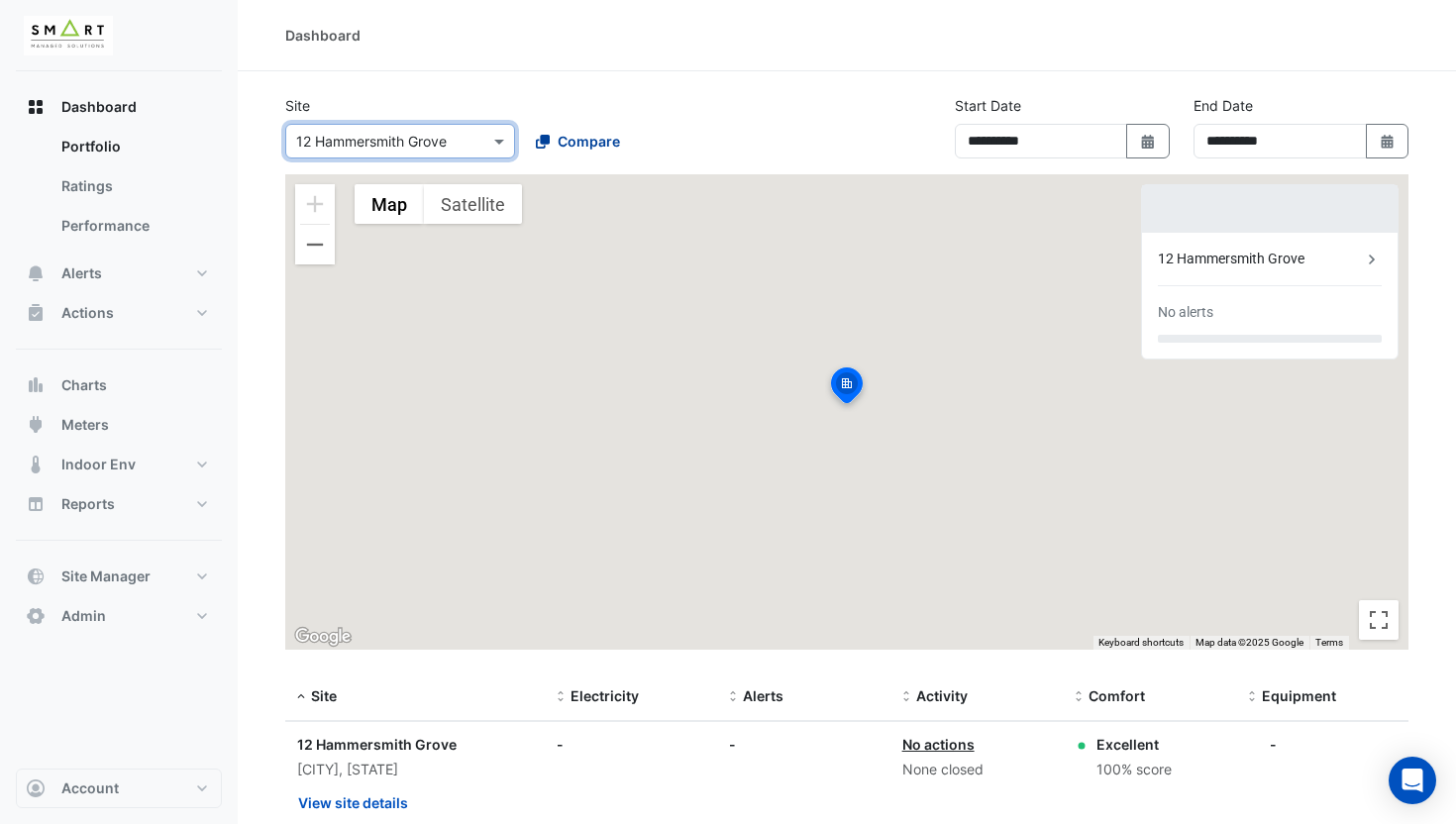 click on "Compare" at bounding box center [588, 141] 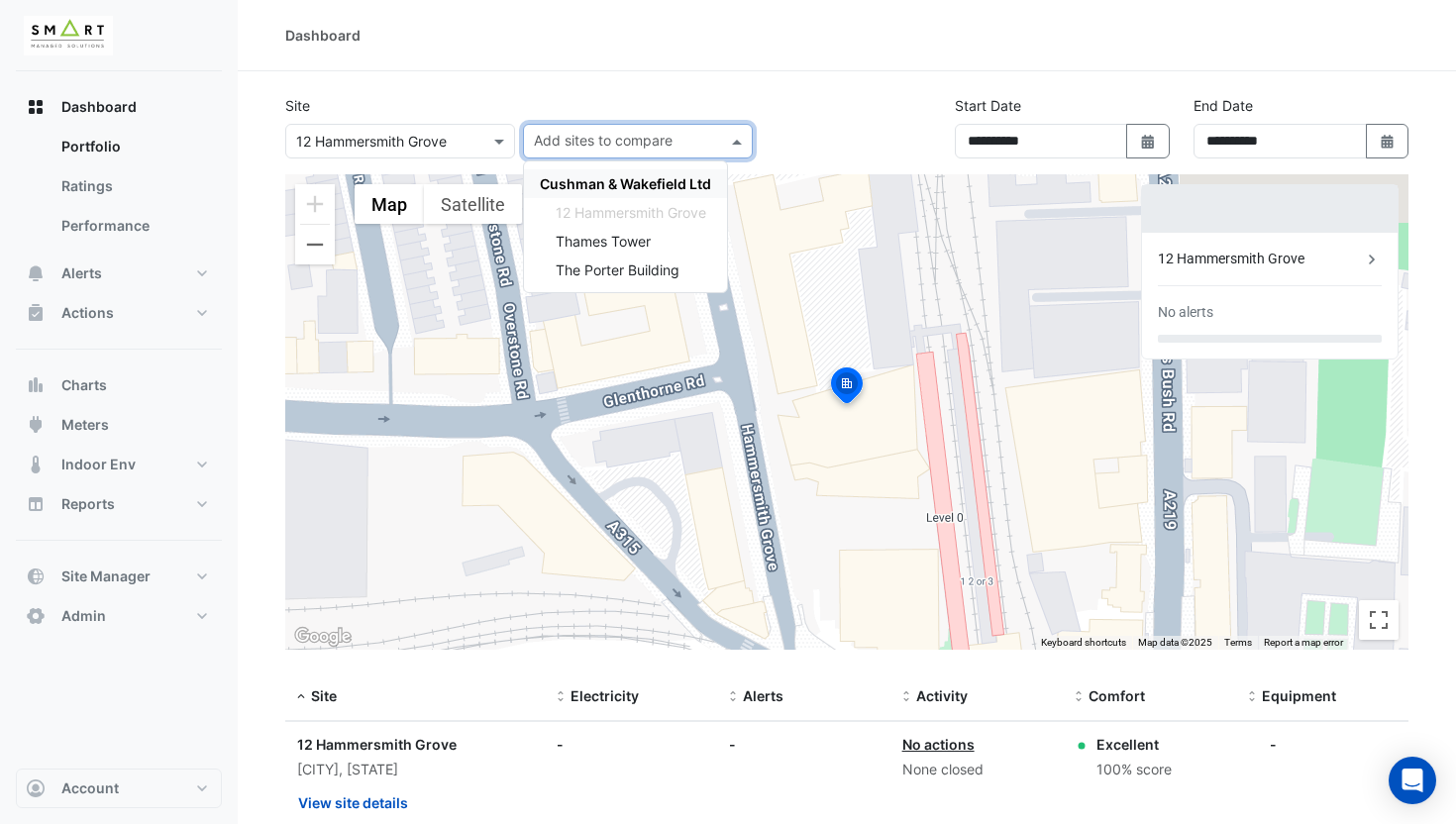 click on "Cushman & Wakefield Ltd" at bounding box center [625, 183] 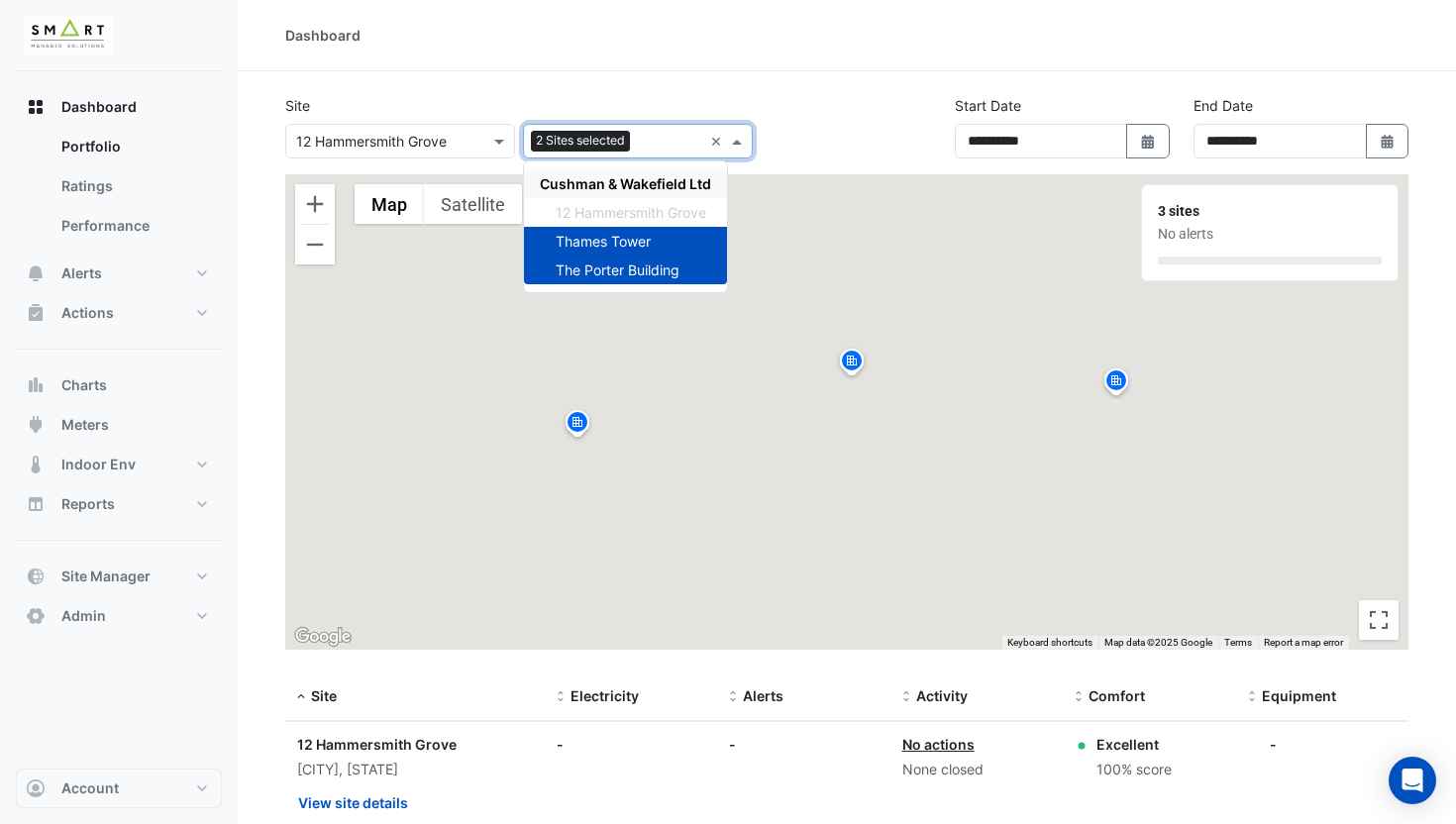 click on "Site
Select a Site × 12 Hammersmith Grove
Add sites to compare
2 Sites selected
× Cushman & Wakefield Ltd 12 Hammersmith Grove Thames Tower The Porter Building" 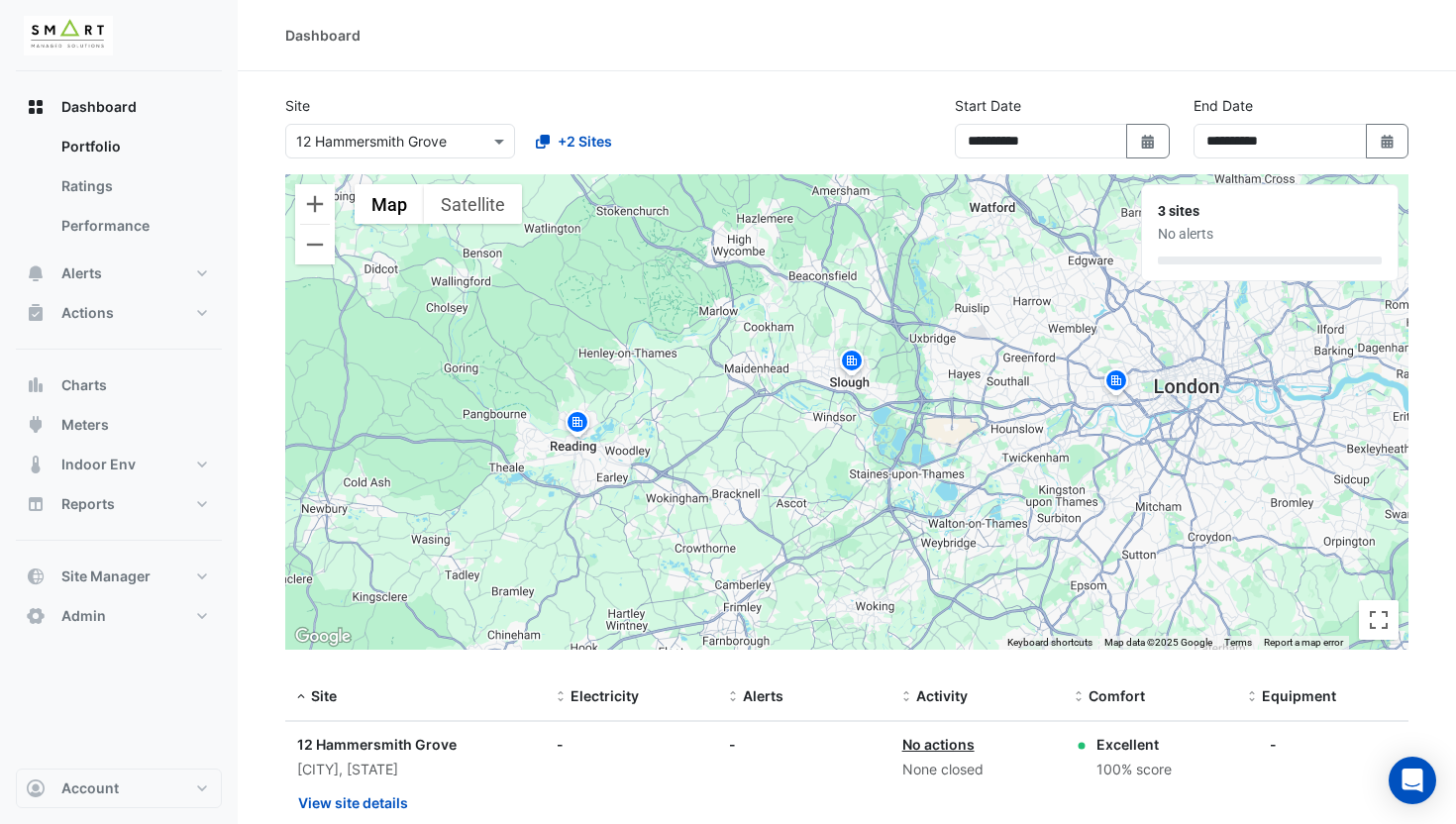 click 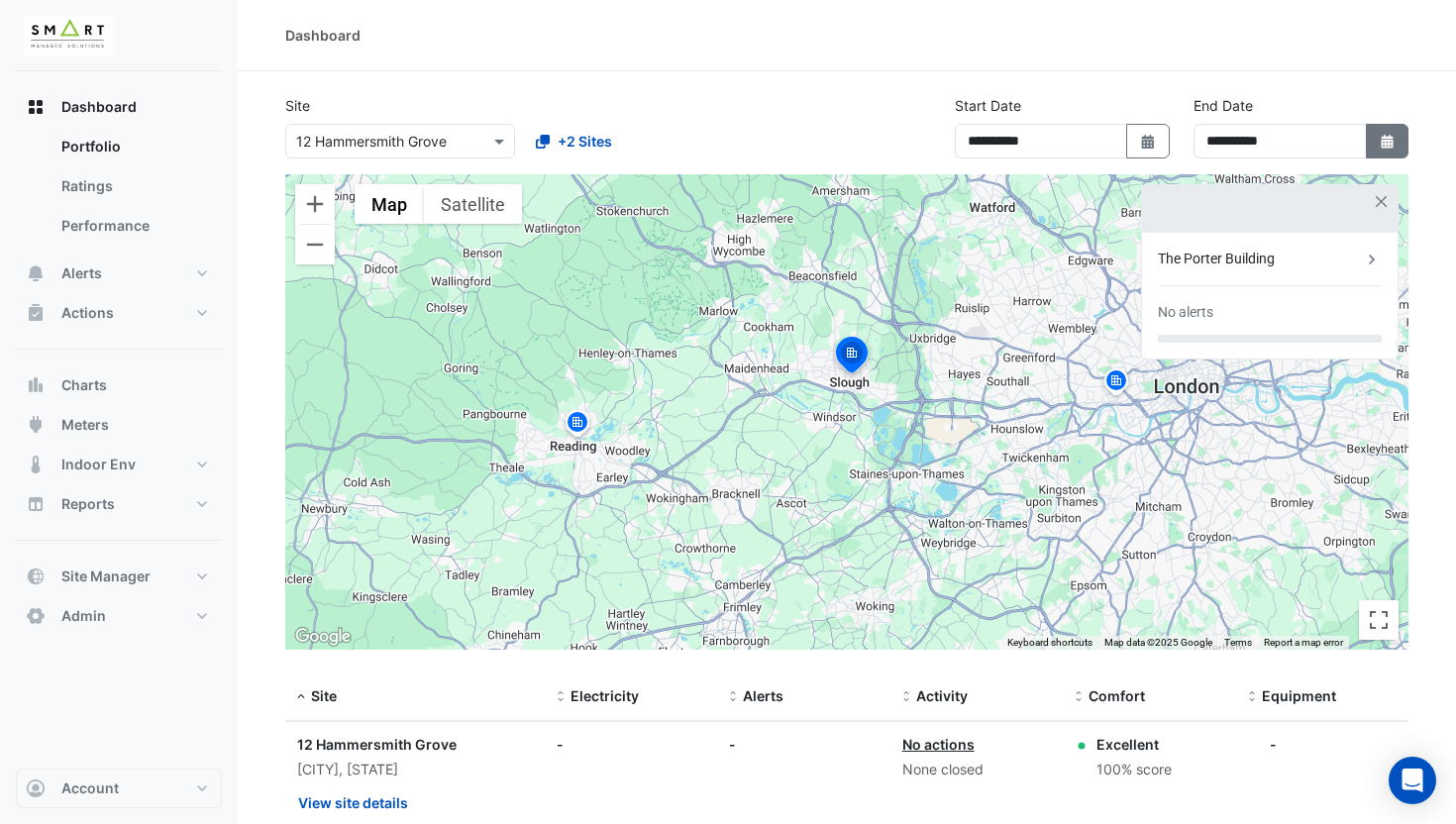 click on "Select Date" 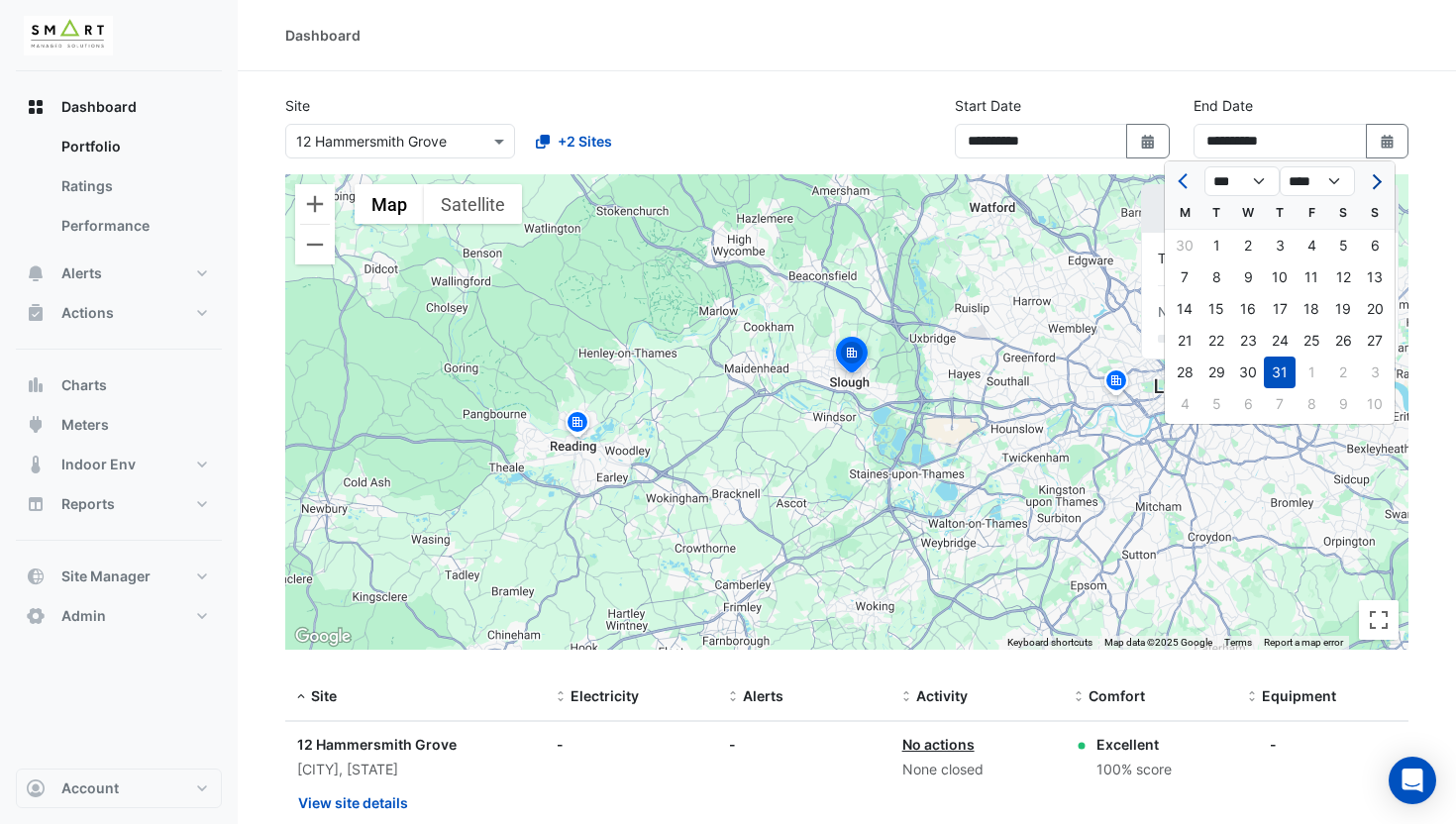 click 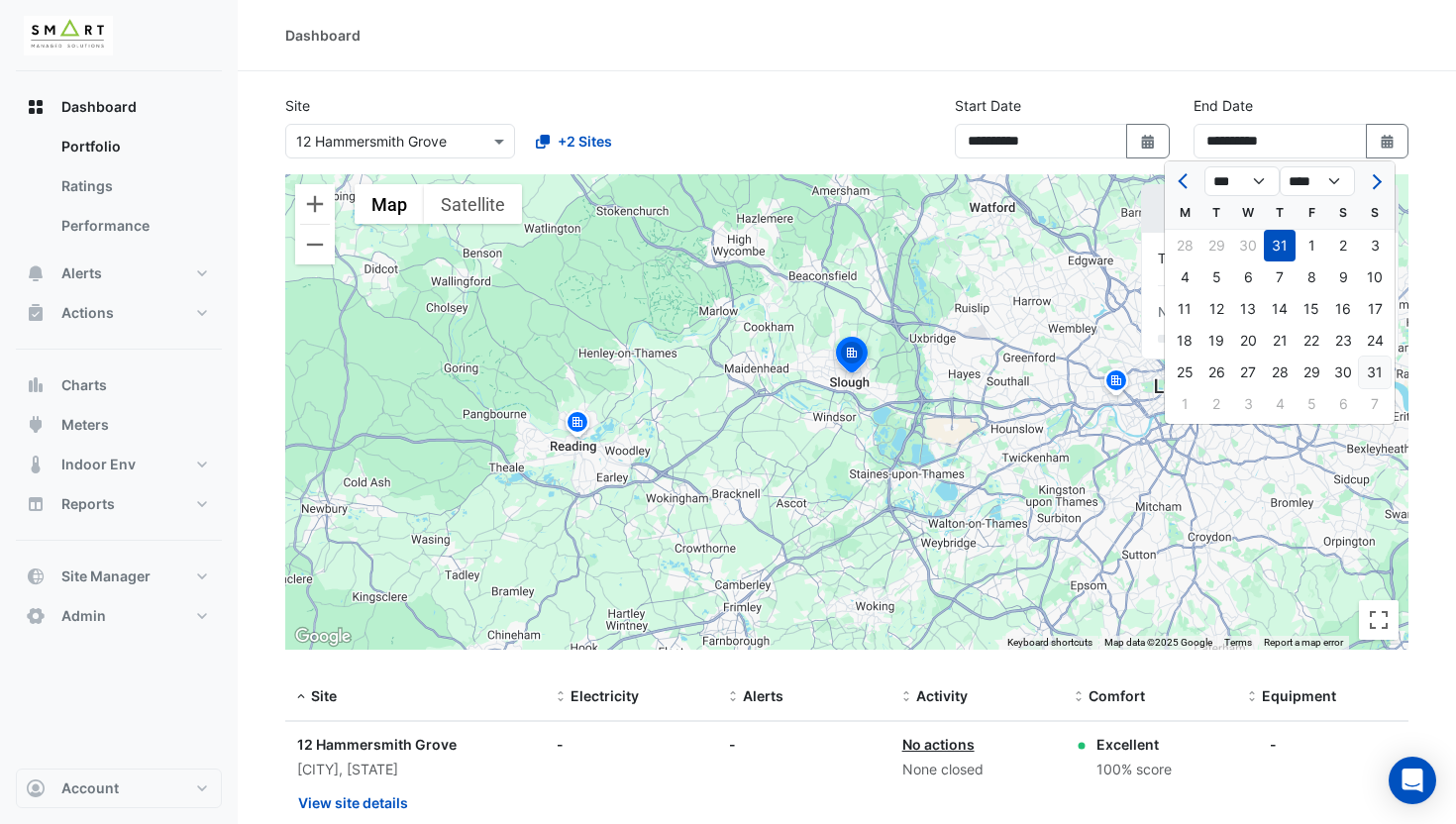 click on "31" 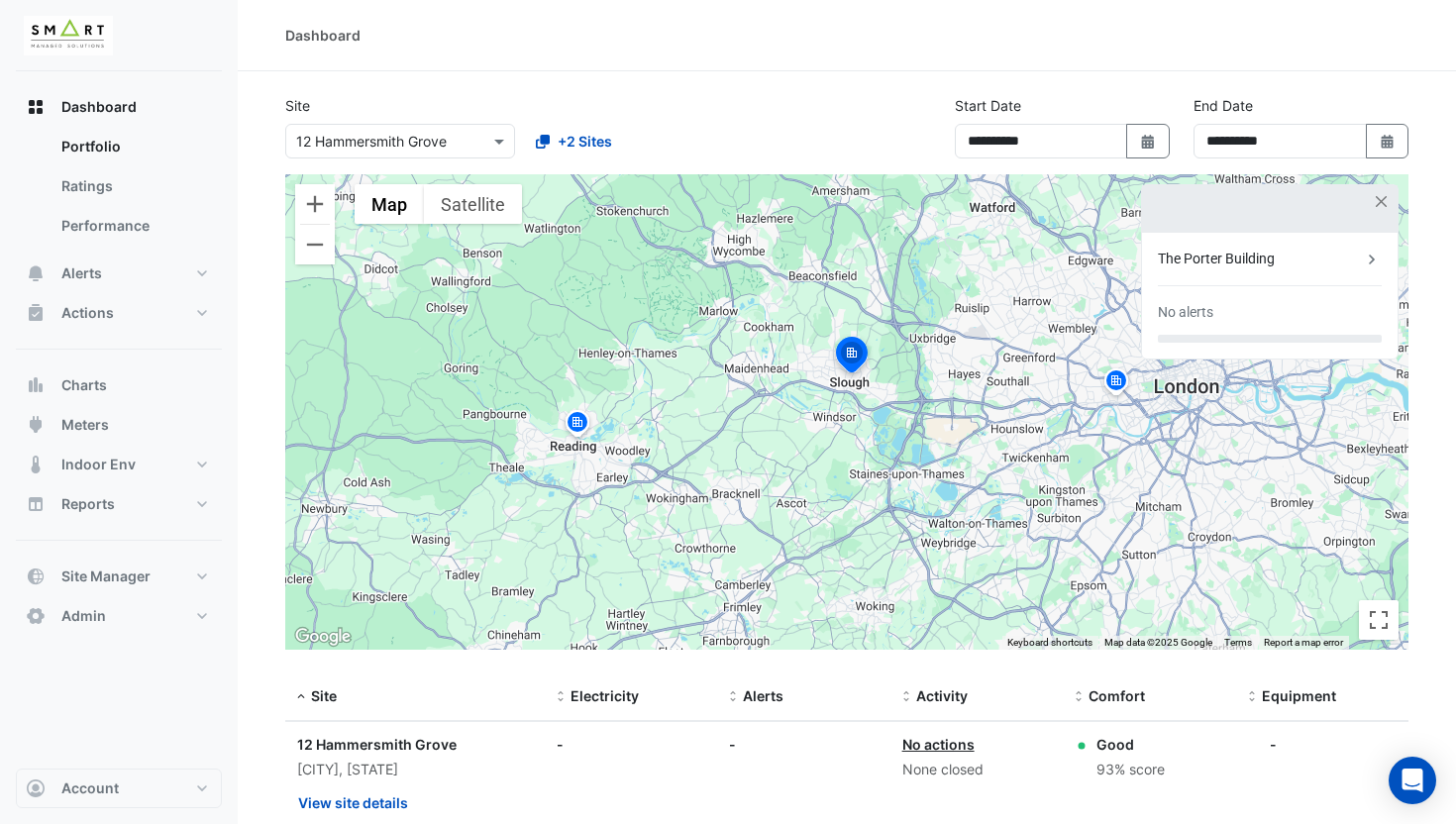 click on "**********" 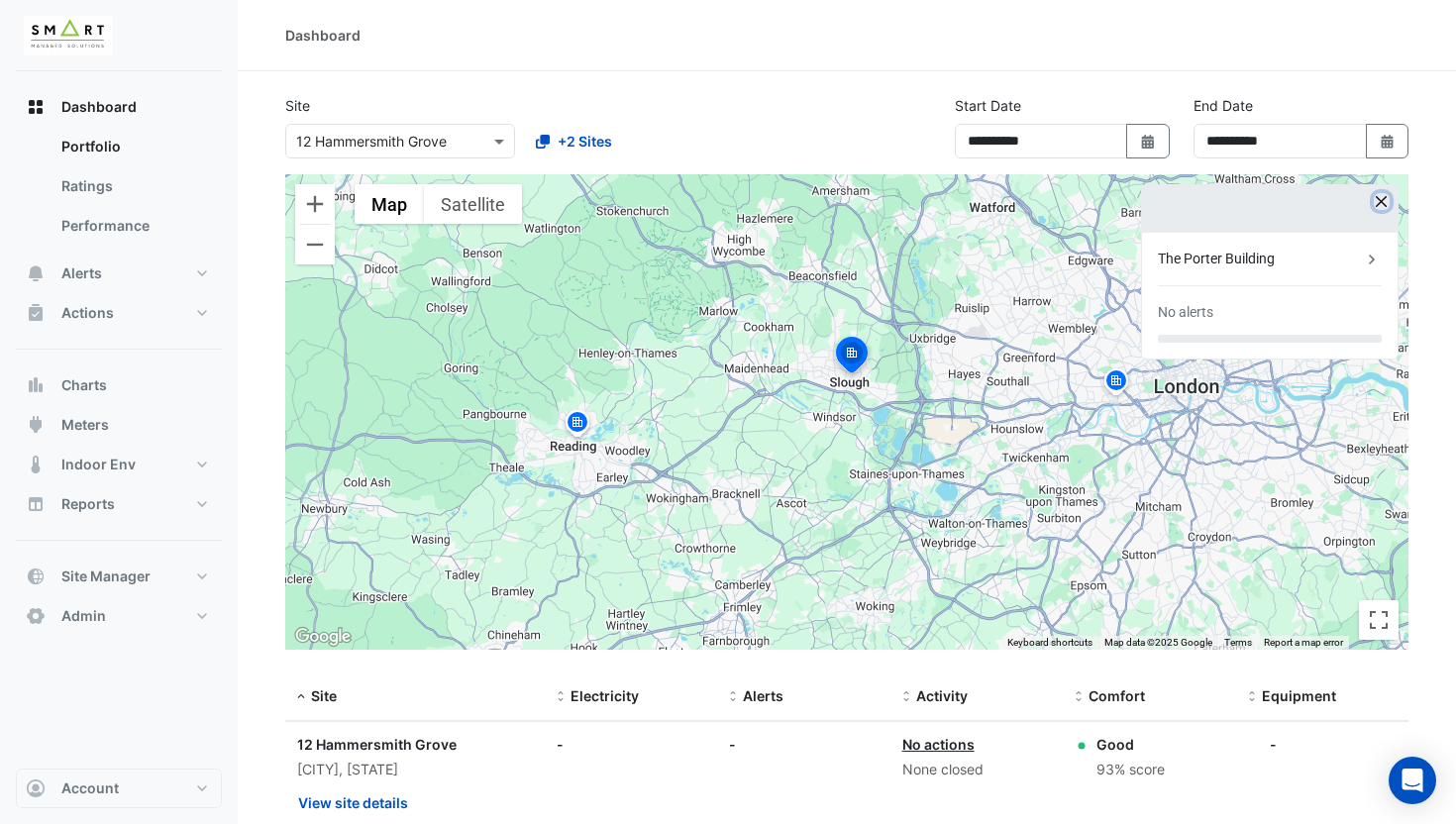 click 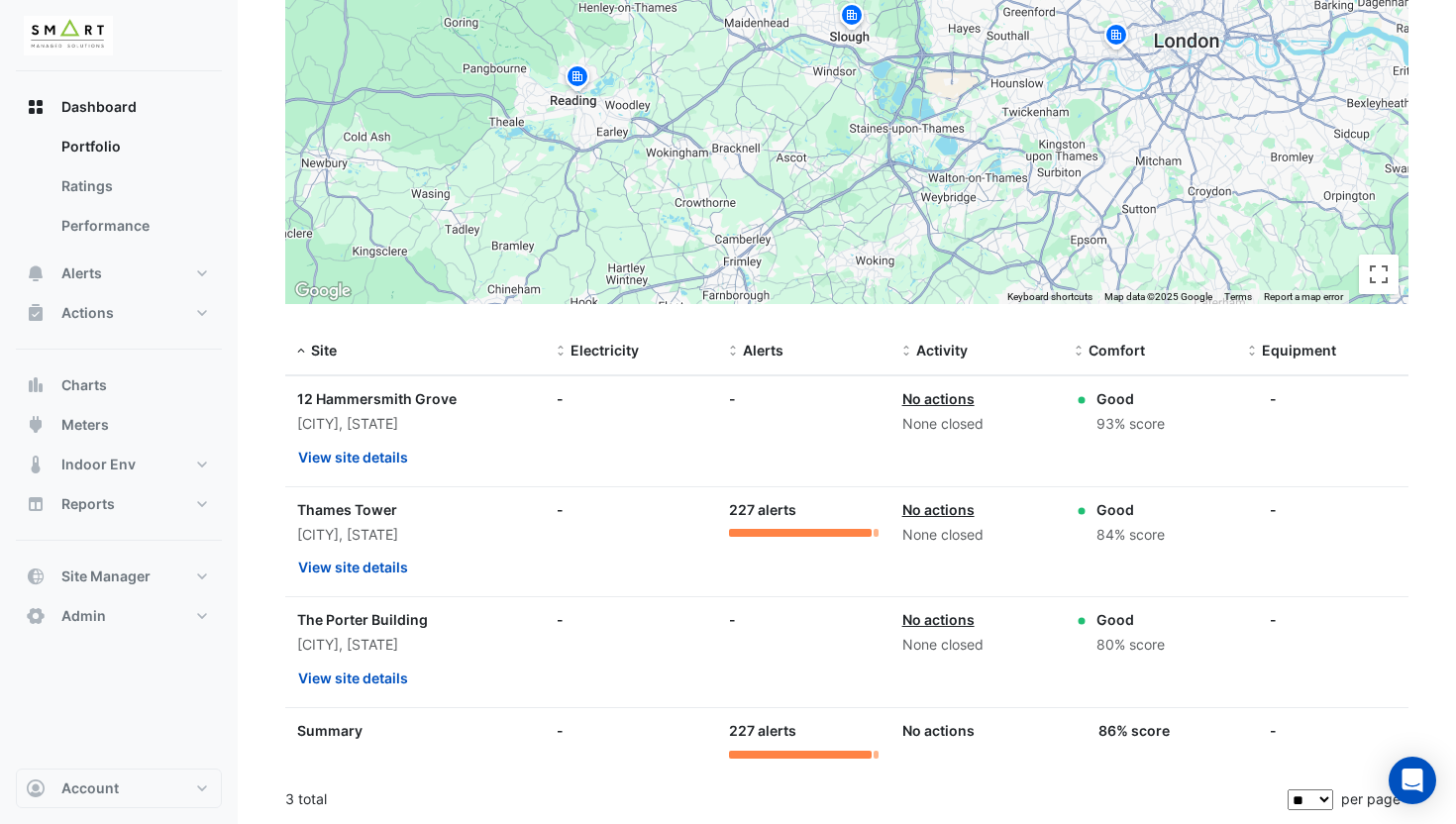scroll, scrollTop: 288, scrollLeft: 0, axis: vertical 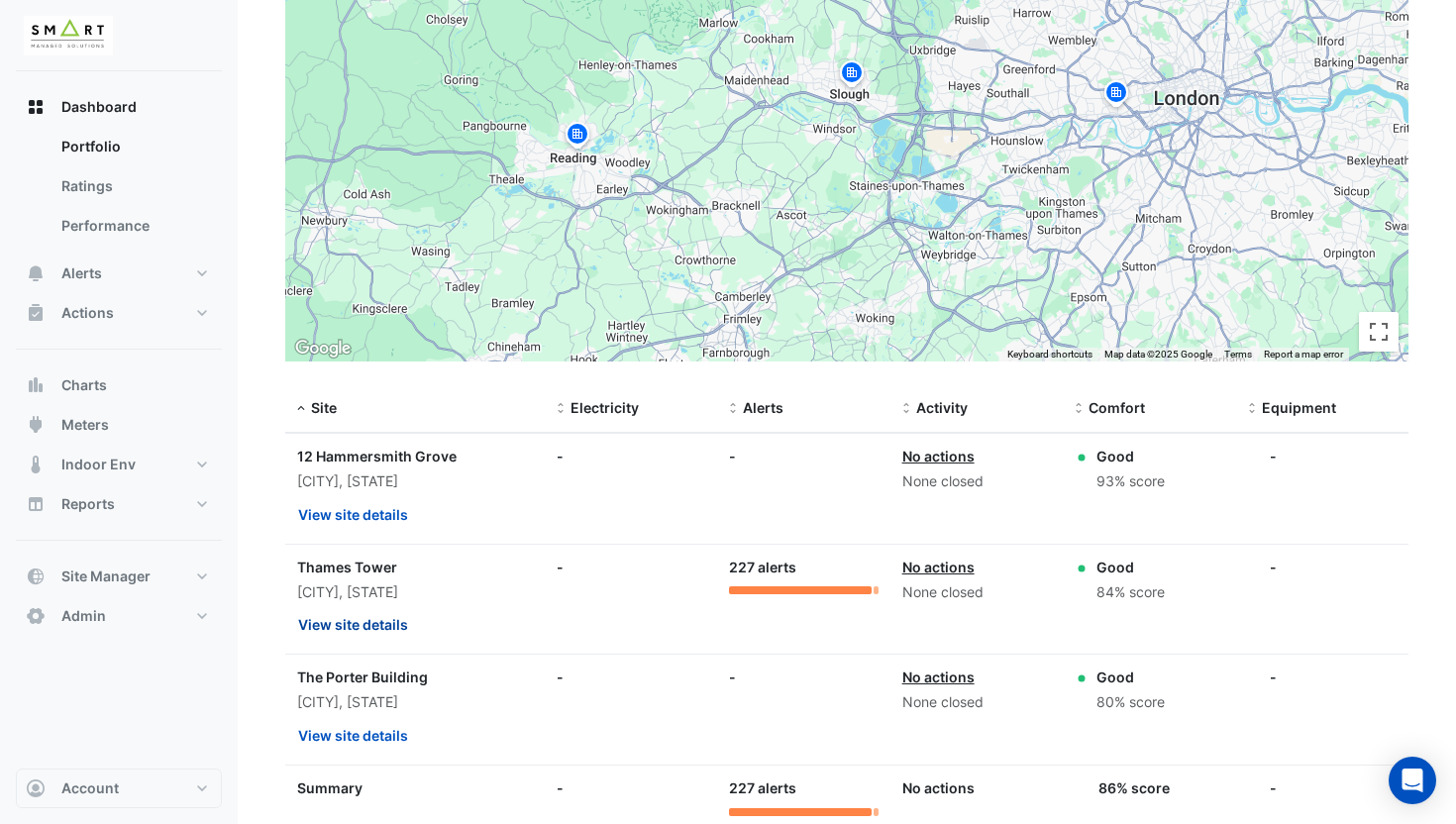click on "View site details" 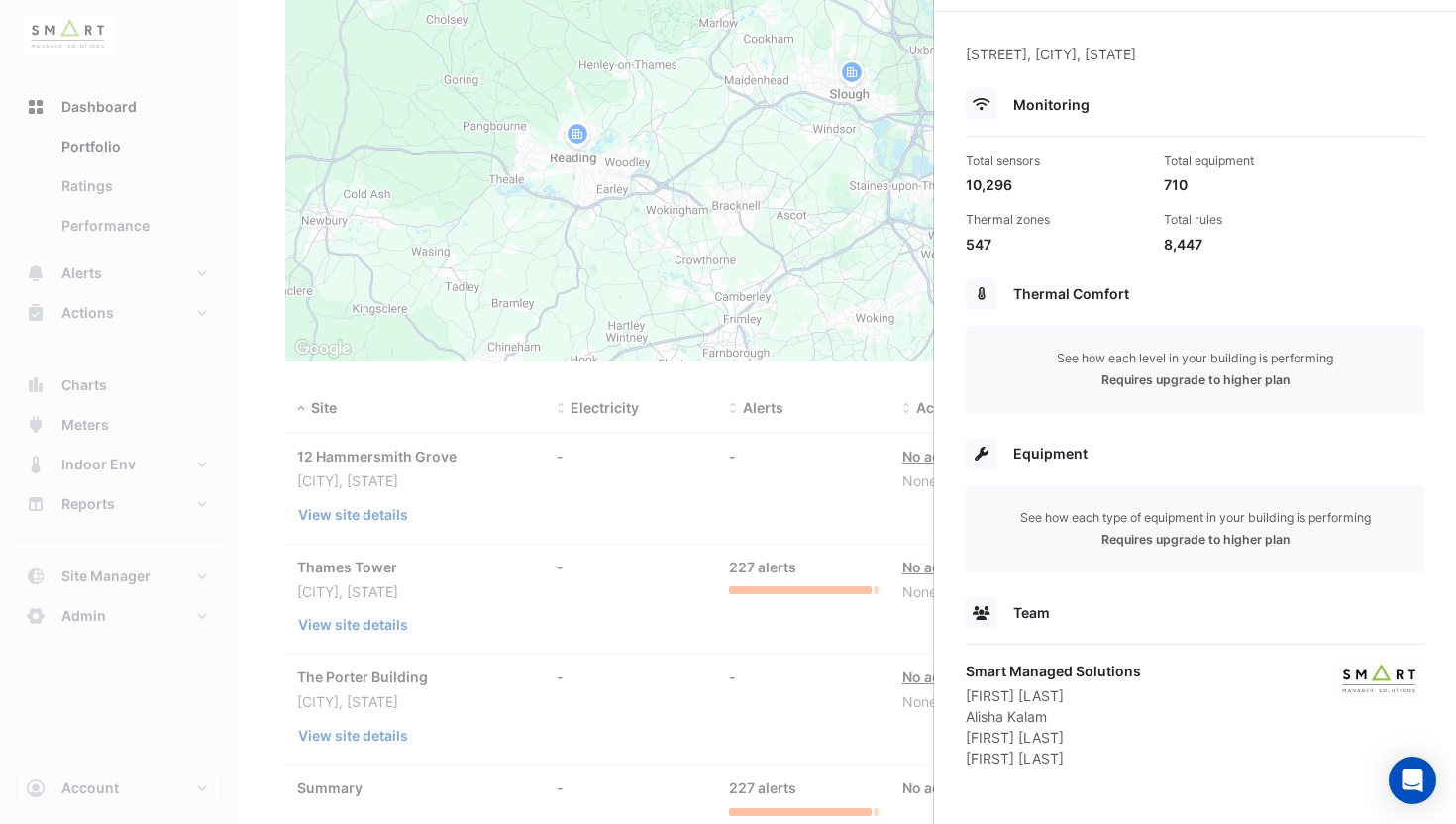 scroll, scrollTop: 0, scrollLeft: 0, axis: both 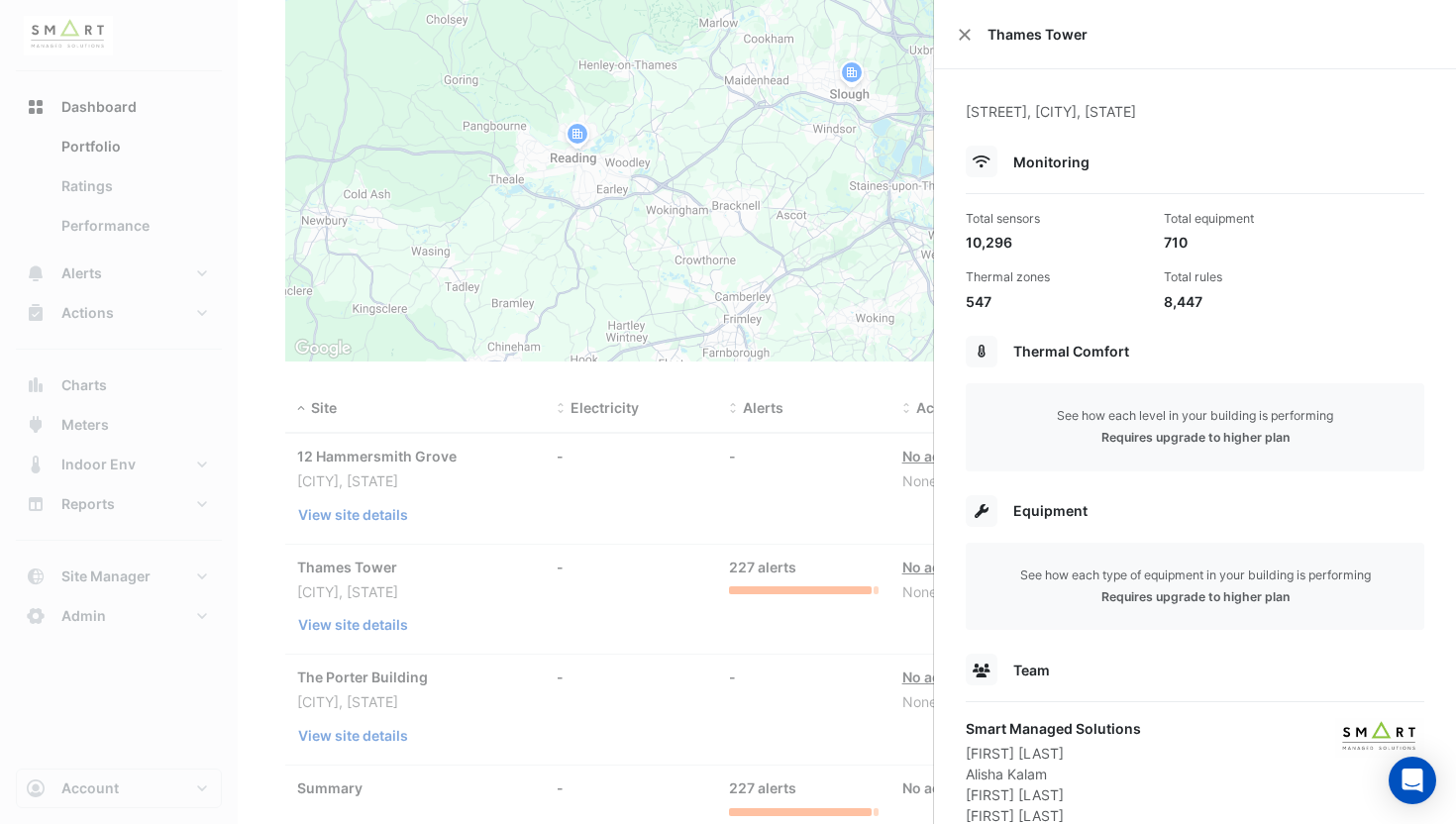type 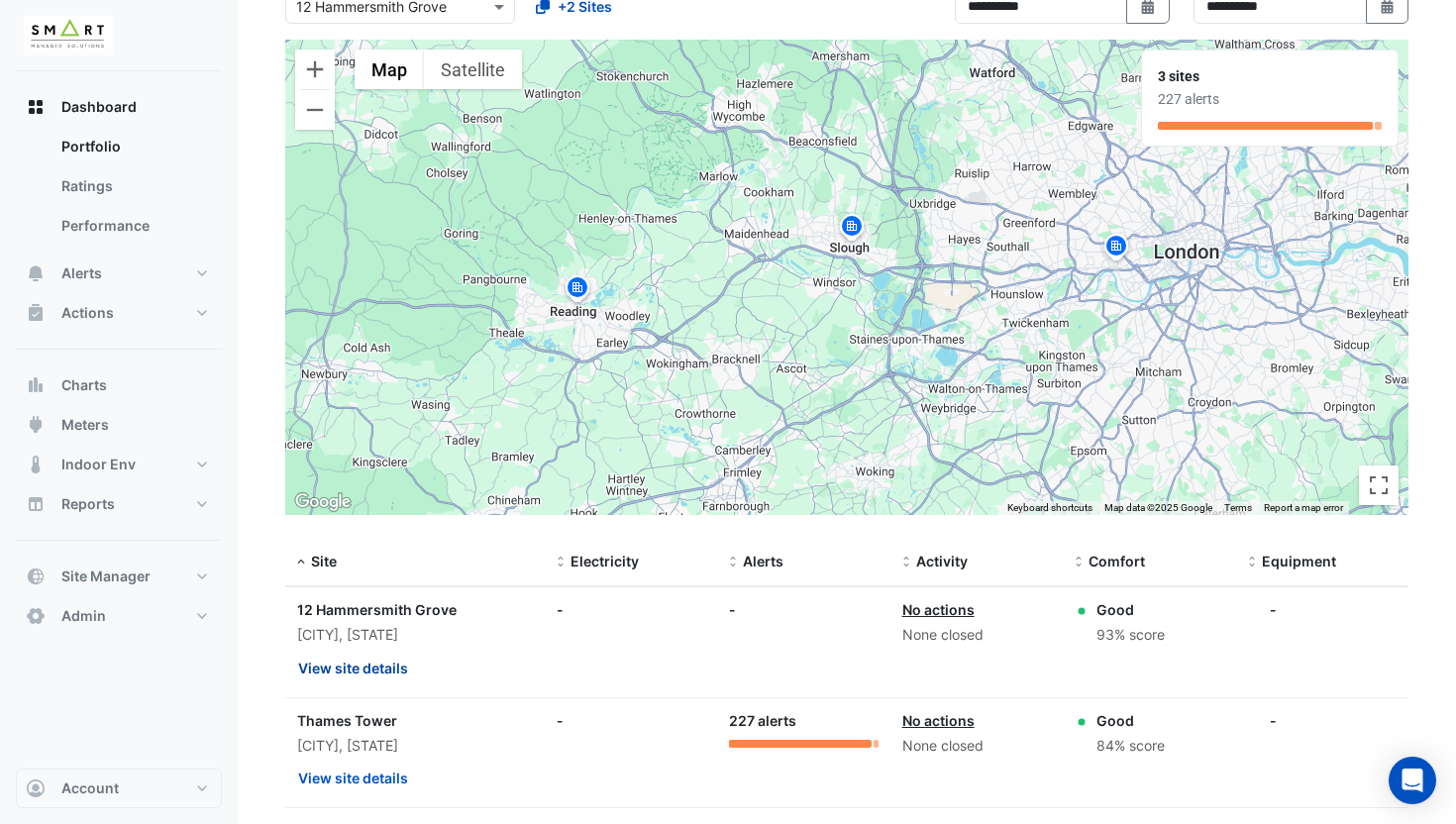 scroll, scrollTop: 117, scrollLeft: 0, axis: vertical 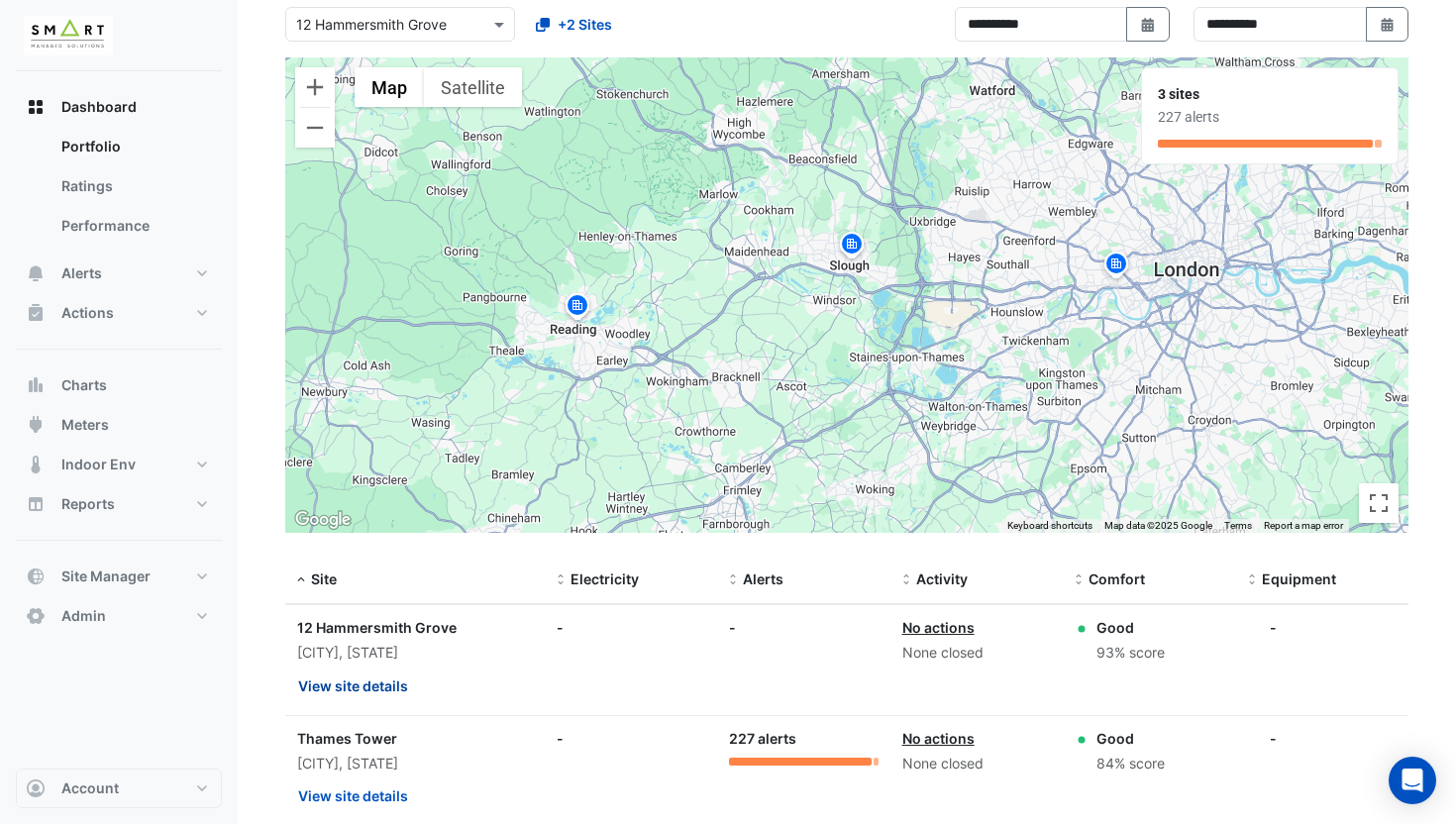 click on "View site details" 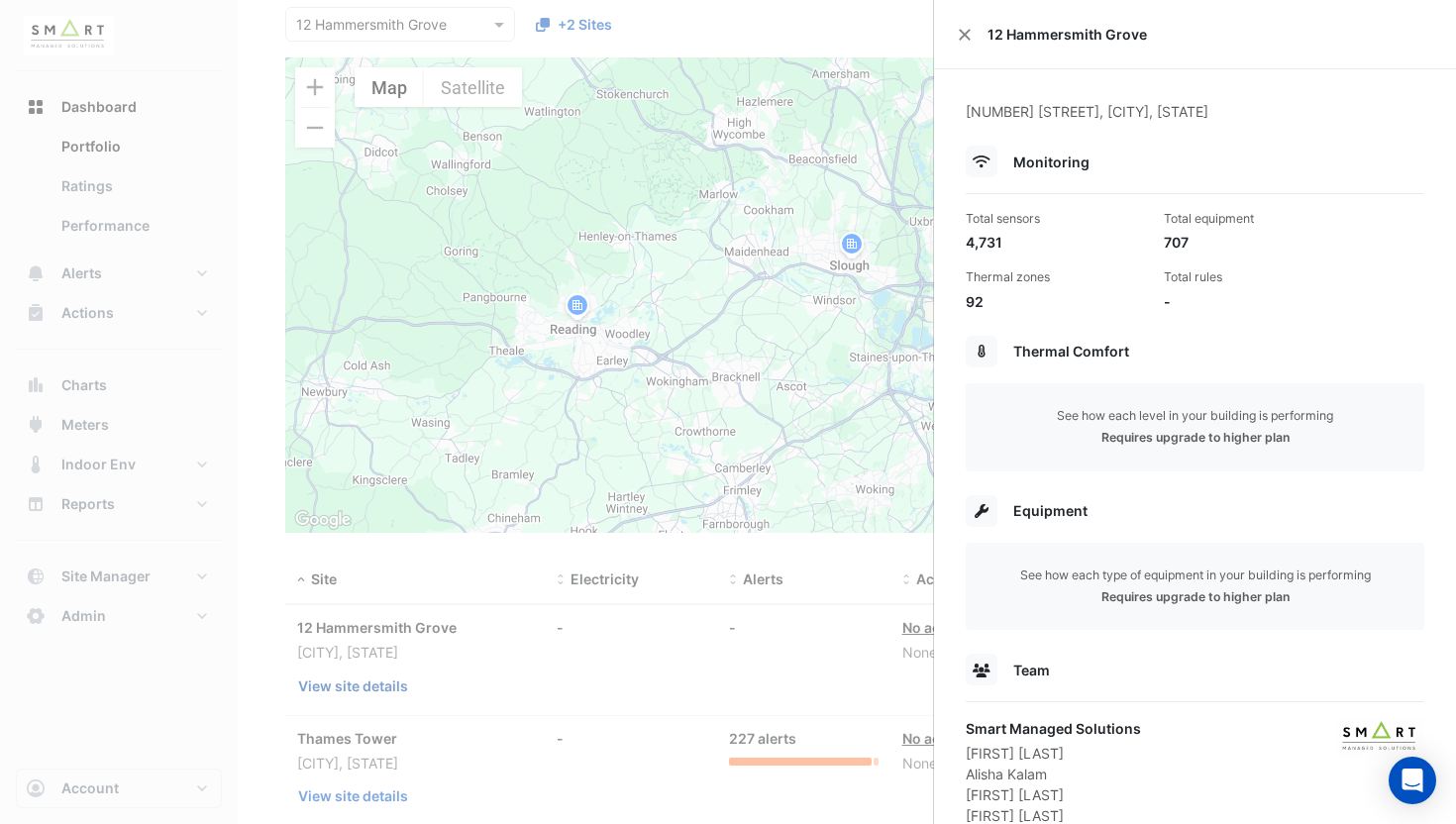 type 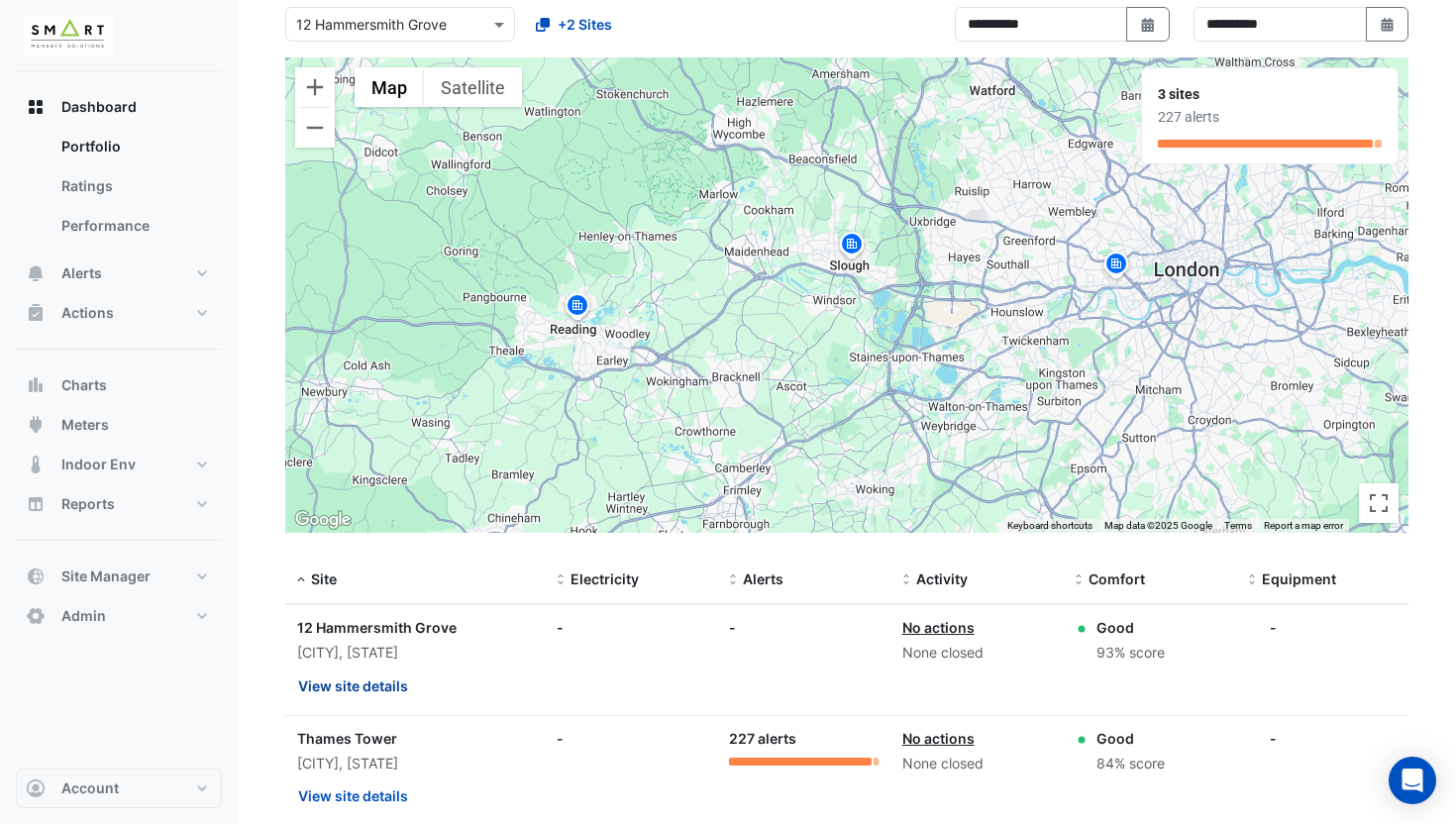 type 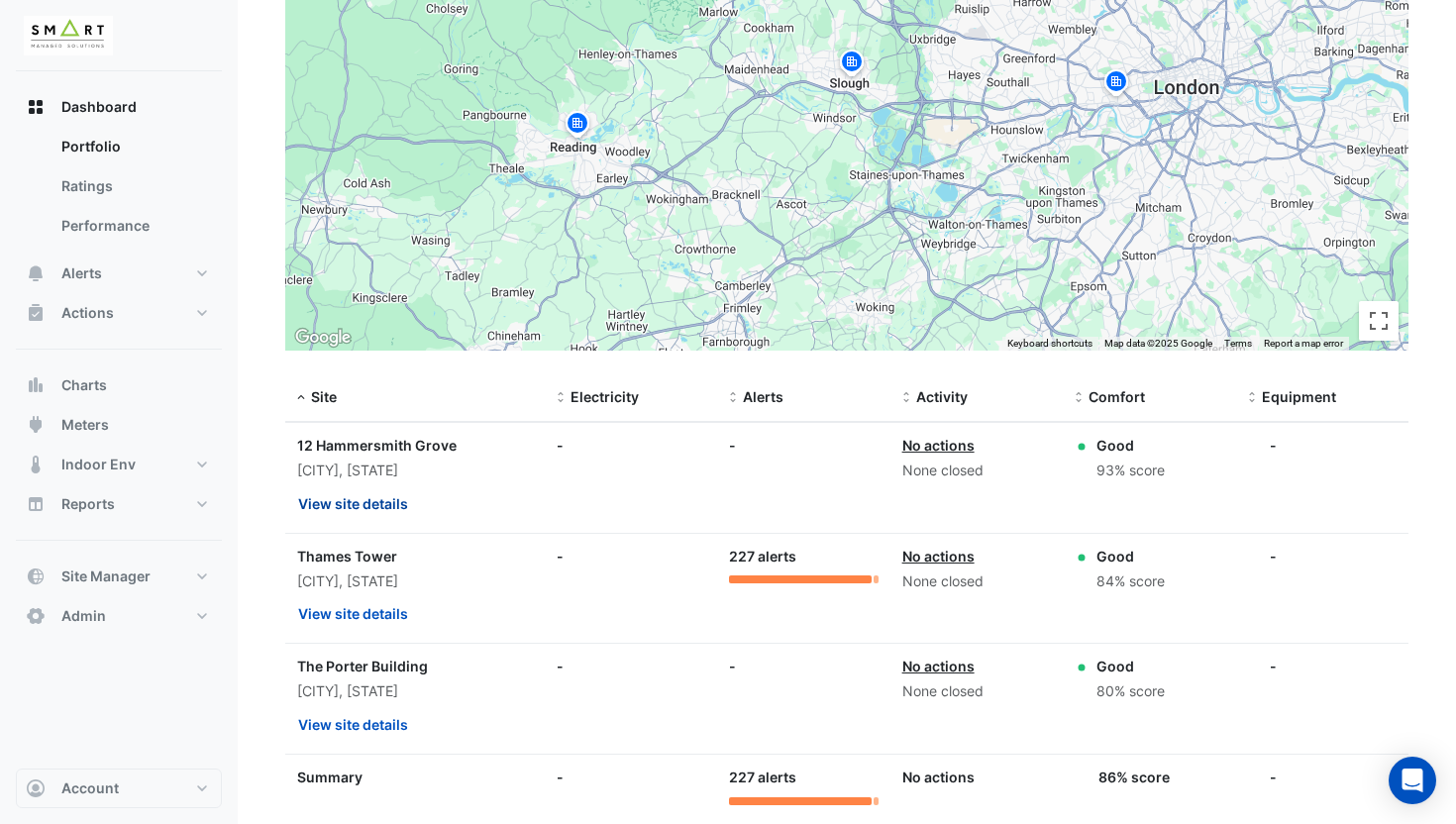scroll, scrollTop: 306, scrollLeft: 0, axis: vertical 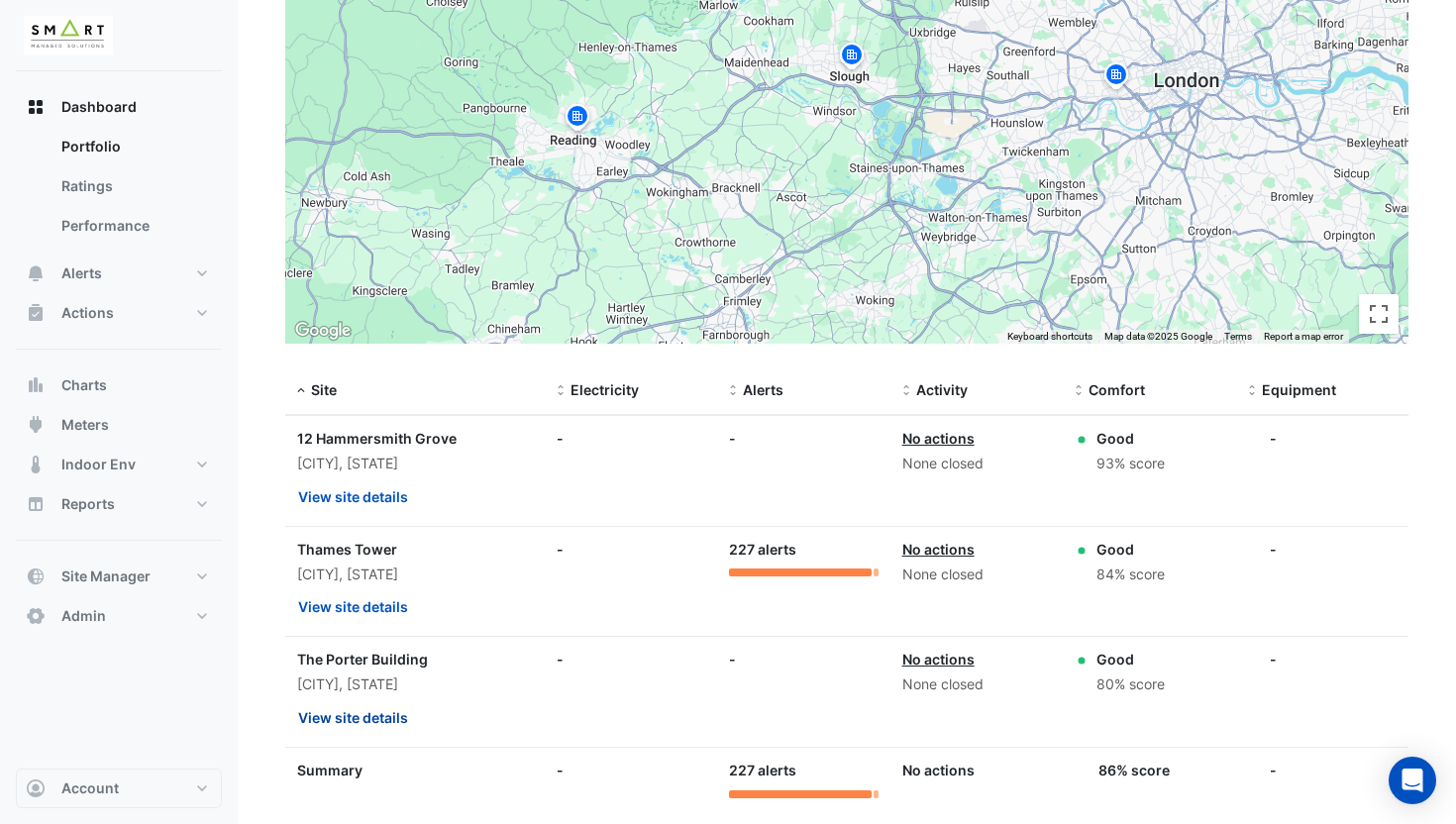 click on "View site details" 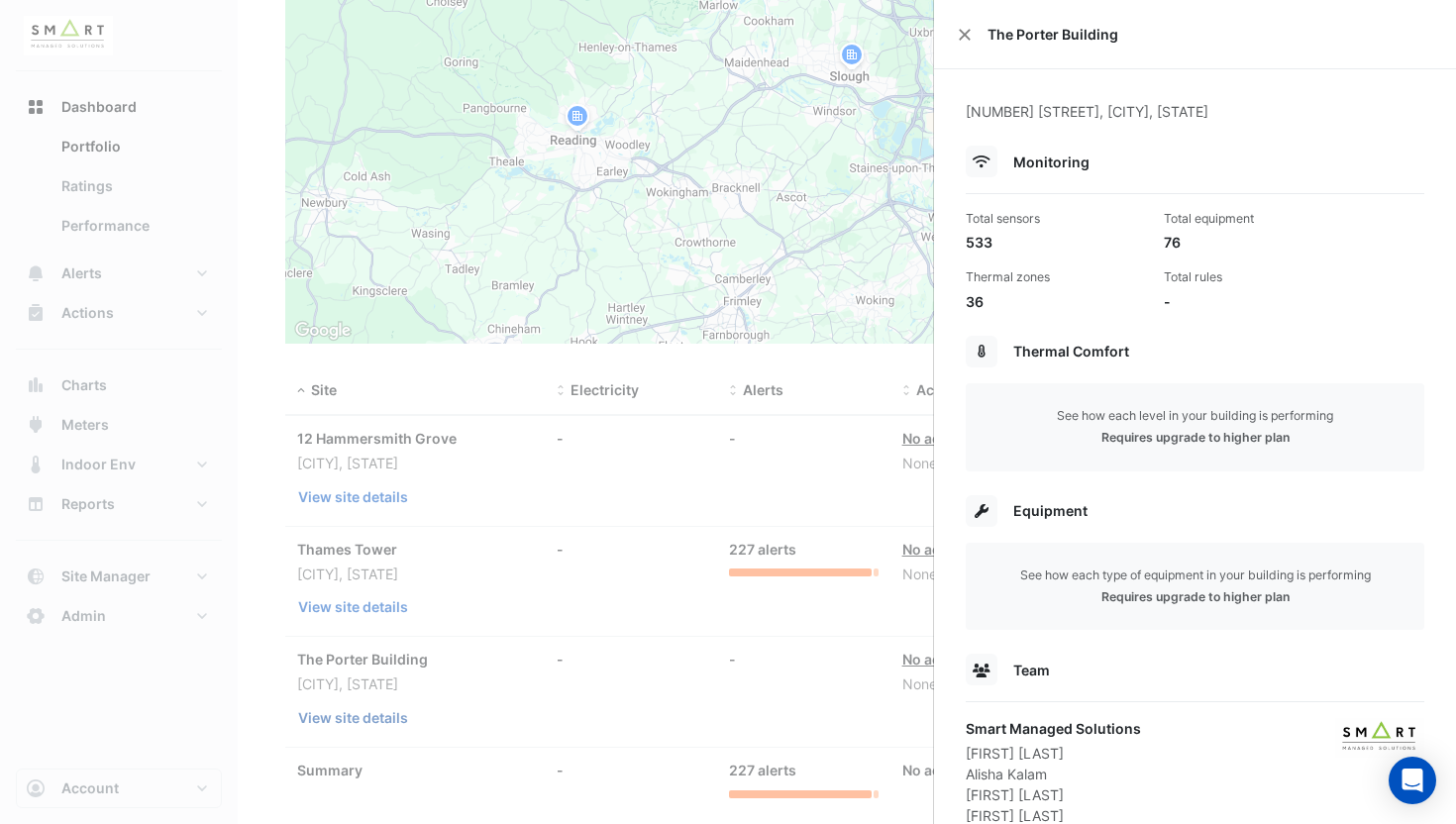 type 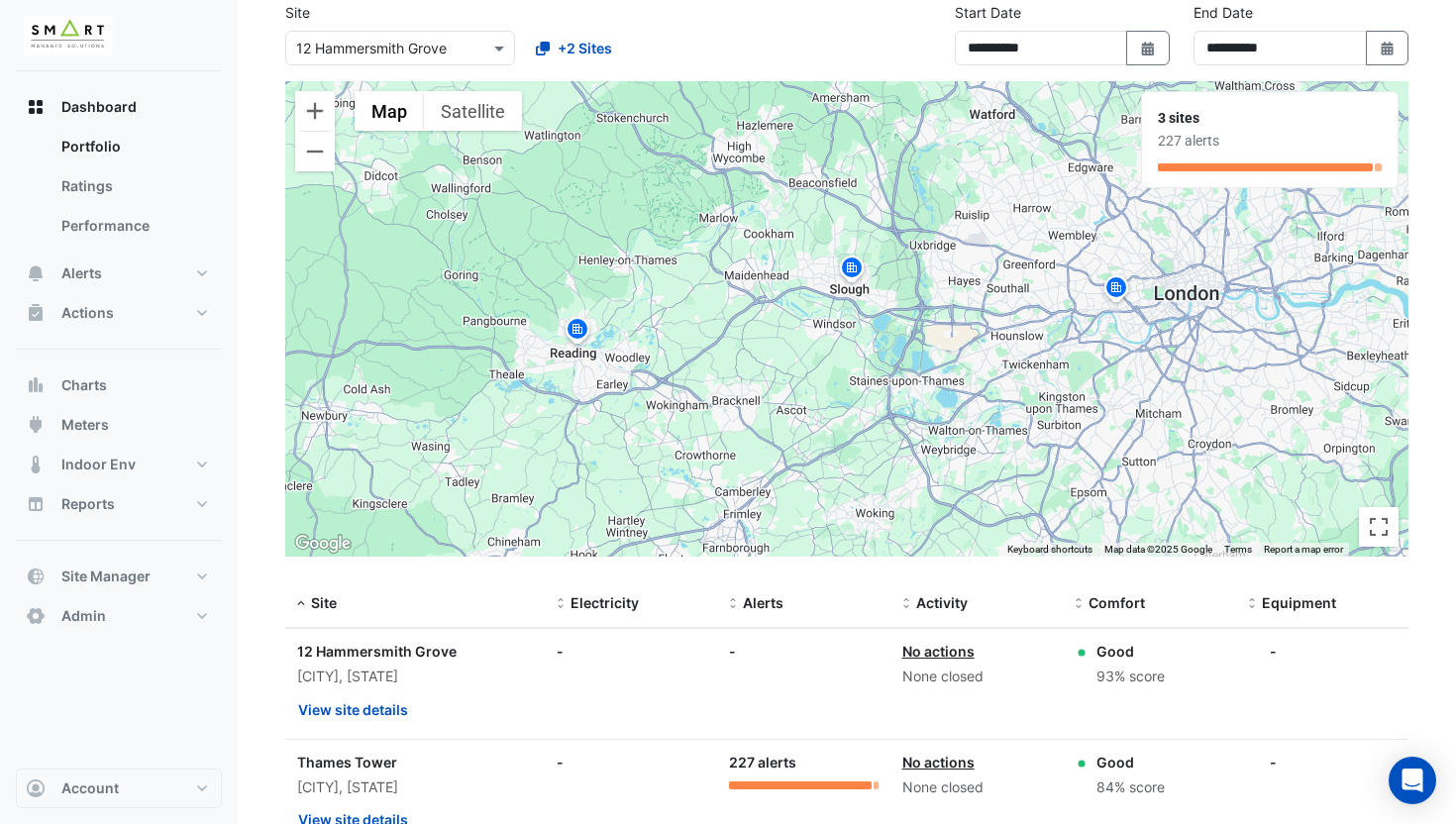 scroll, scrollTop: 0, scrollLeft: 0, axis: both 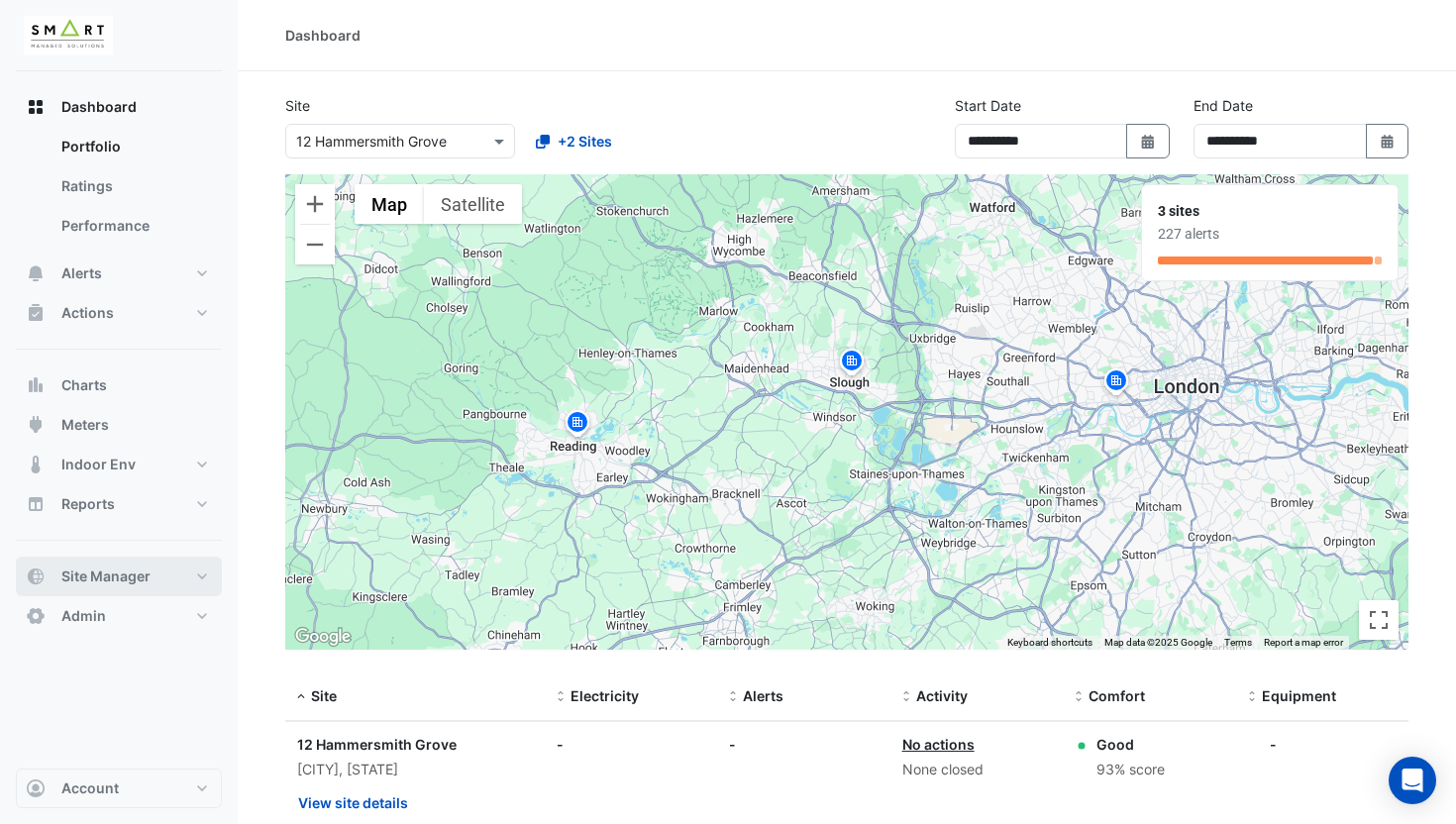 click on "Site Manager" at bounding box center (106, 576) 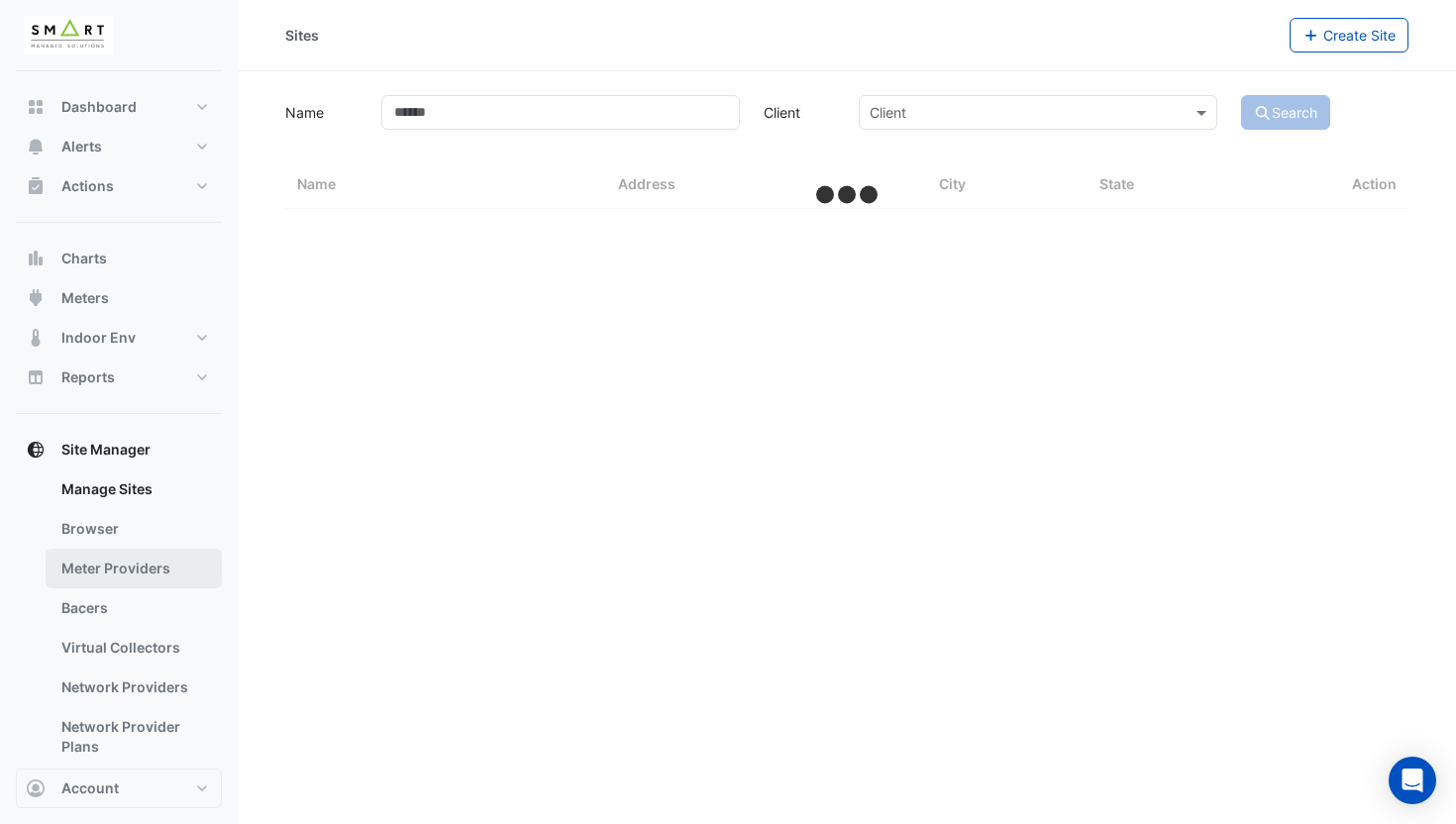 select on "**" 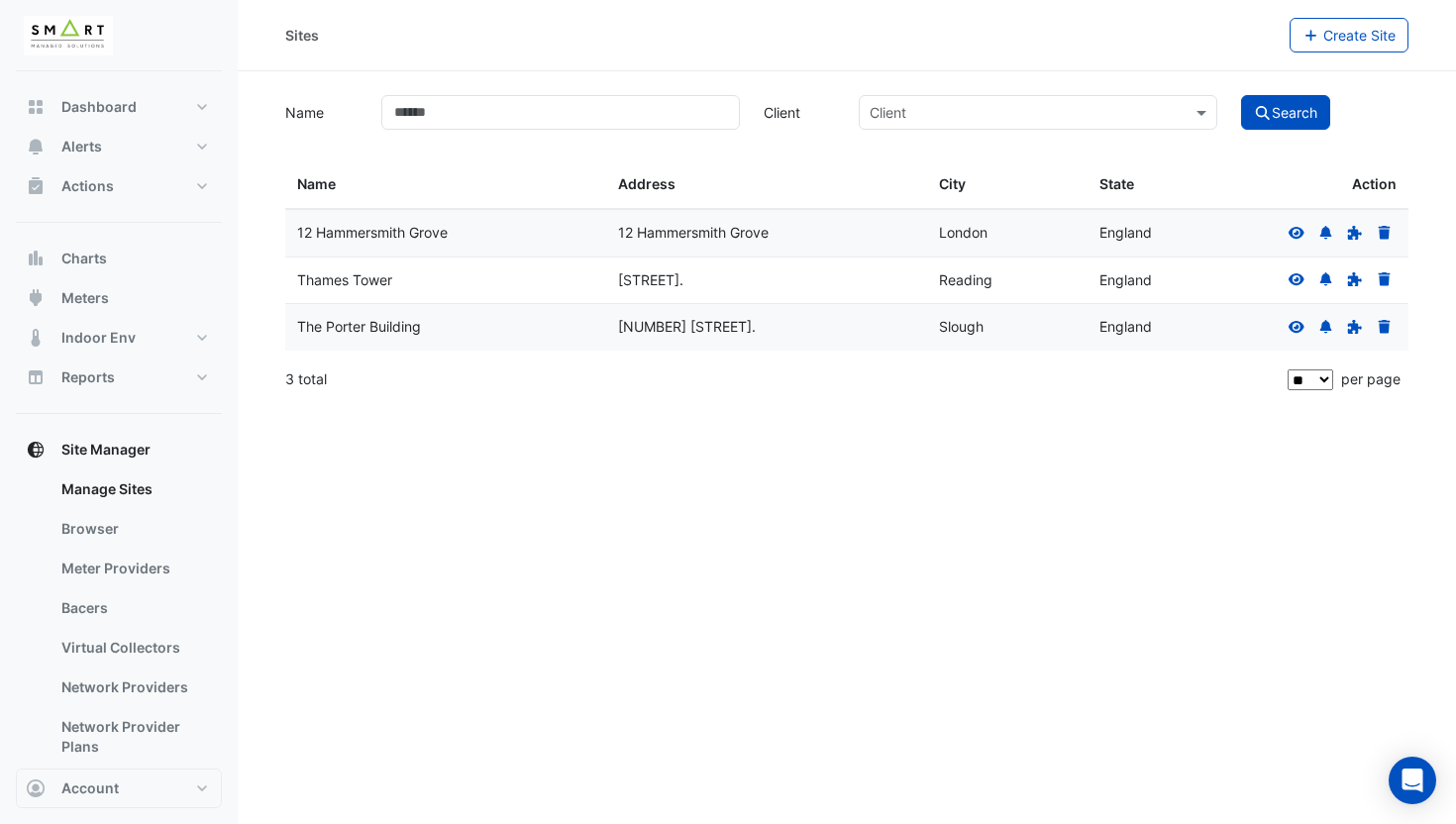 click 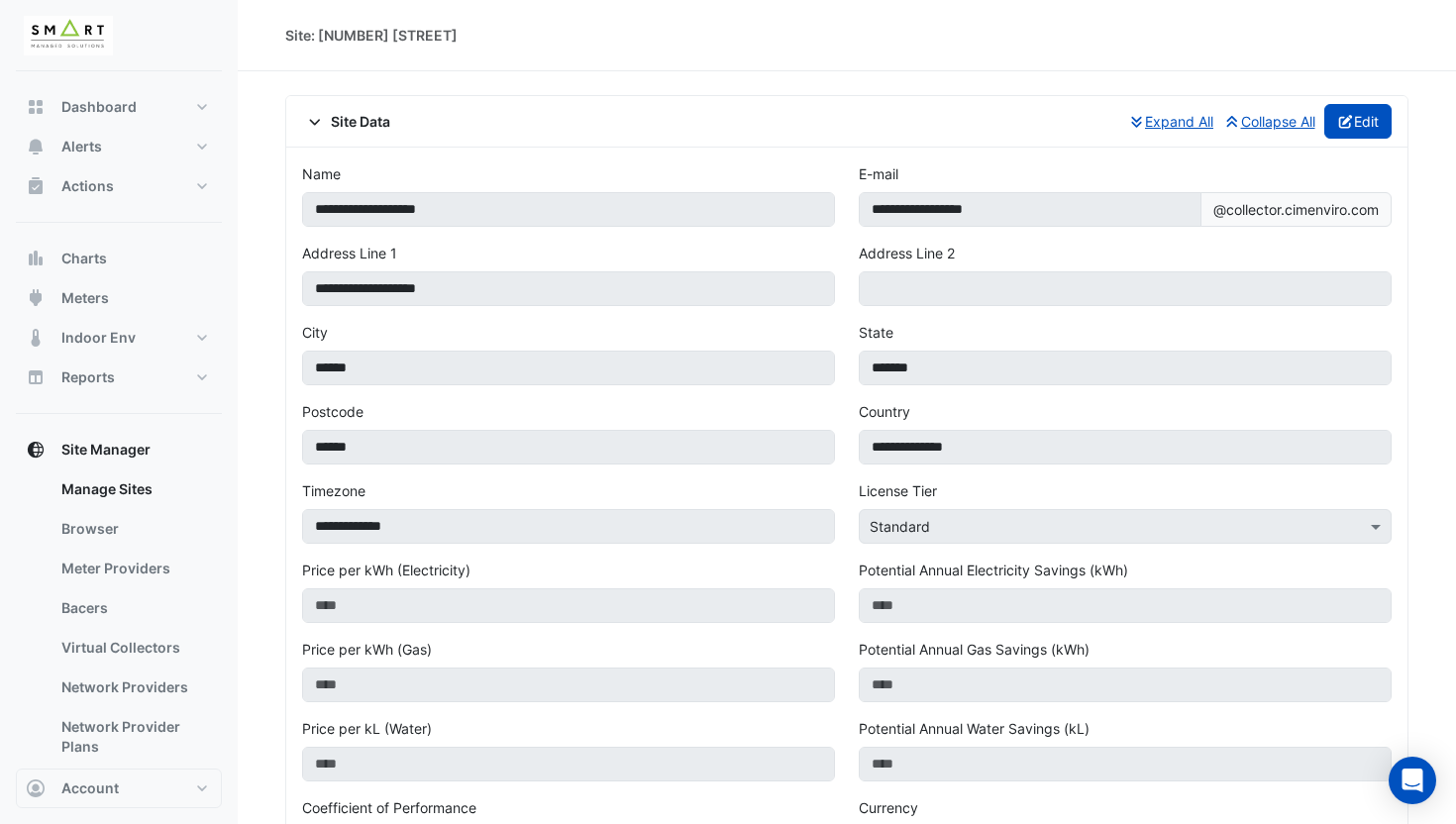 click on "Edit" 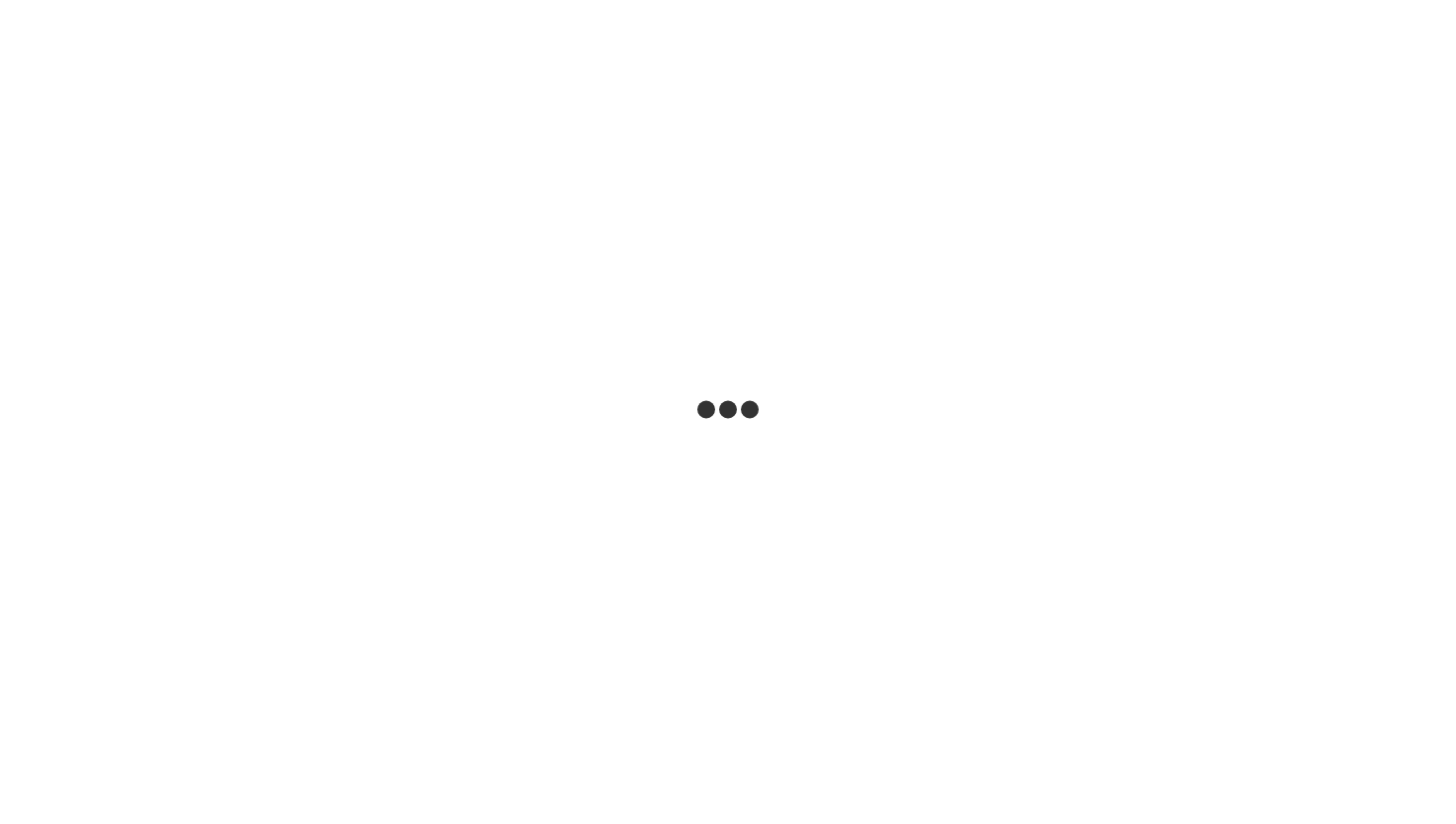 scroll, scrollTop: 0, scrollLeft: 0, axis: both 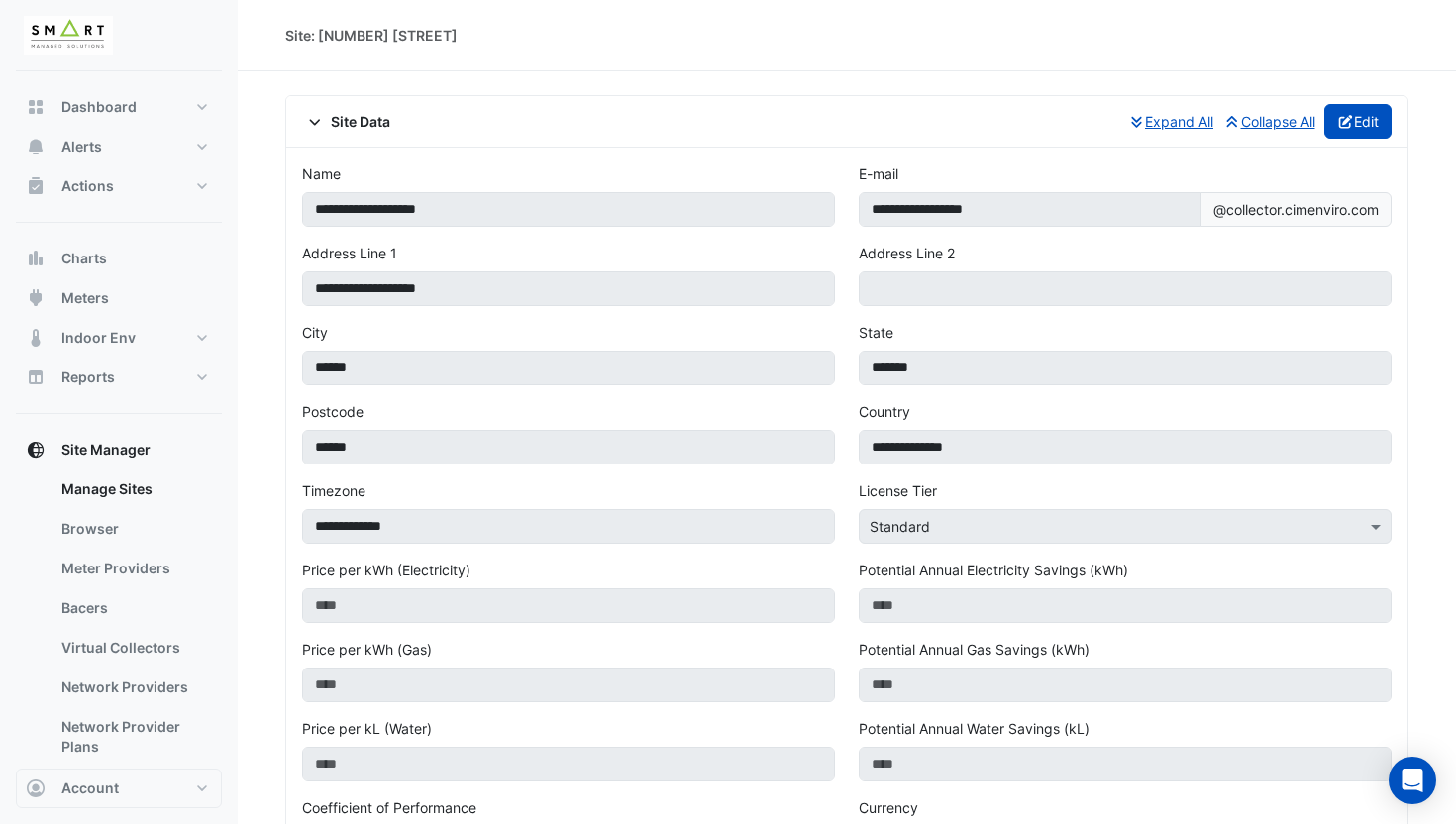 click on "Edit" 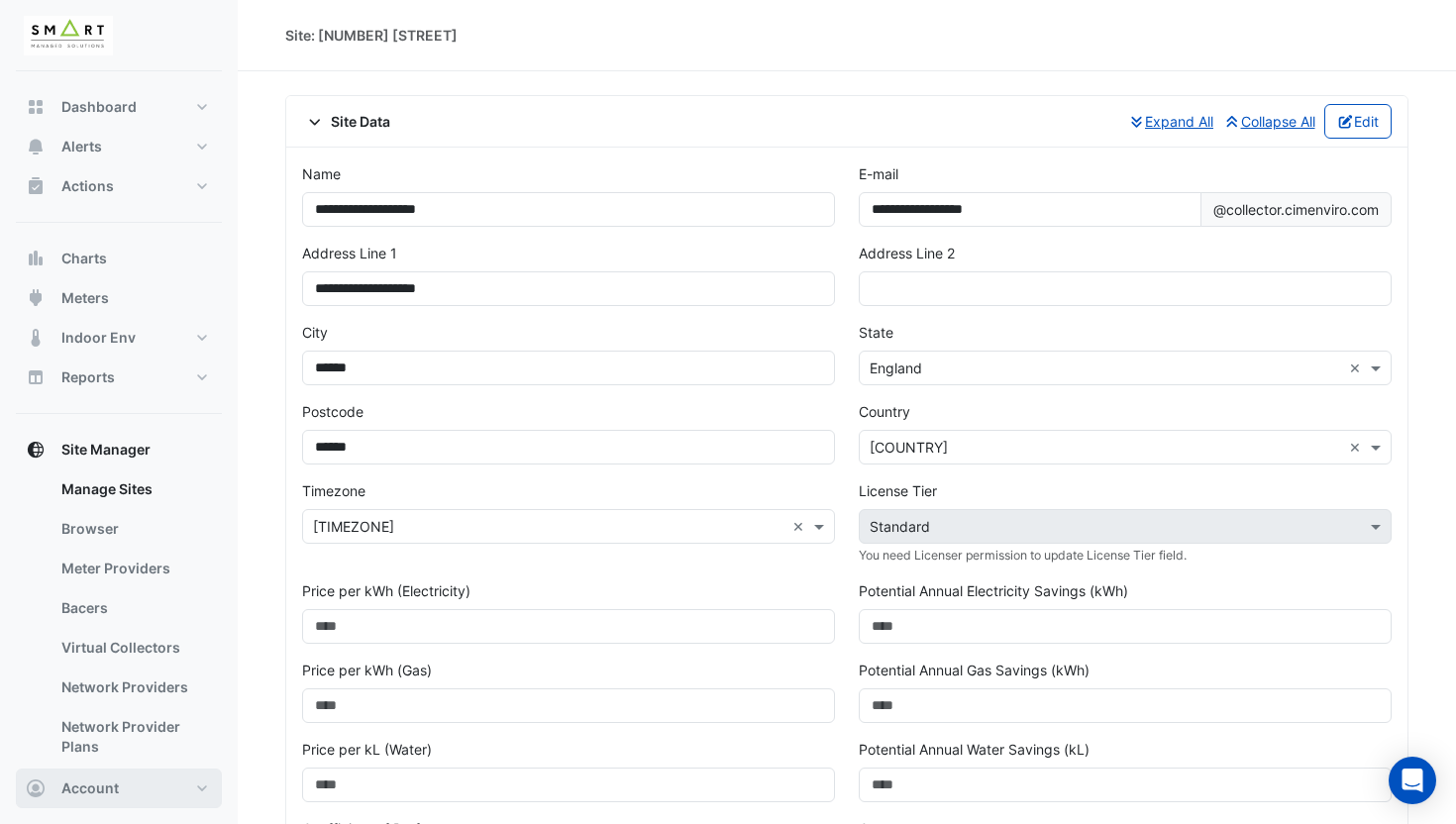 click on "Account" at bounding box center [119, 788] 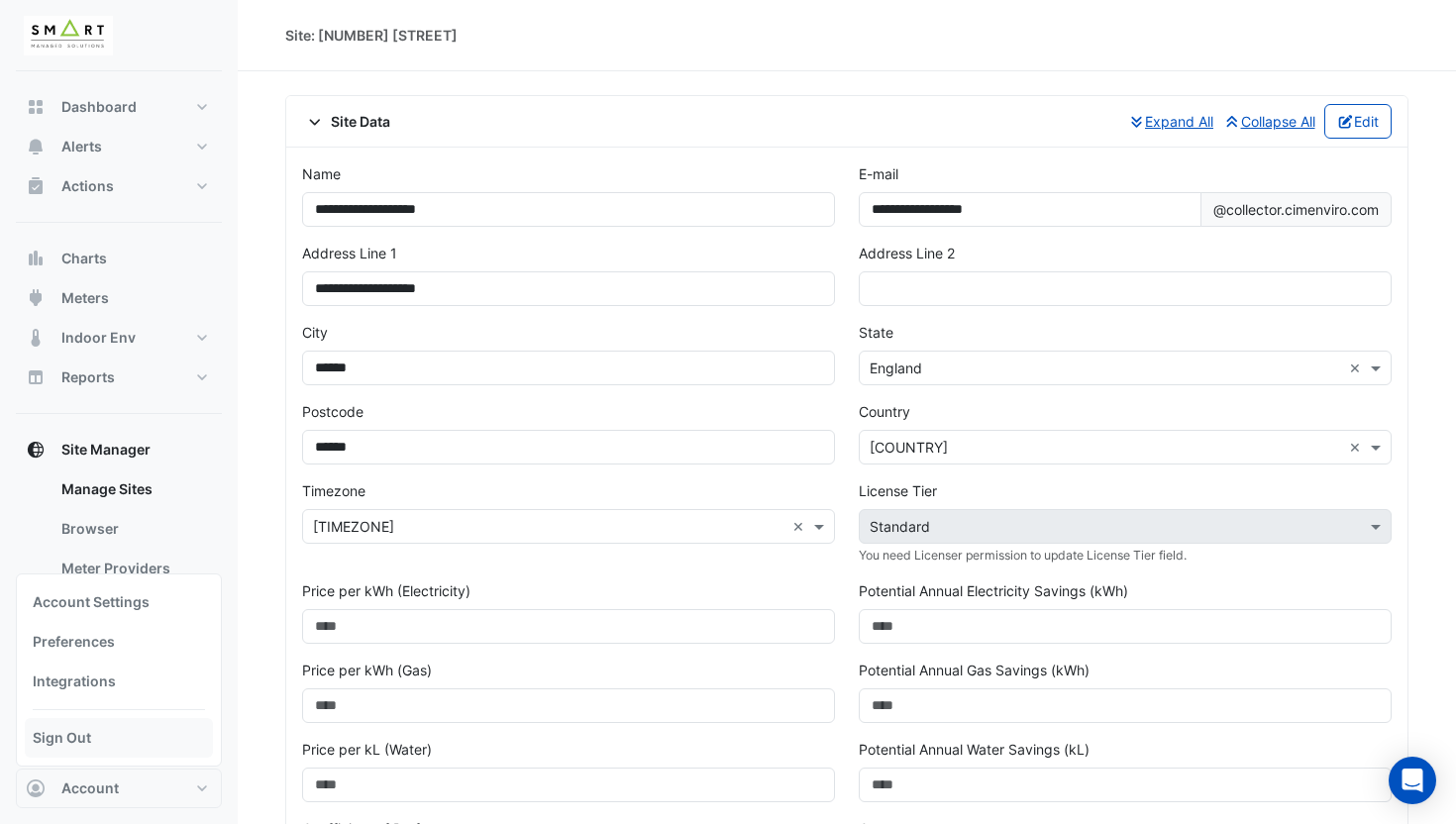 click on "Sign Out" at bounding box center (119, 738) 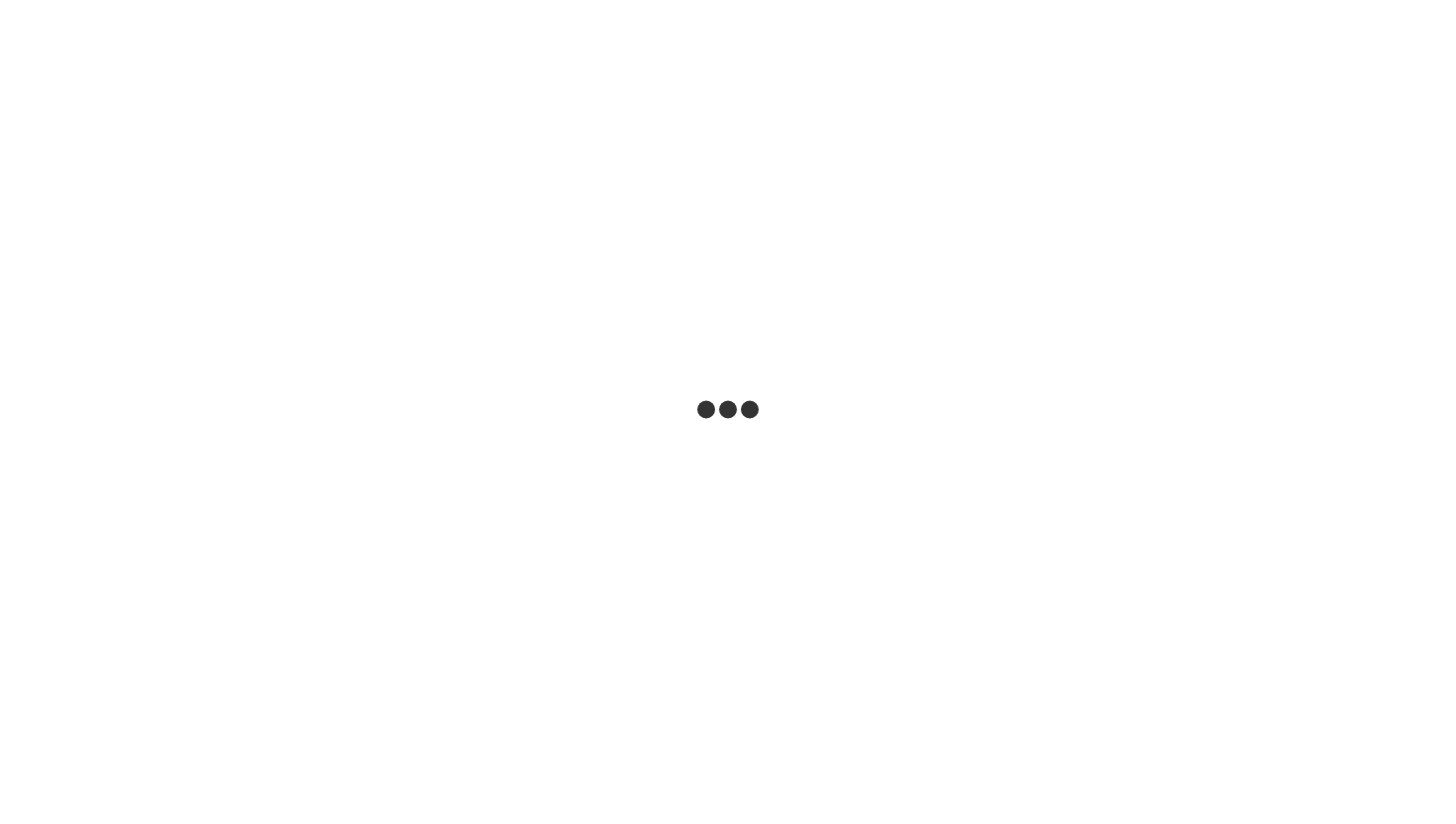 scroll, scrollTop: 0, scrollLeft: 0, axis: both 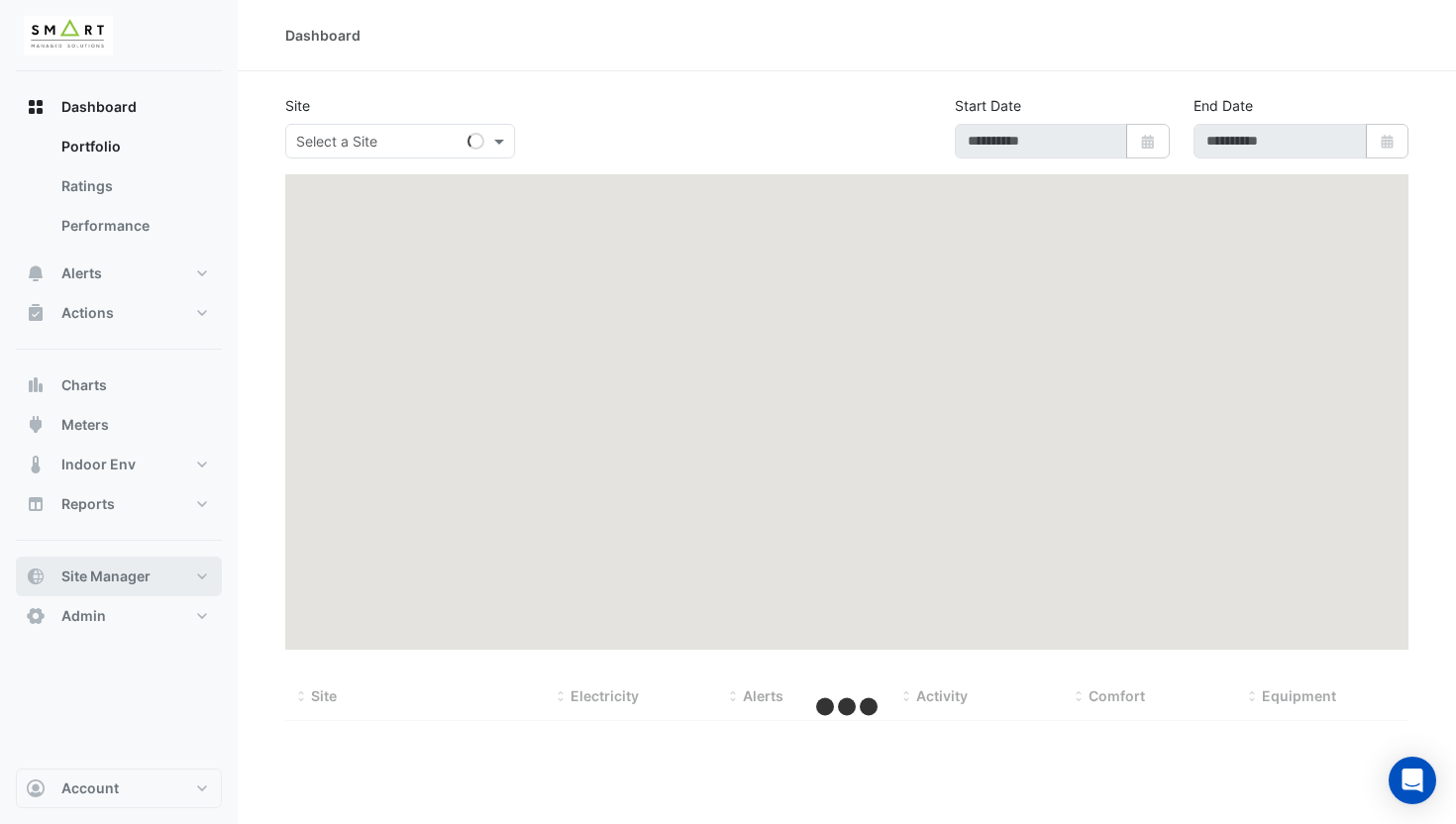 type on "**********" 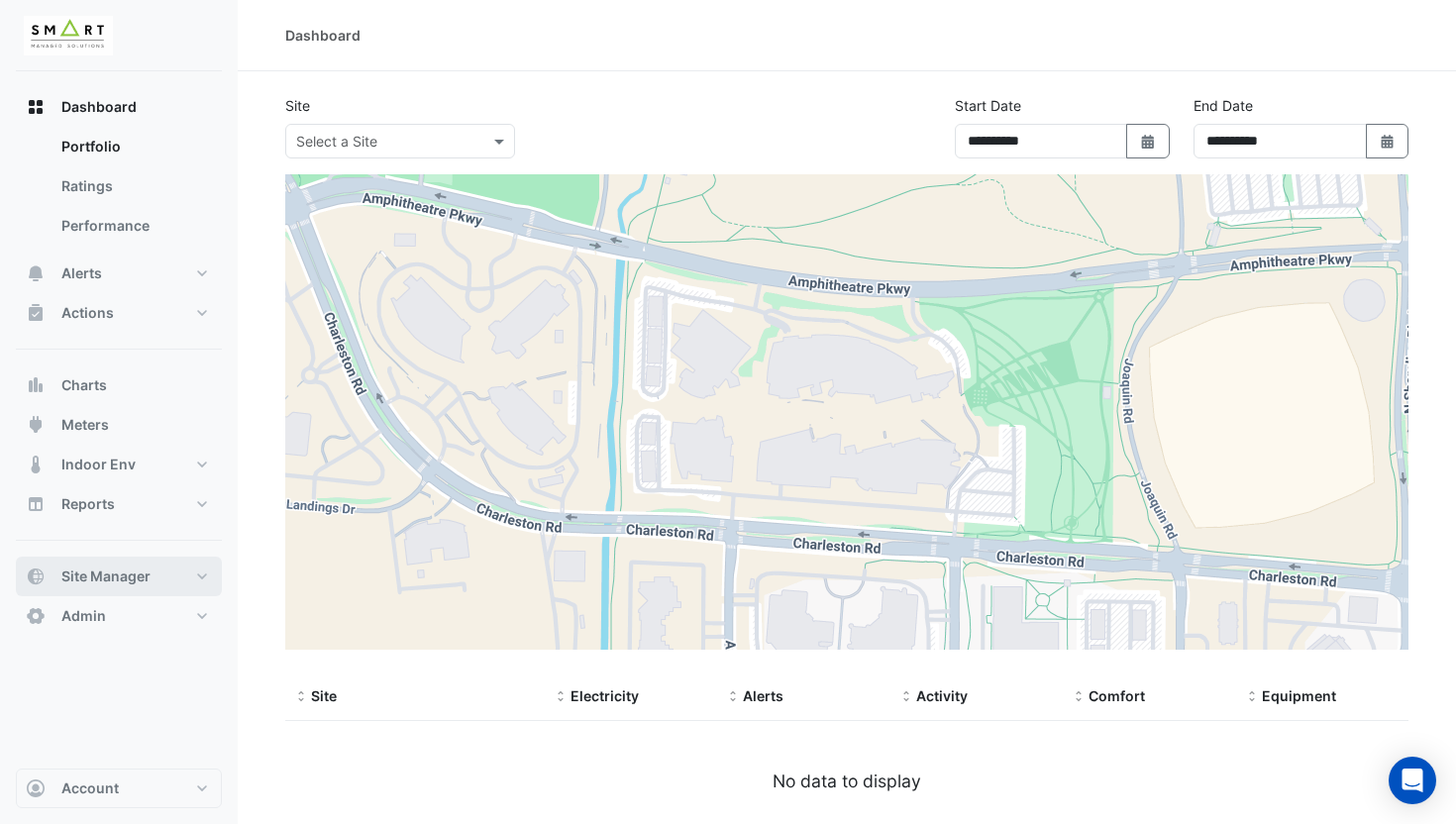 click on "Site Manager" at bounding box center (106, 576) 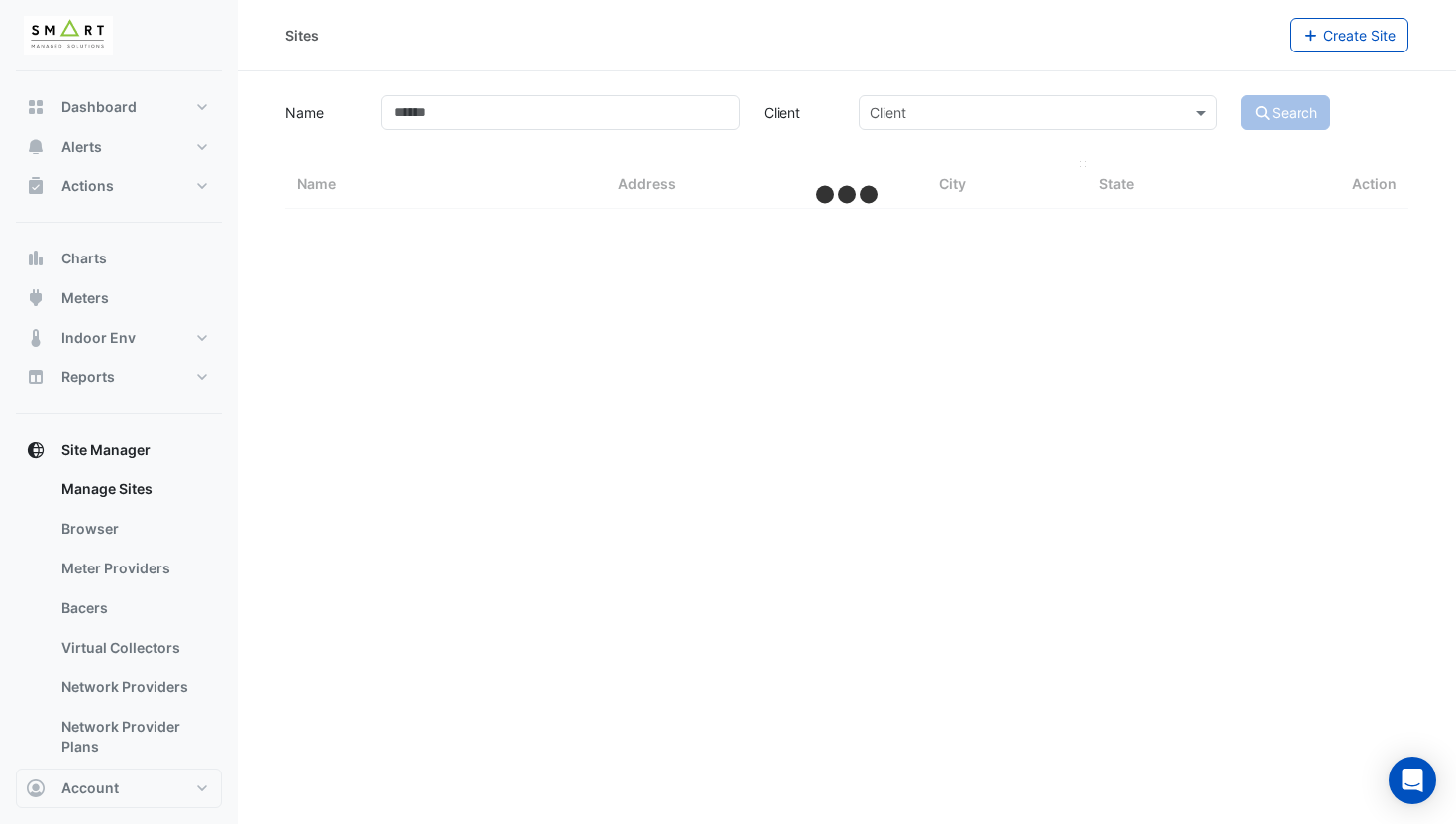 select on "***" 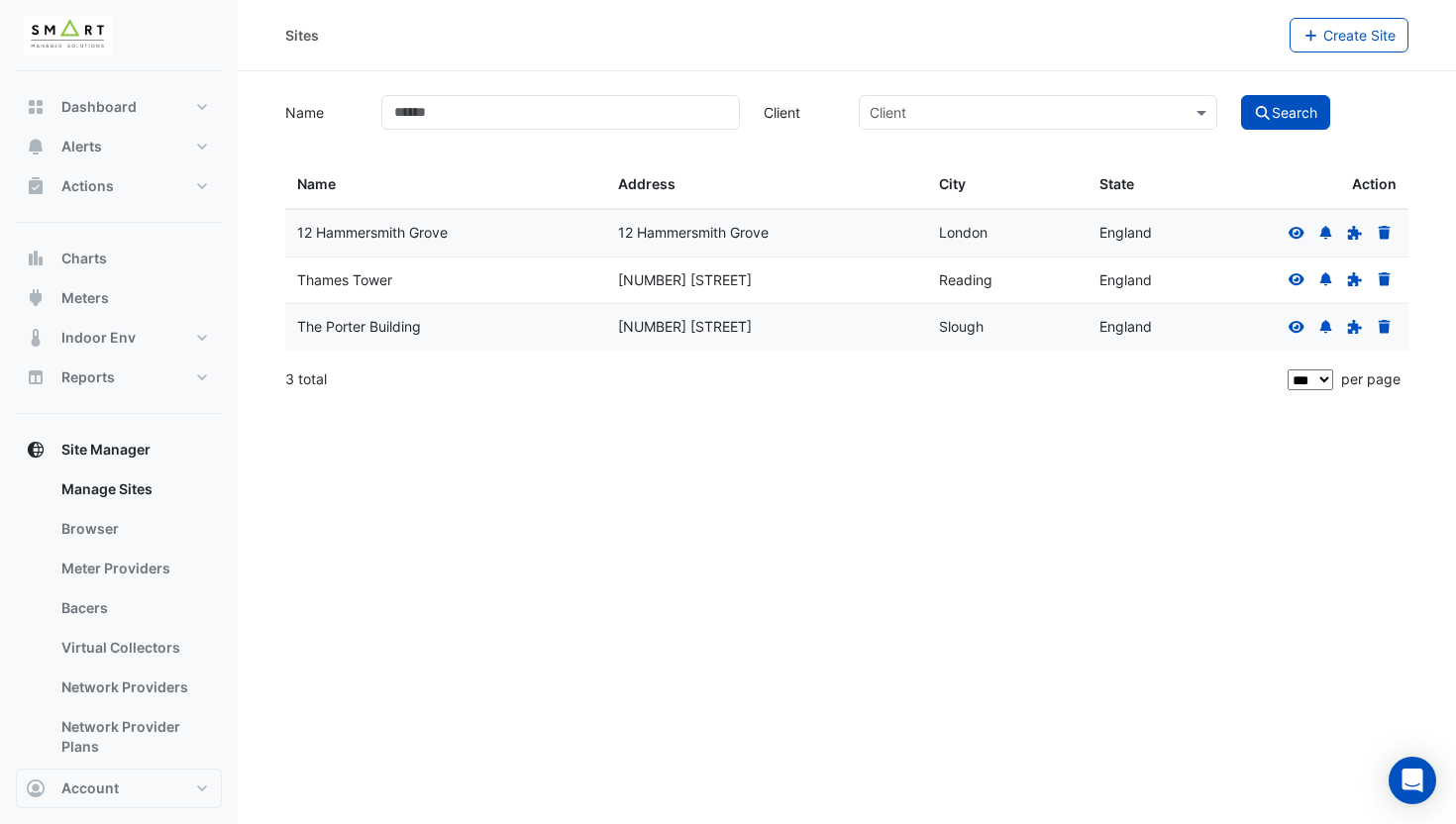 click 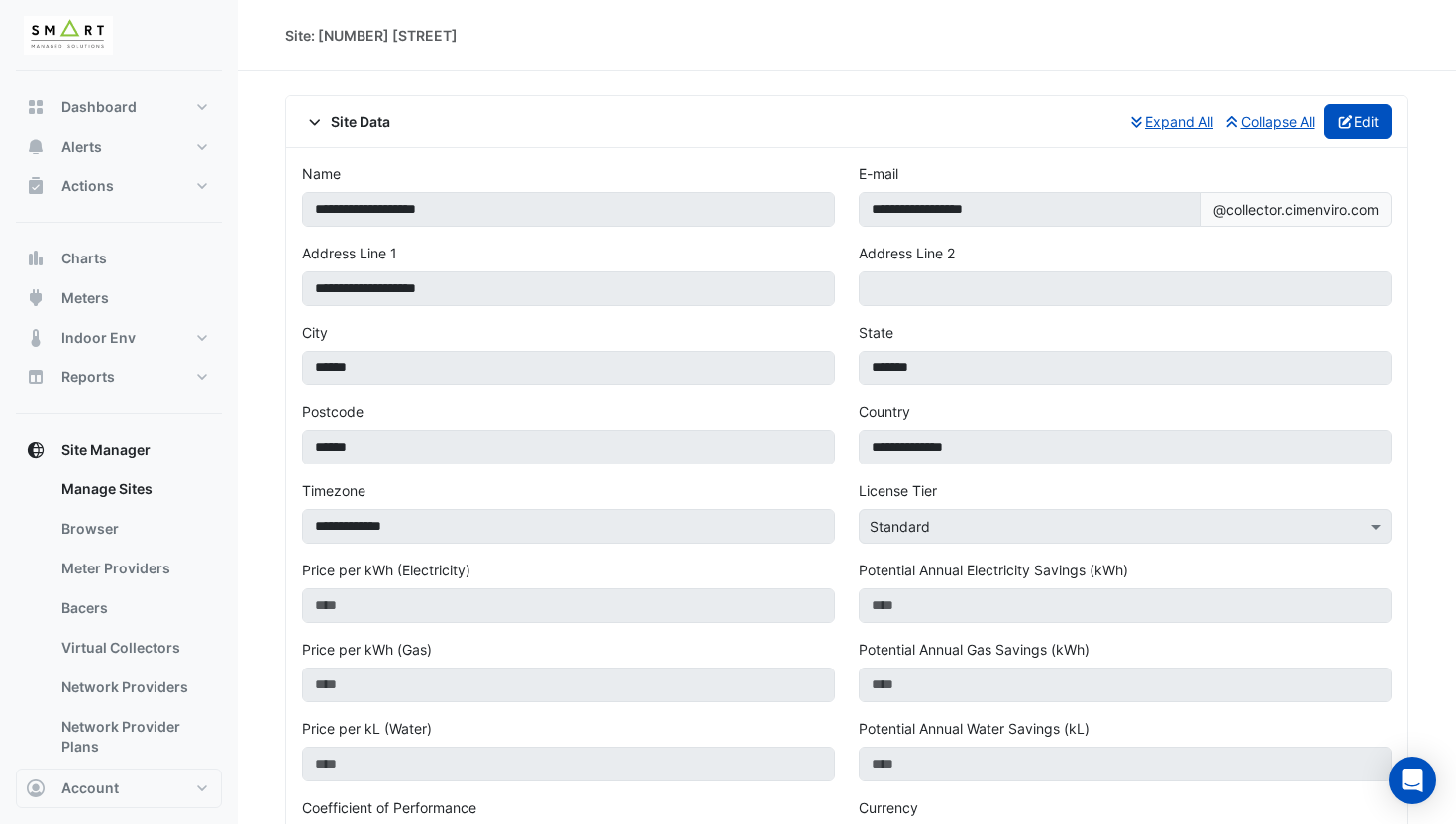 click on "Edit" 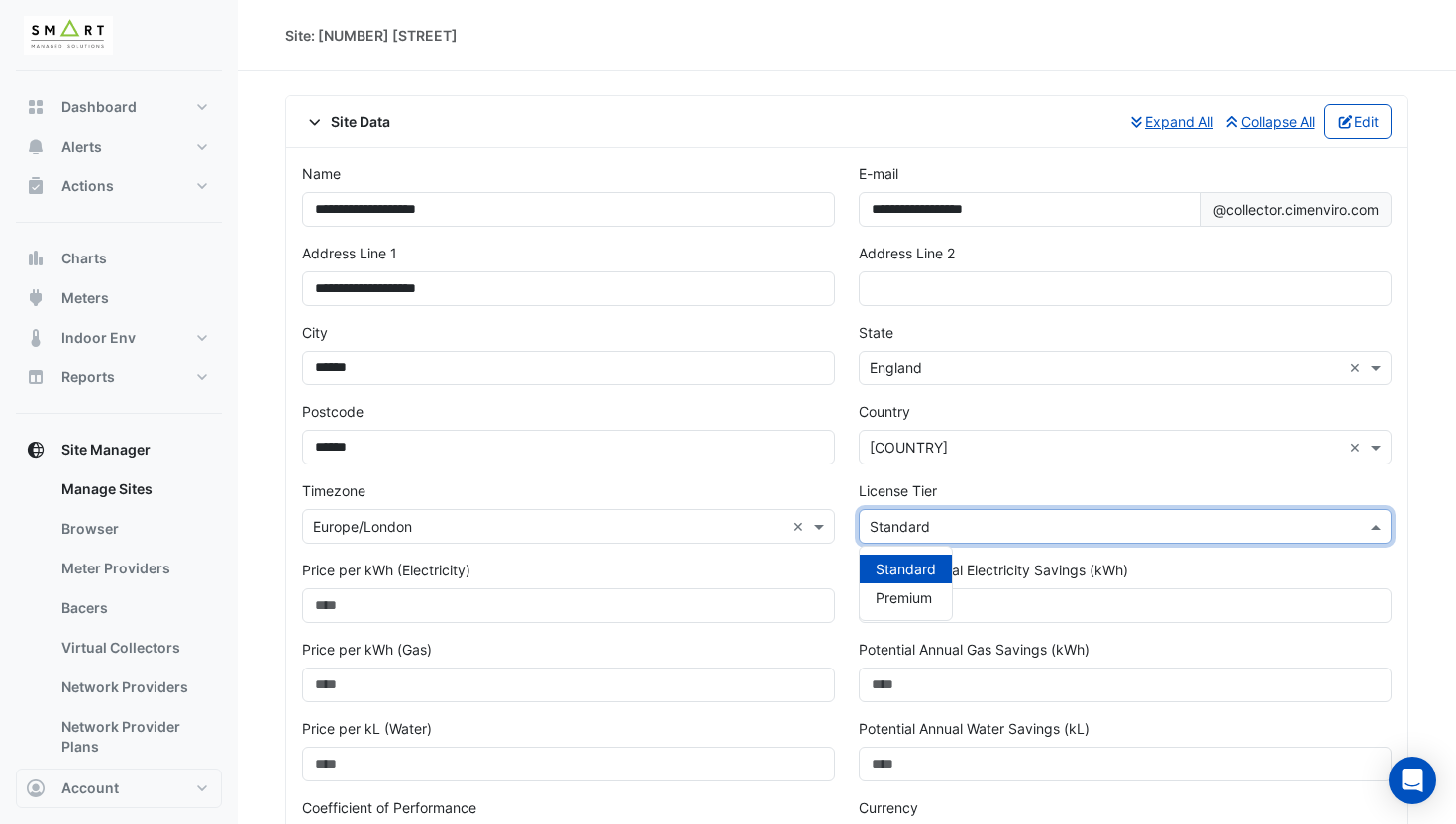 click at bounding box center [1105, 527] 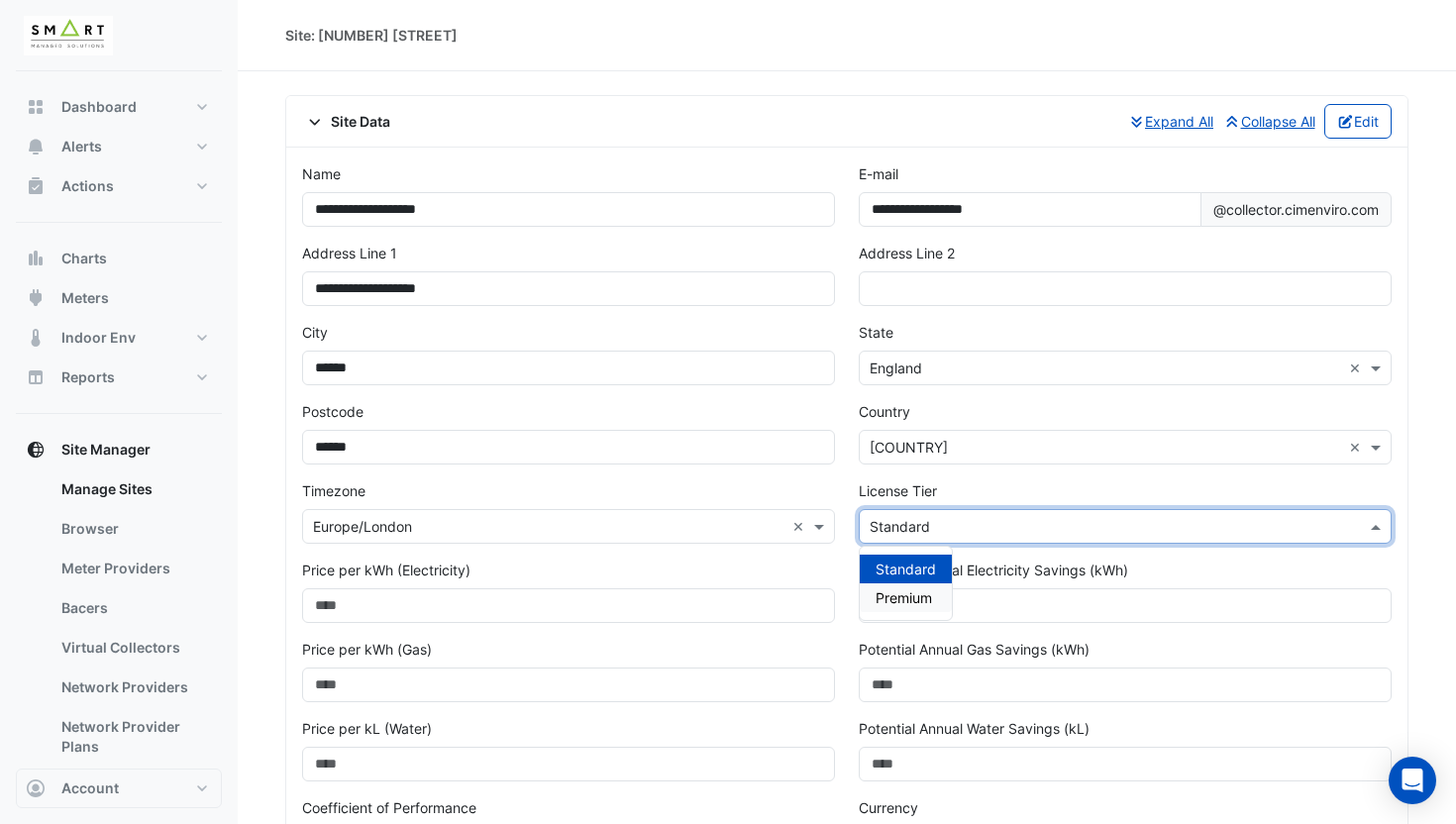 click on "Premium" at bounding box center [903, 597] 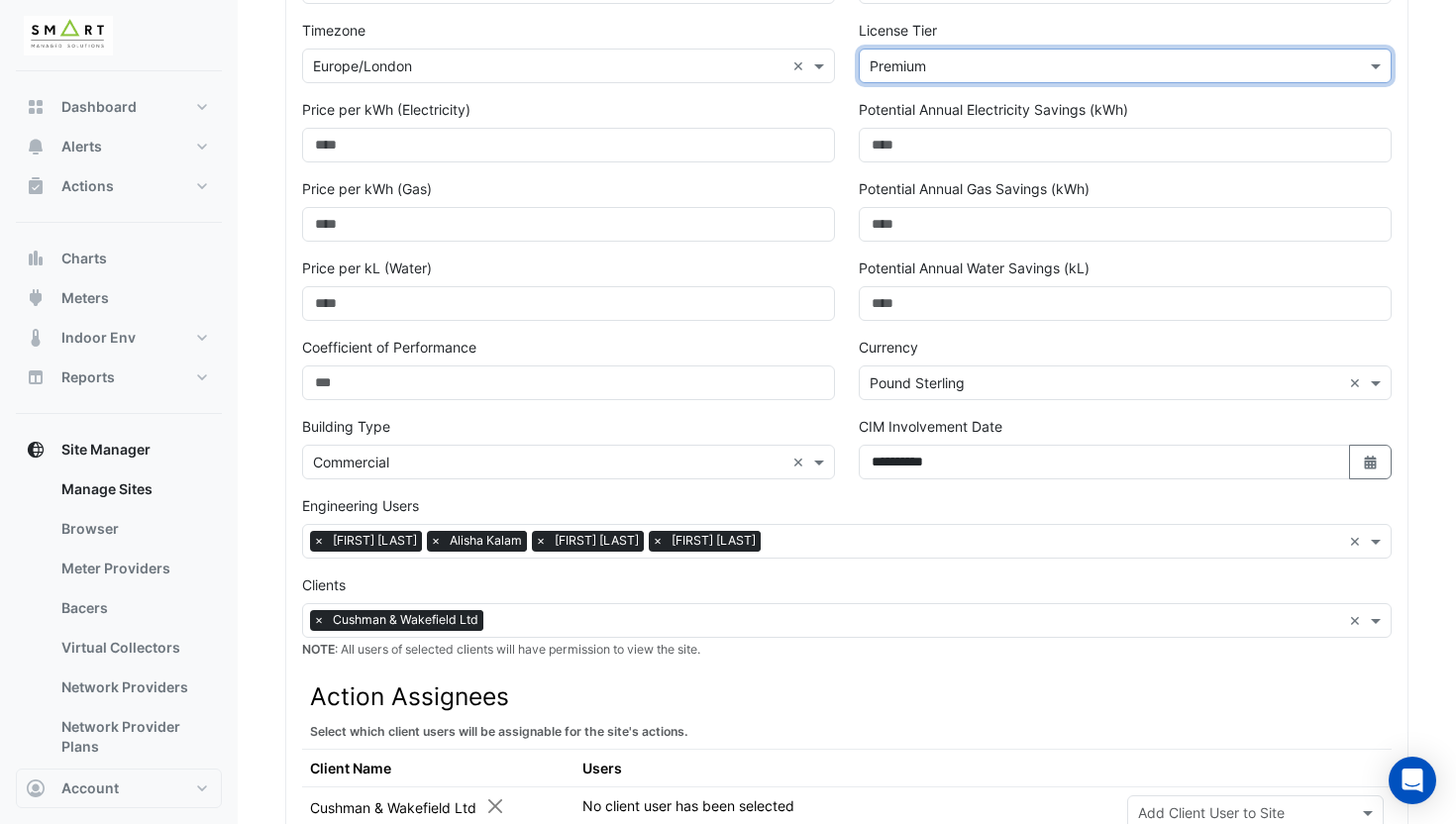 scroll, scrollTop: 566, scrollLeft: 0, axis: vertical 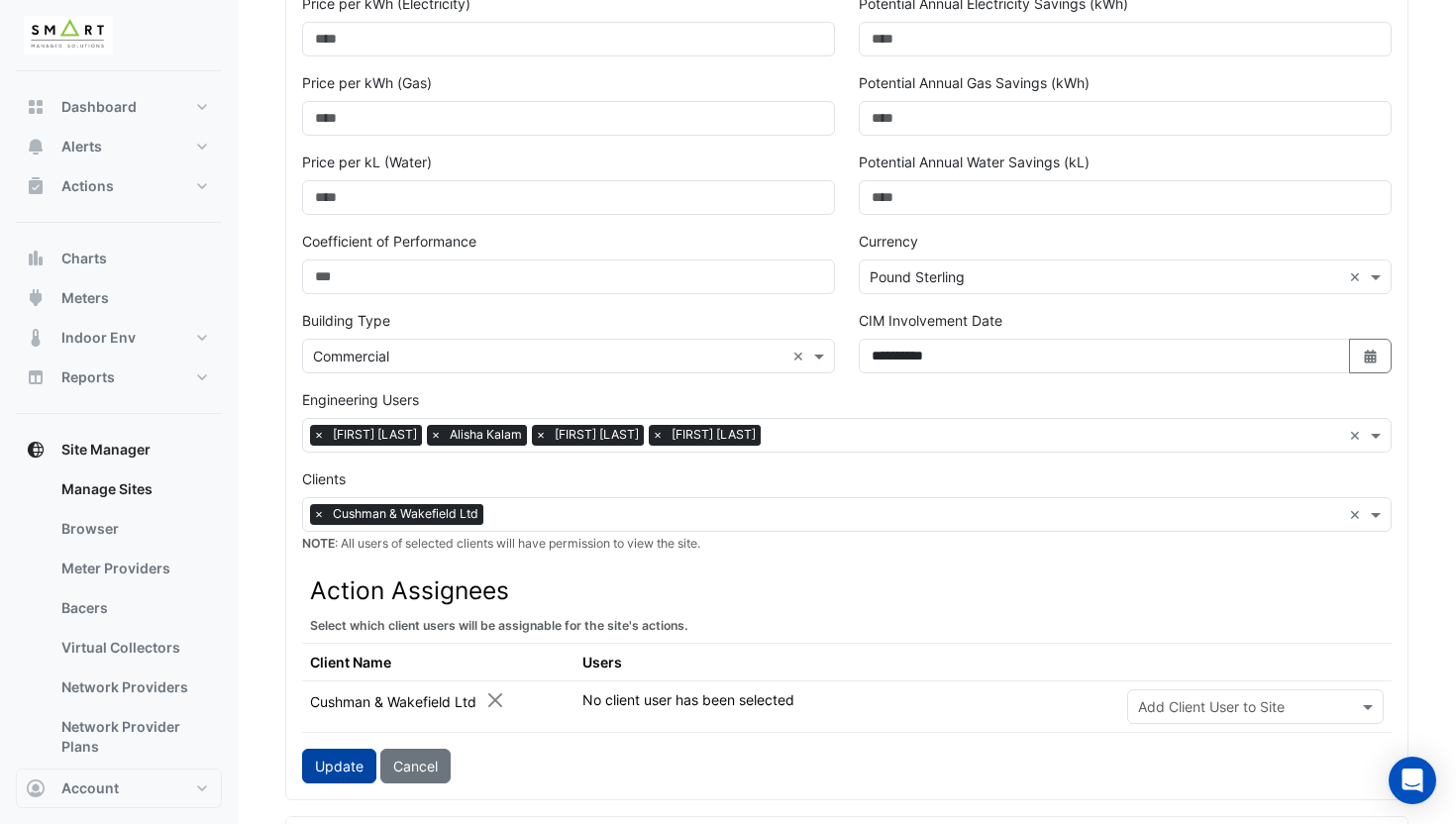 click on "Update" 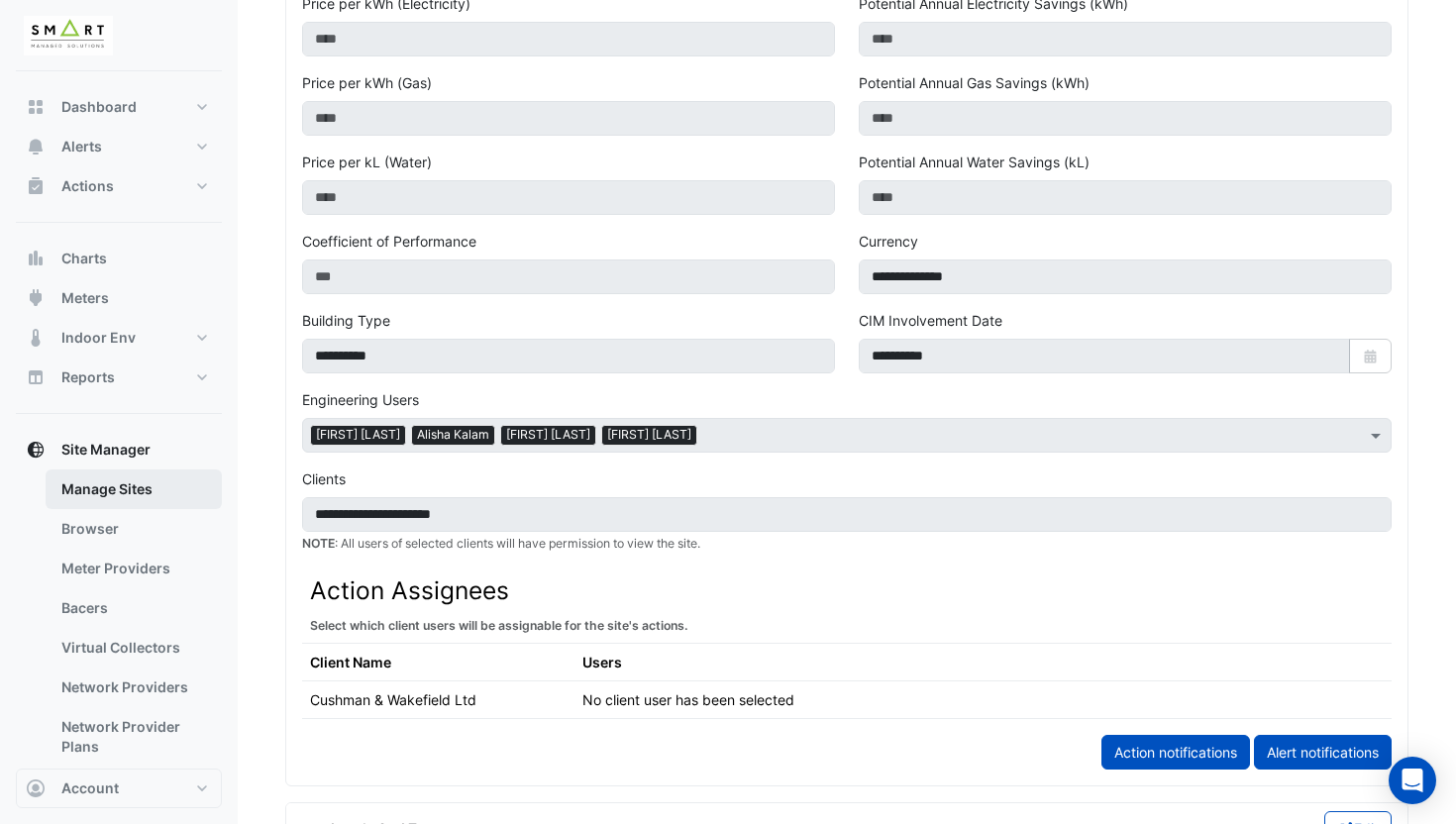 click on "Manage Sites" at bounding box center (134, 489) 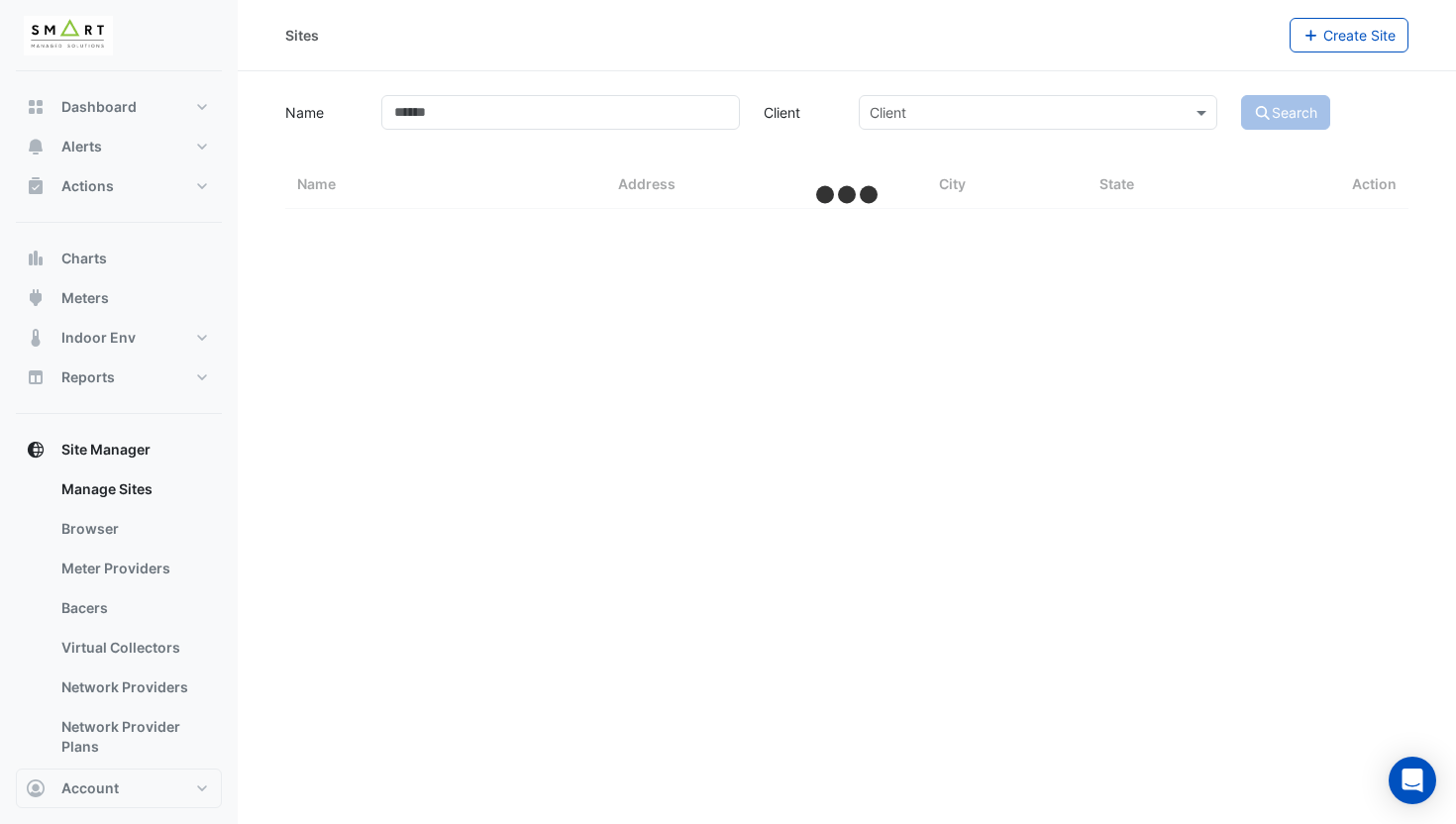 select on "***" 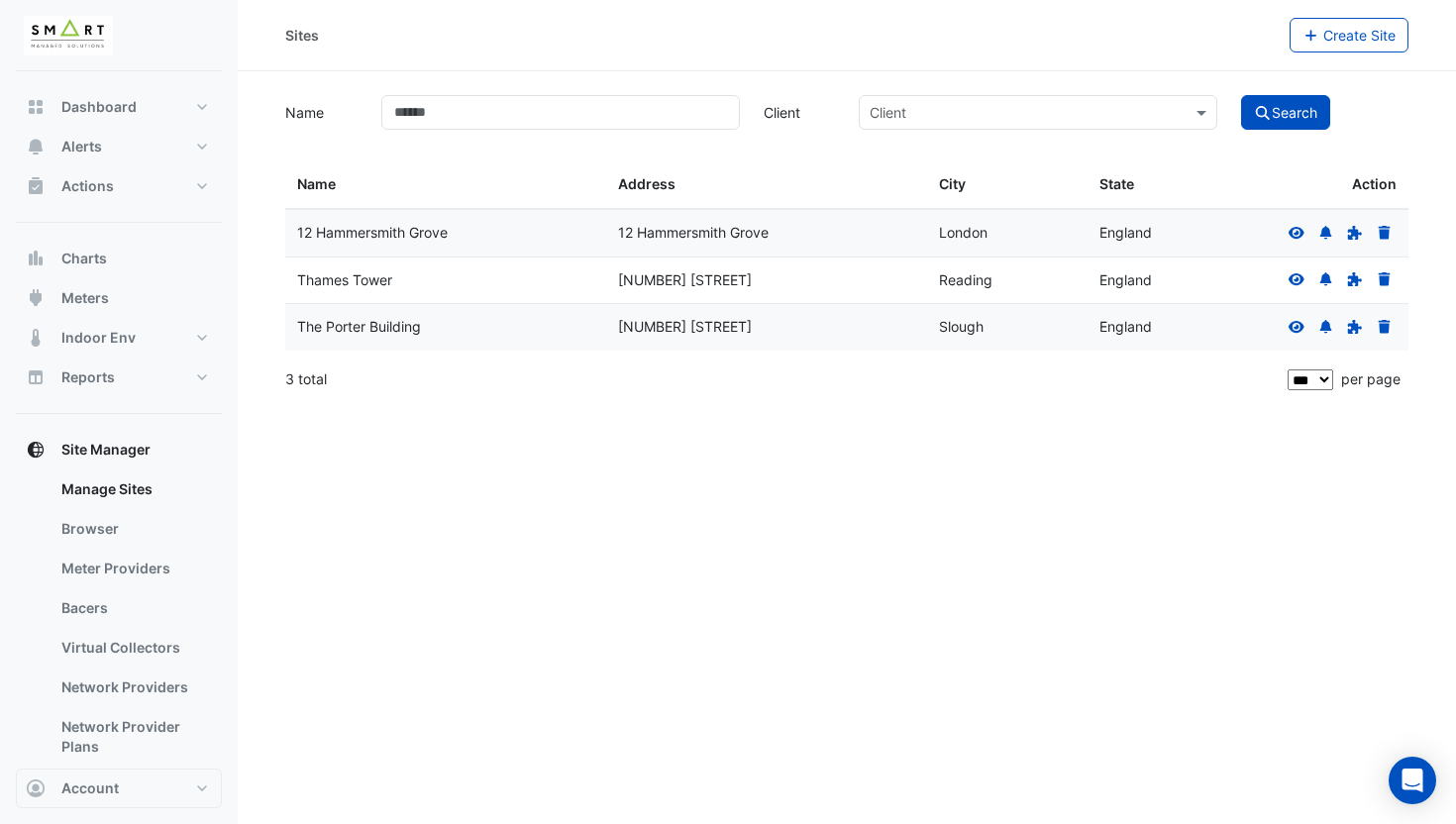 click 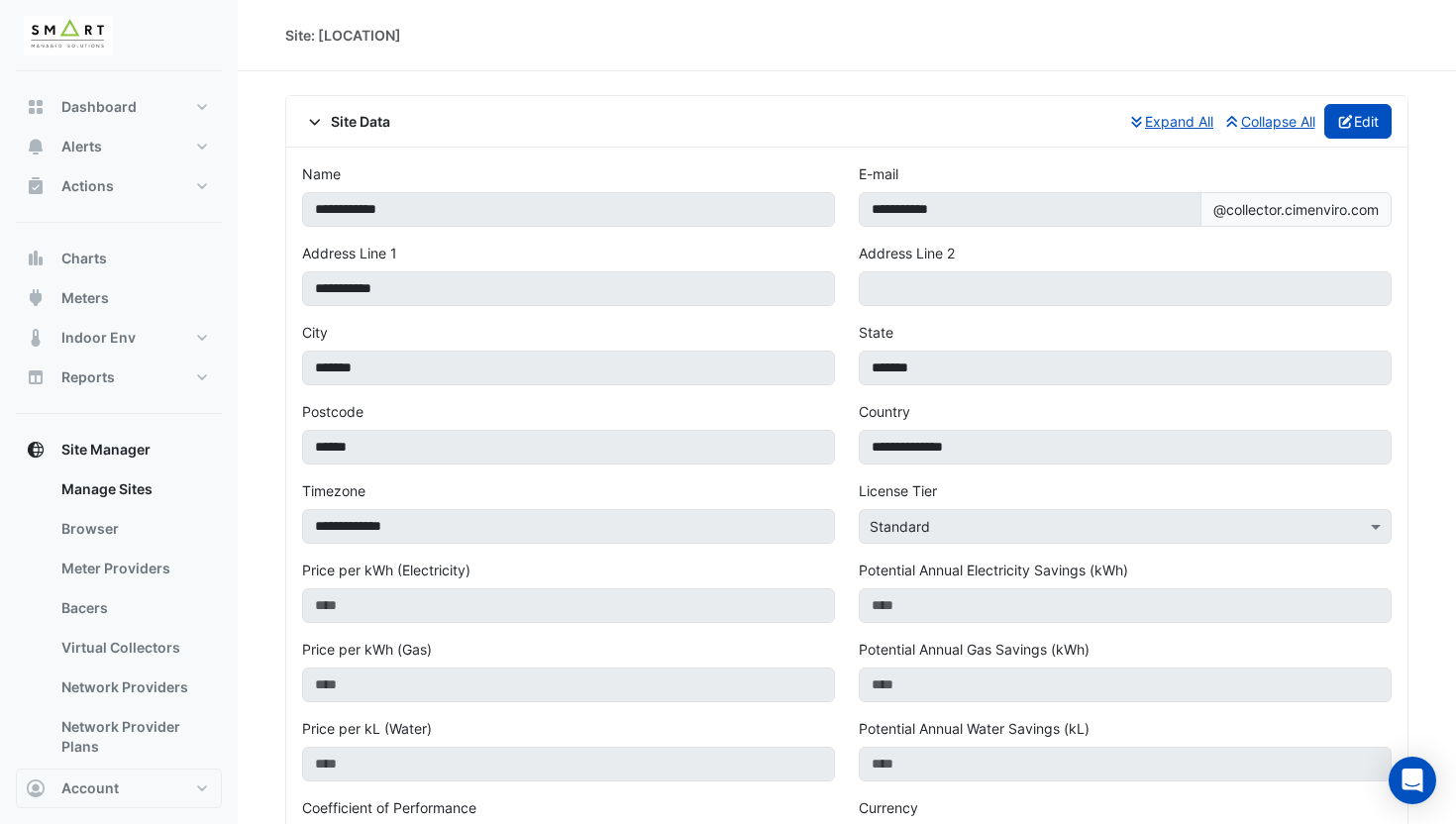click on "Edit" 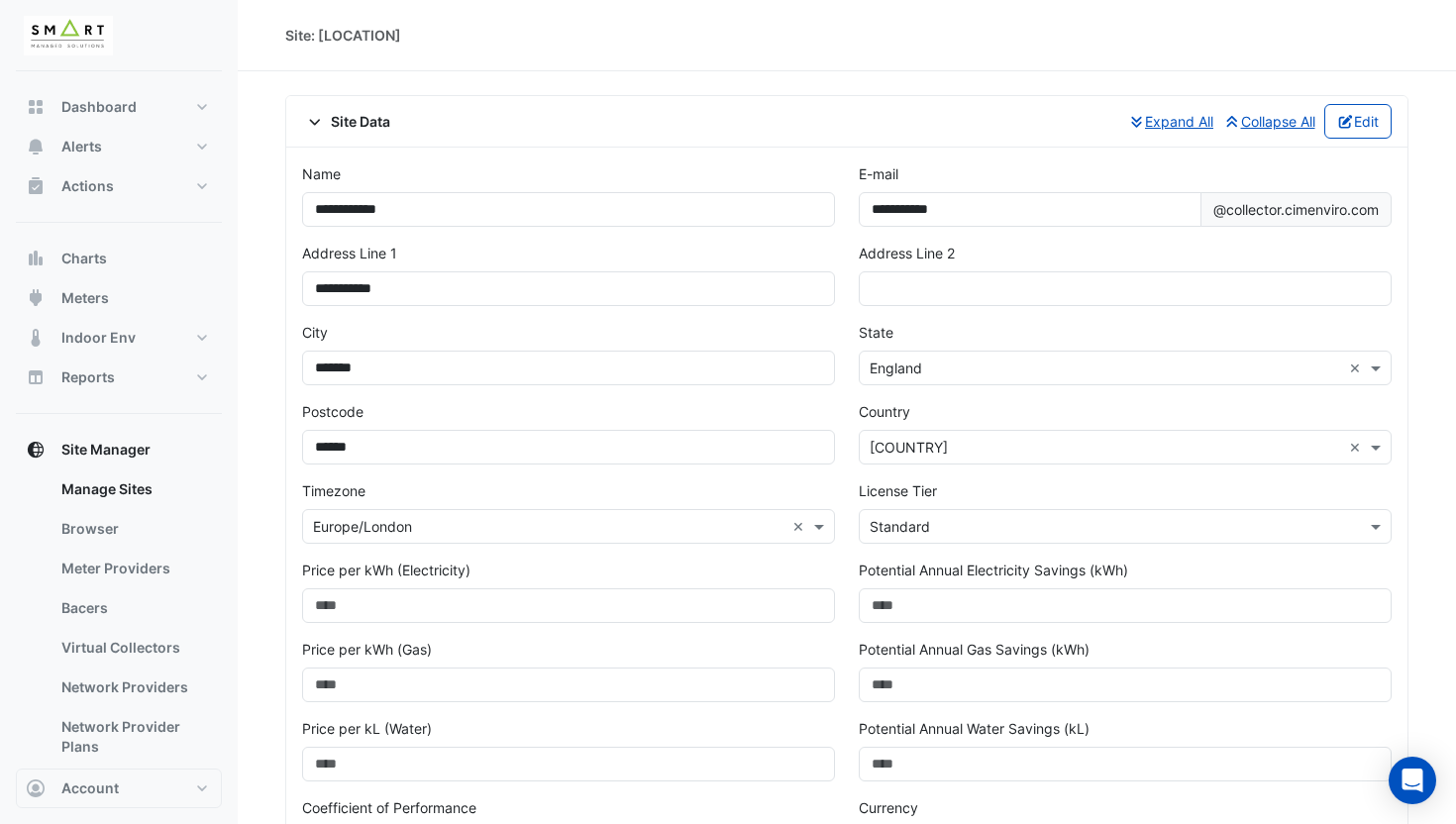 click at bounding box center (1105, 527) 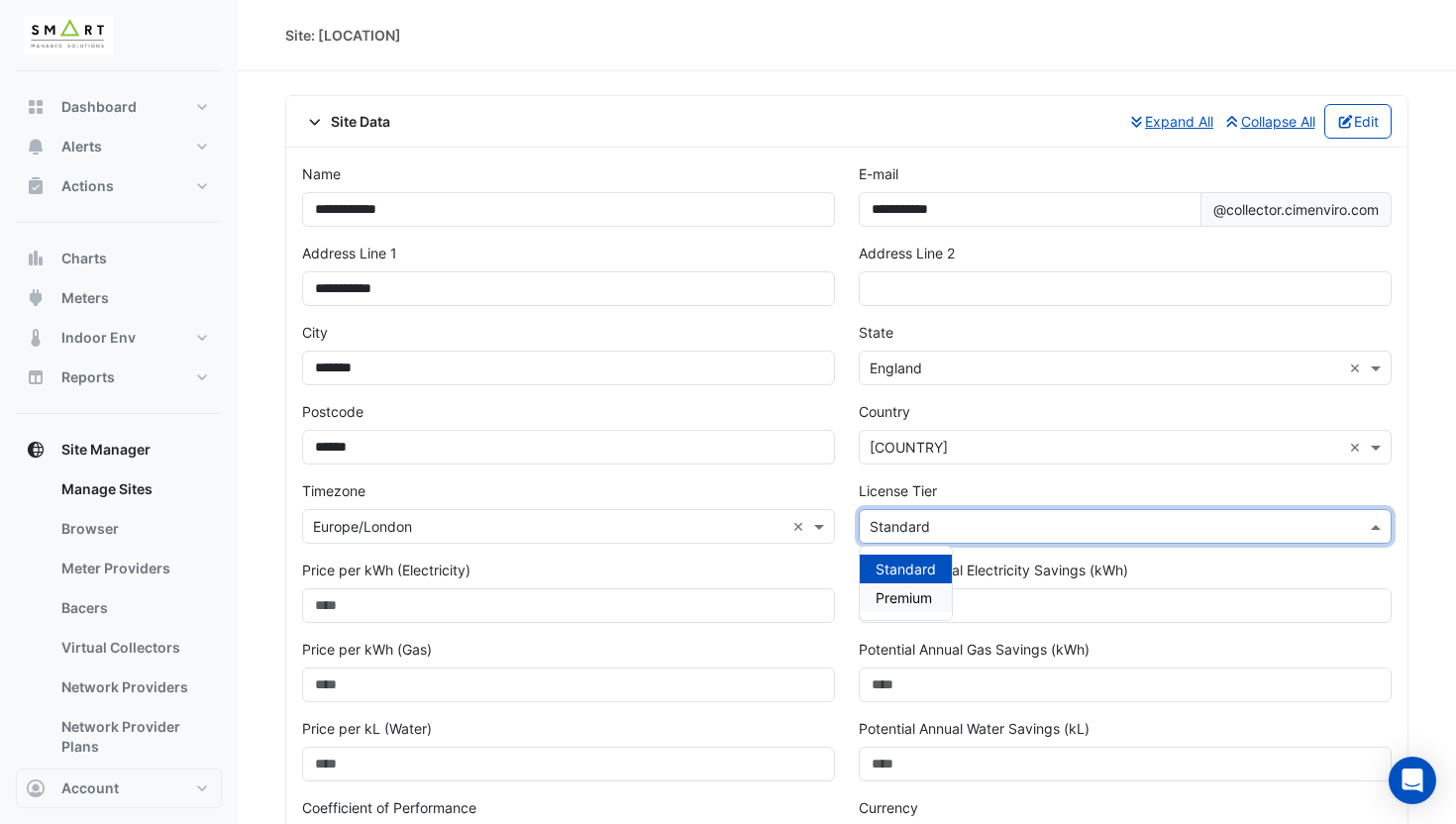 click on "Premium" at bounding box center [903, 597] 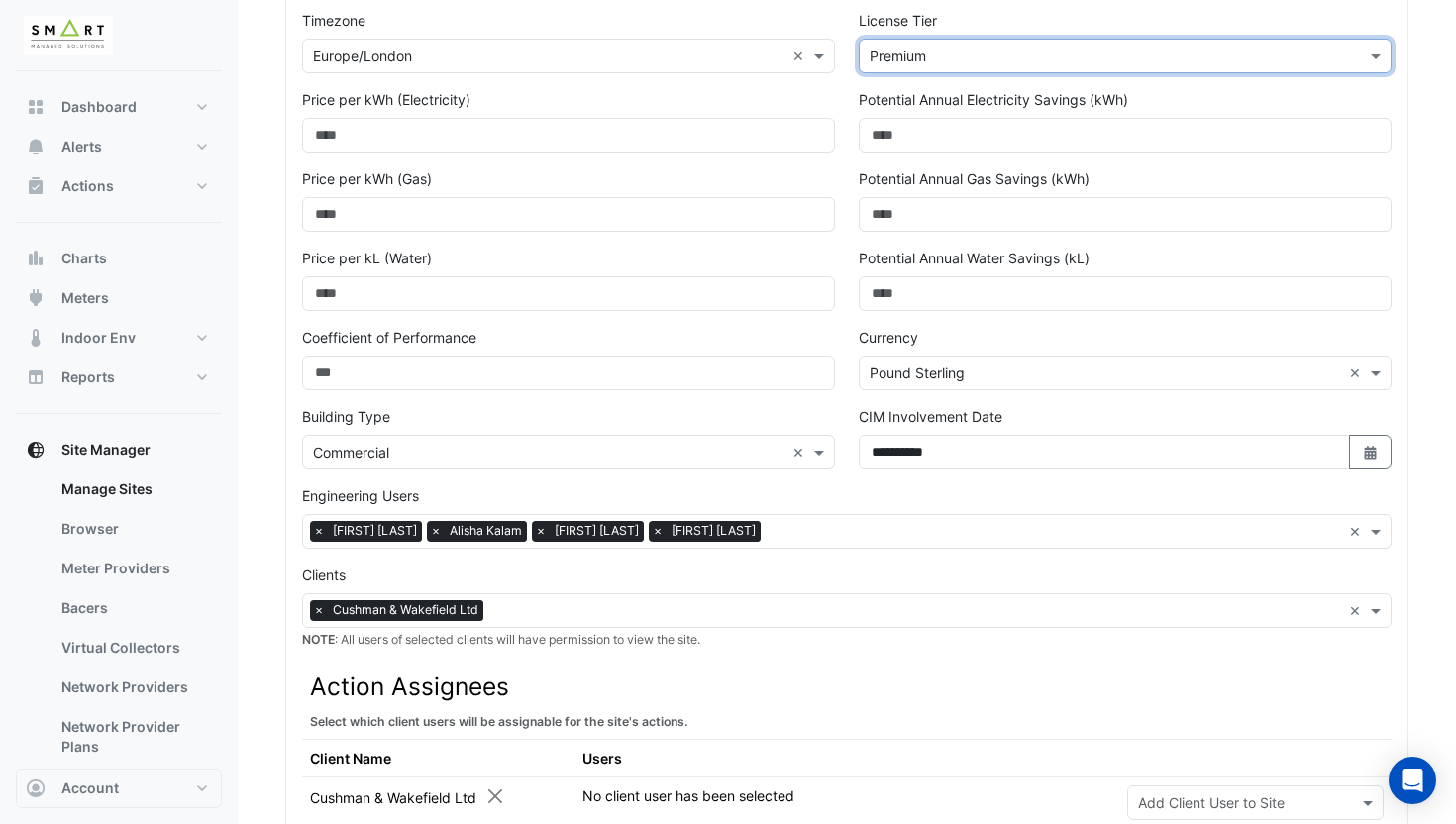 scroll, scrollTop: 634, scrollLeft: 0, axis: vertical 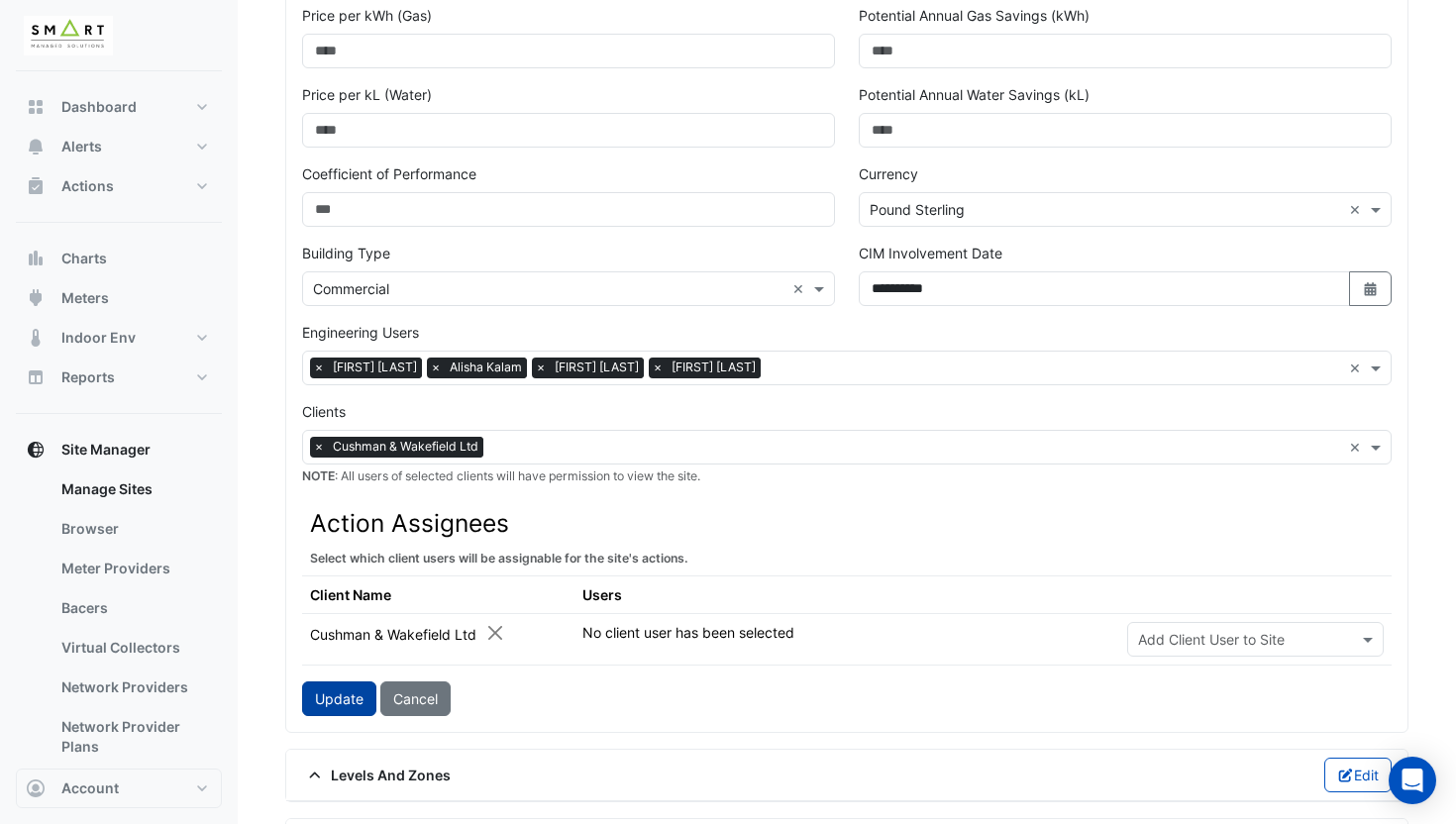 click on "Update" 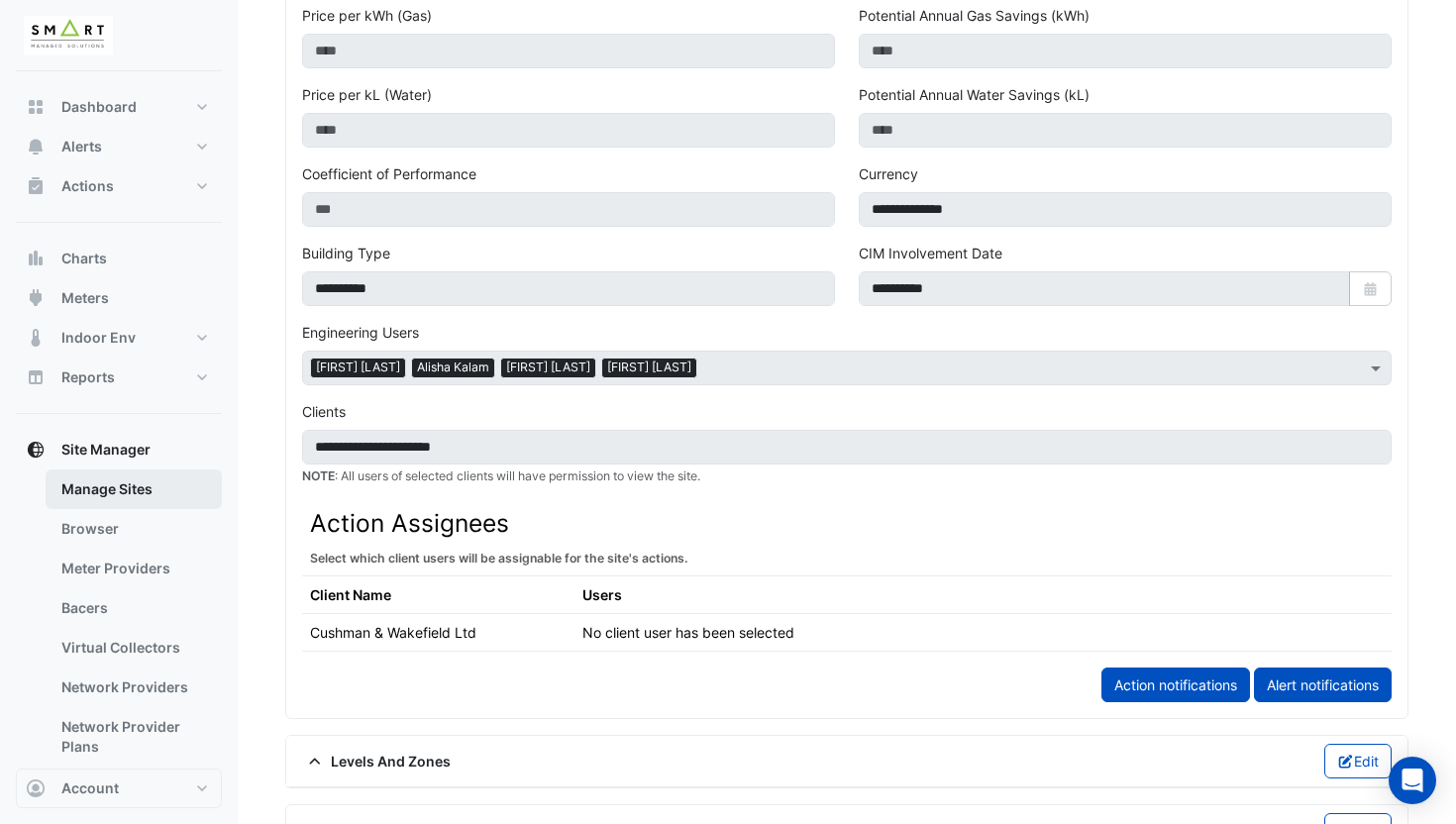 click on "Manage Sites" at bounding box center [134, 489] 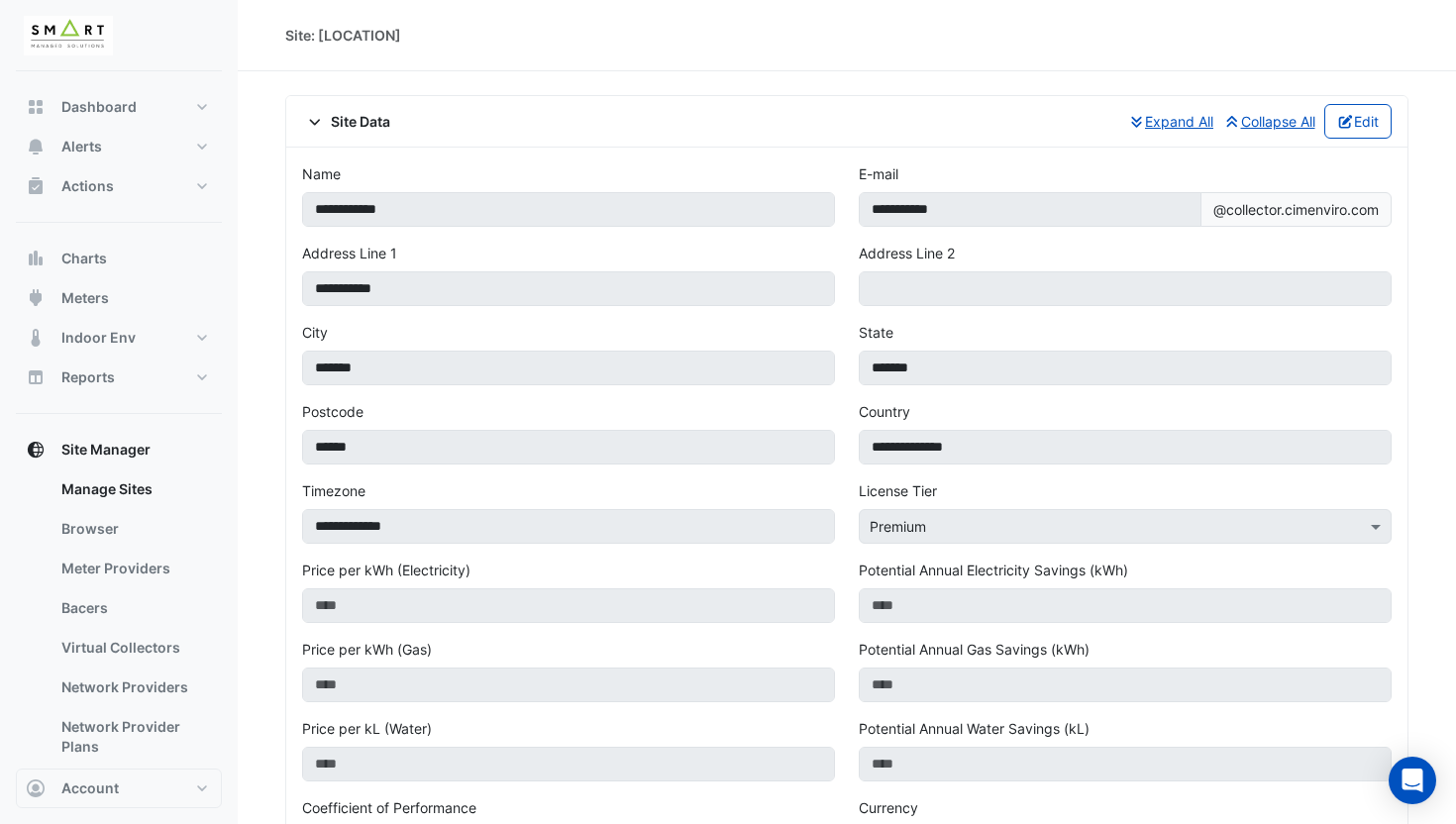 select on "***" 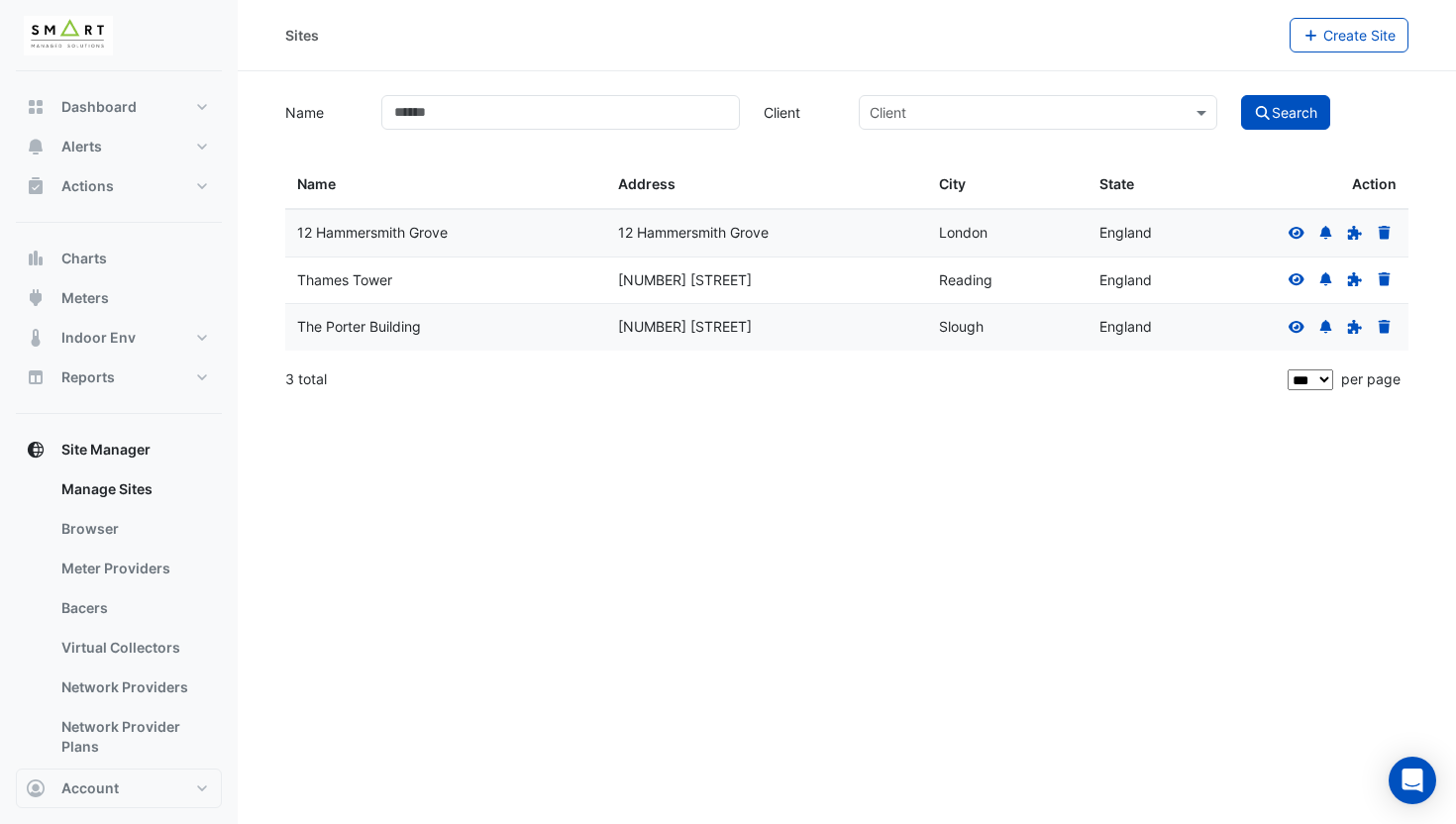 click 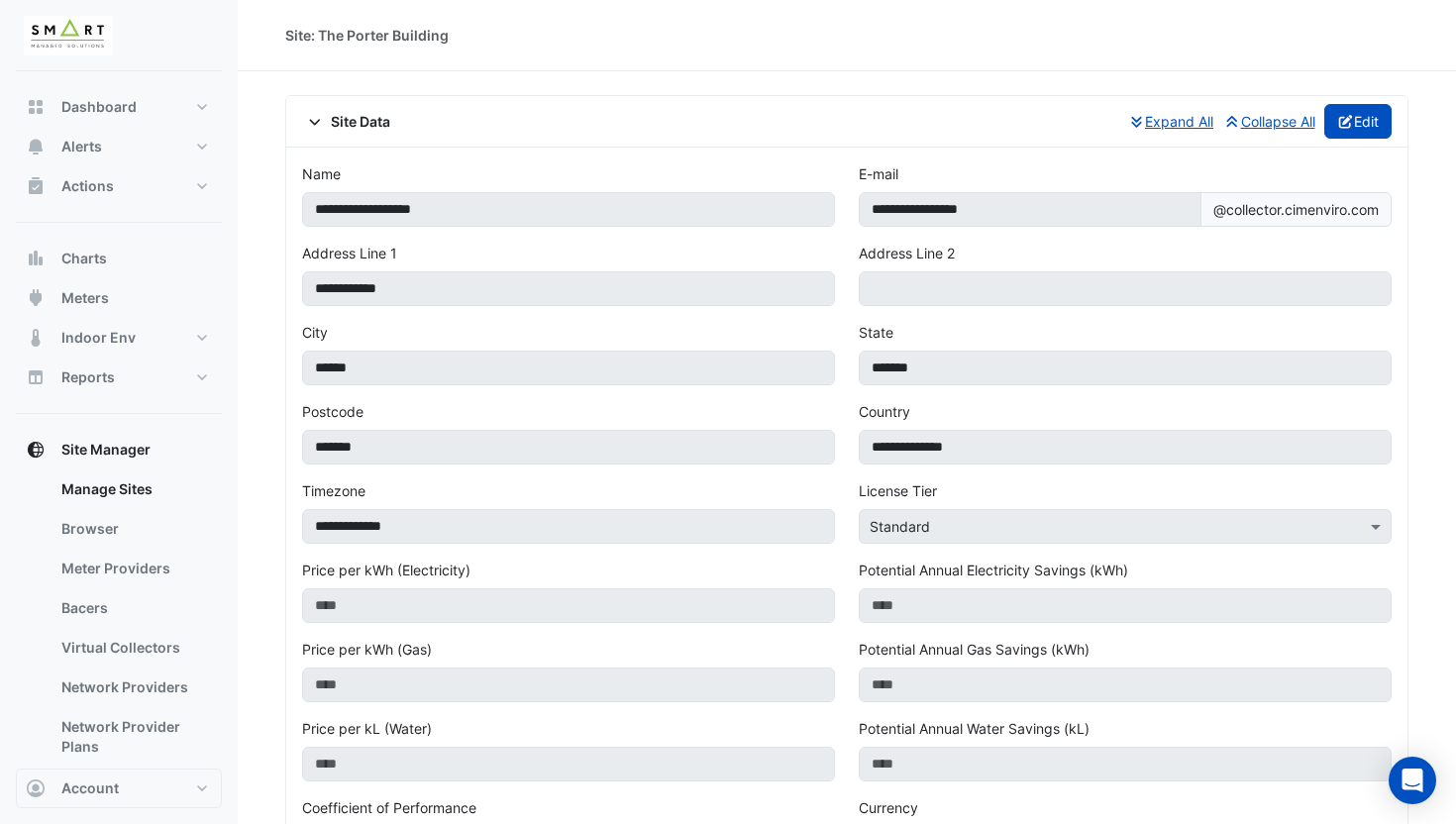 click on "Edit" 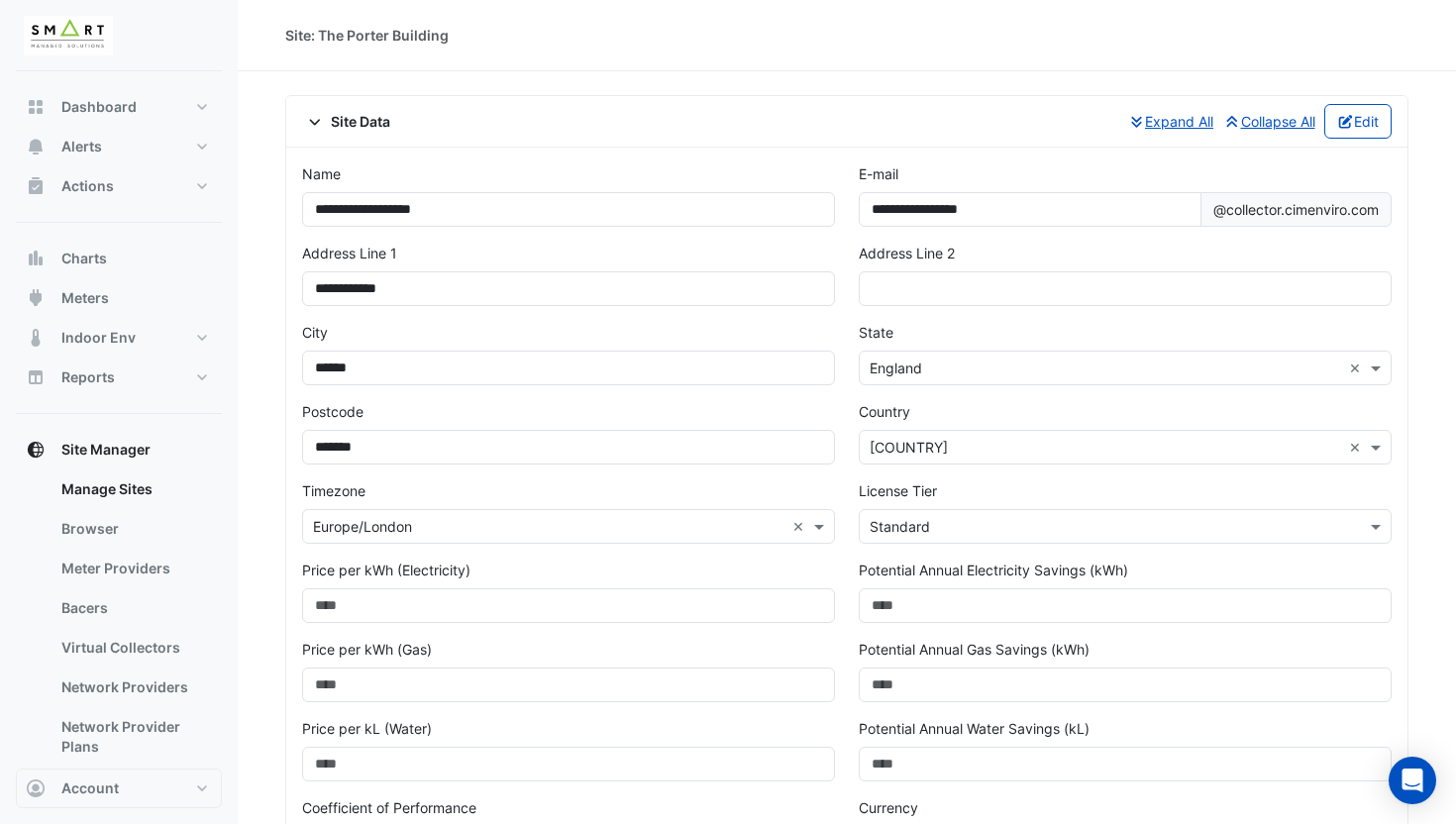 click at bounding box center (1105, 527) 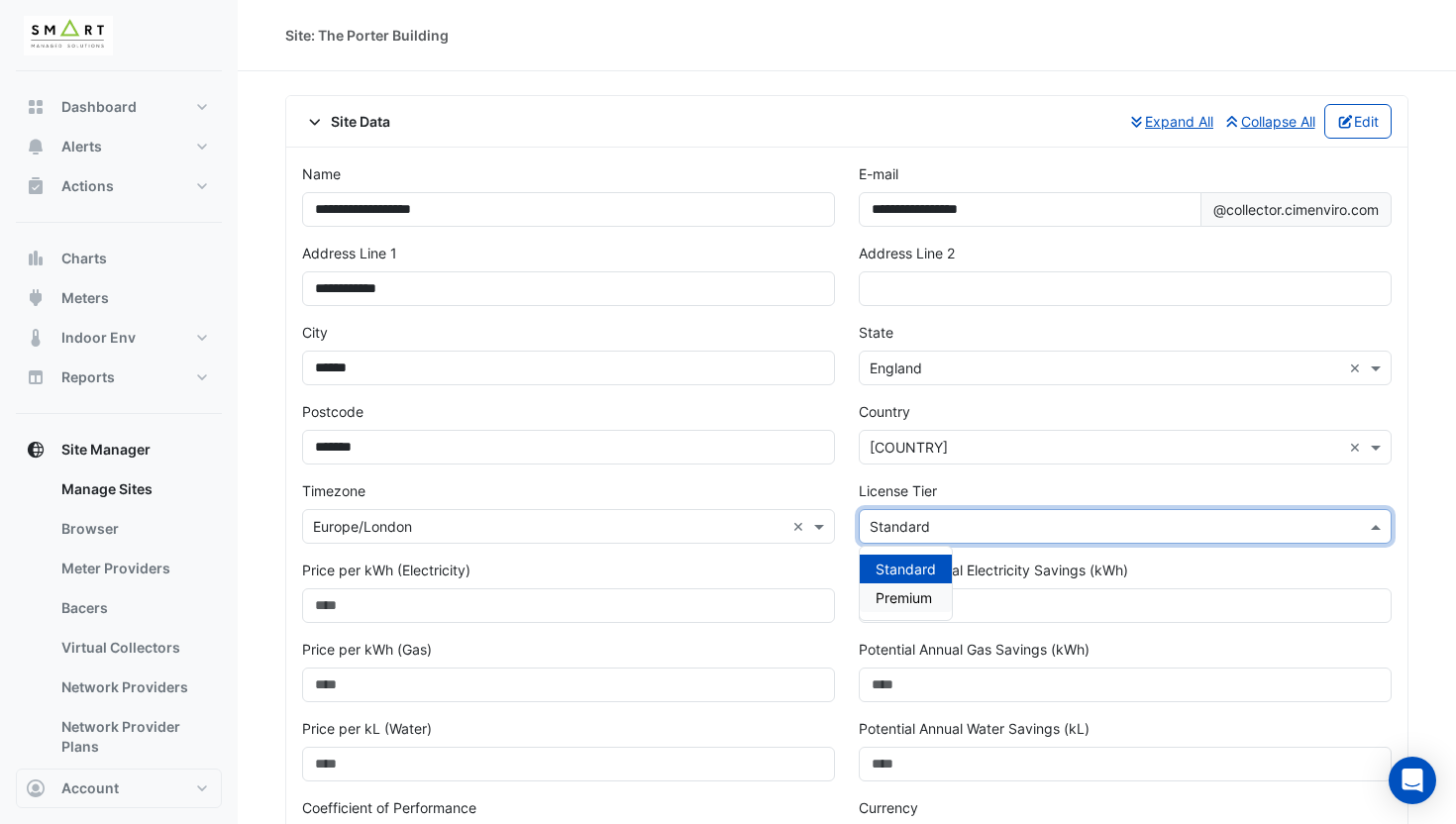 click on "Premium" at bounding box center [903, 597] 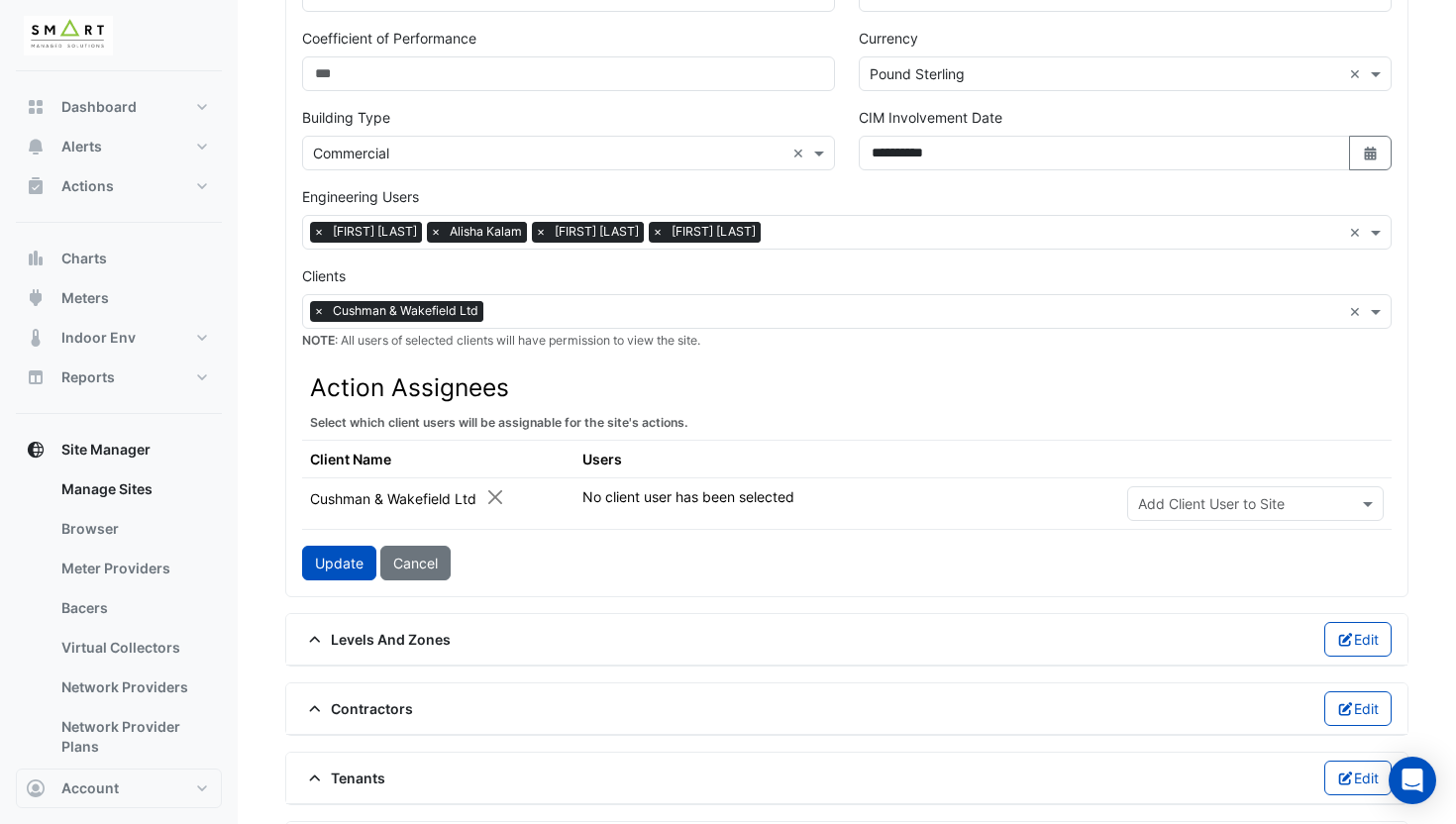scroll, scrollTop: 830, scrollLeft: 0, axis: vertical 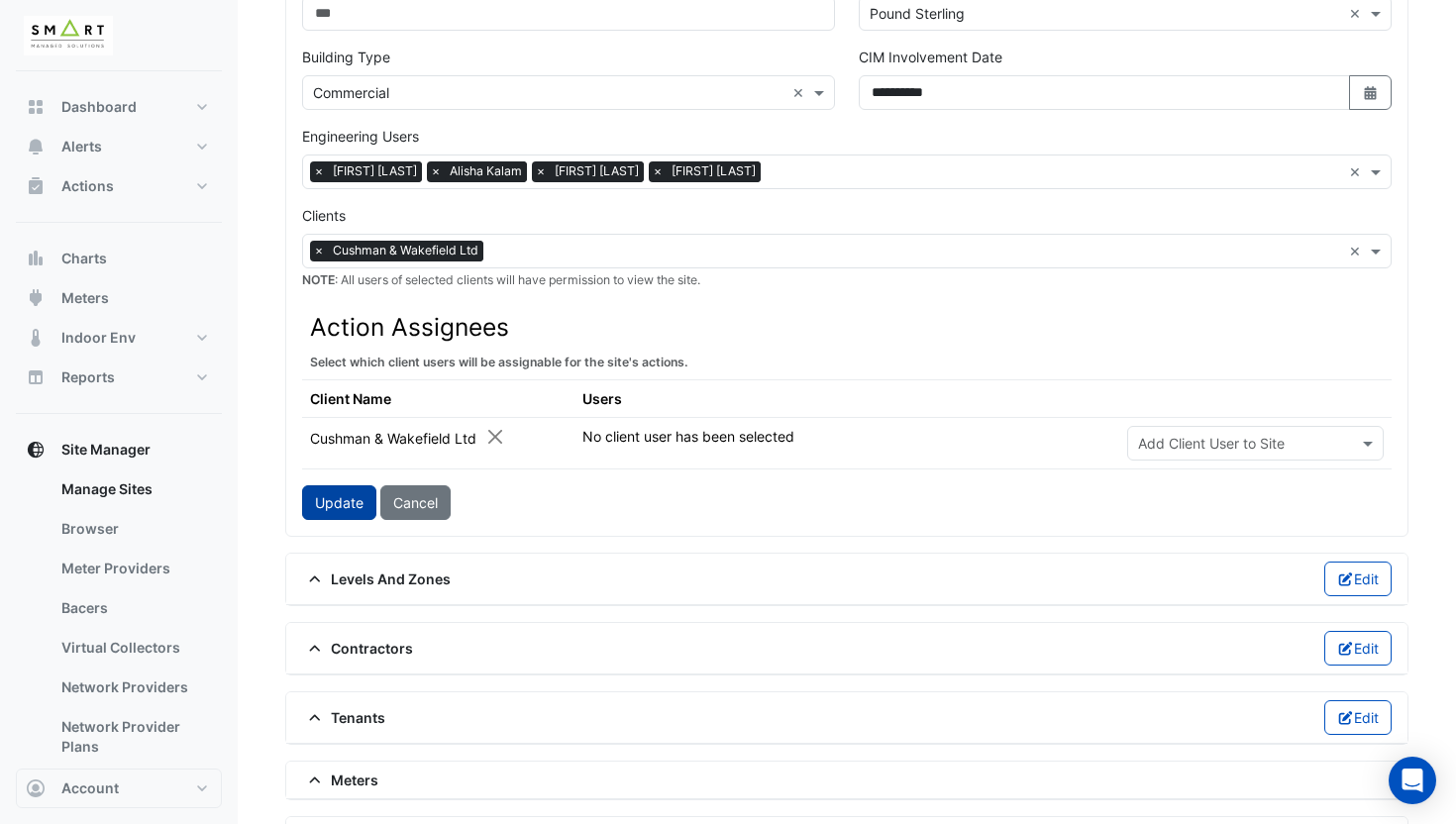 click on "Update" 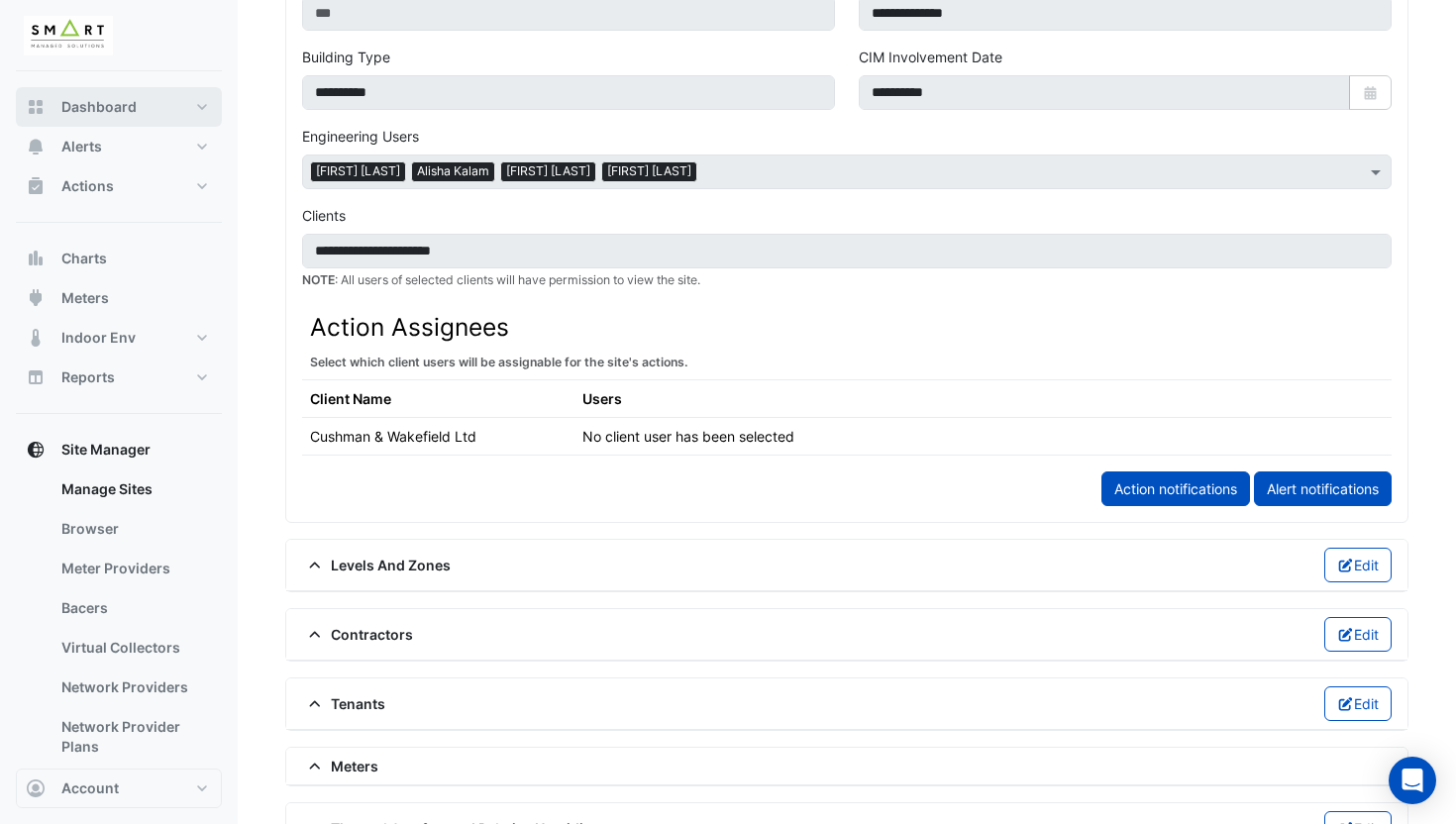 click on "Dashboard" at bounding box center (99, 107) 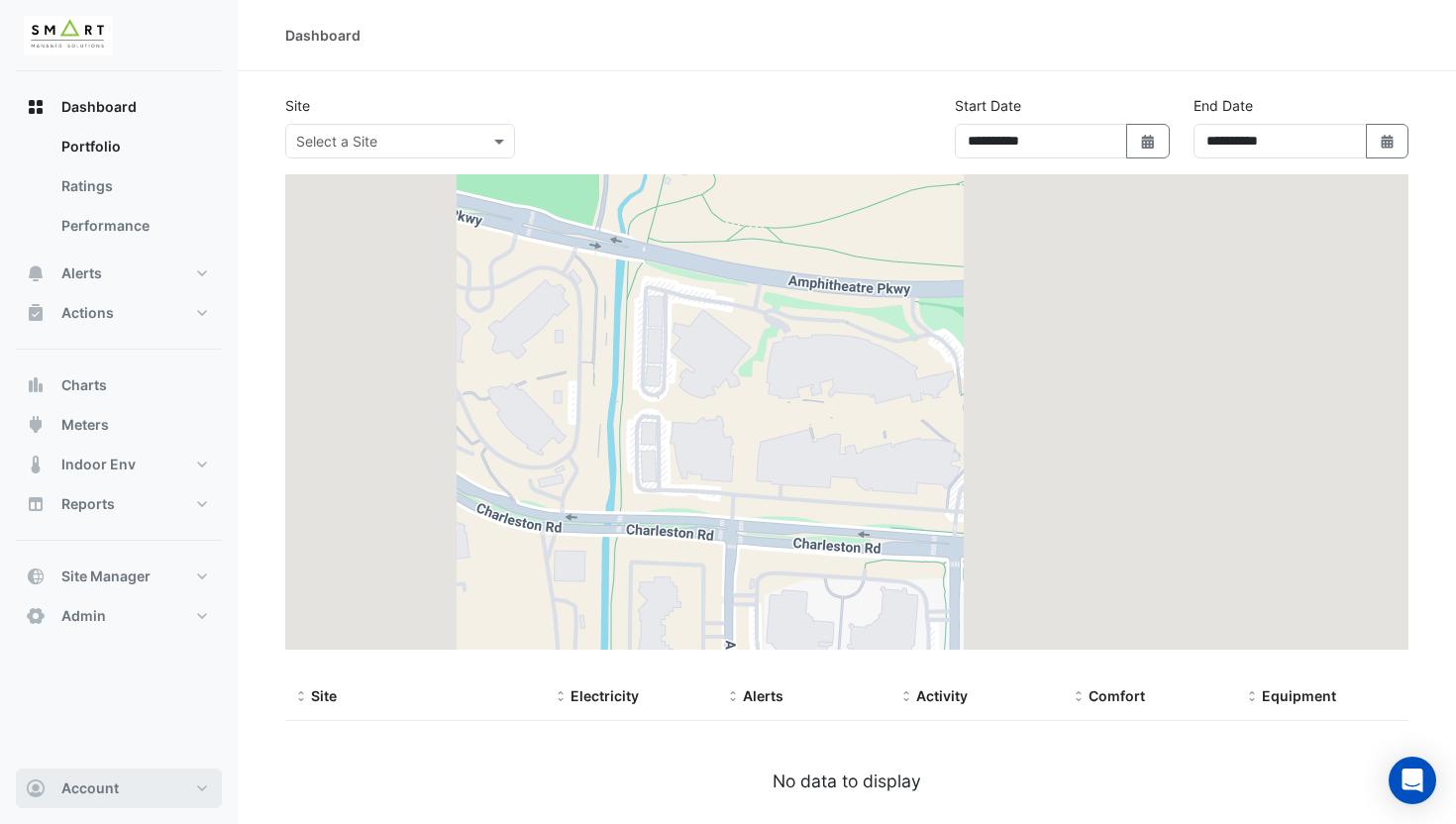 click on "Account" at bounding box center [90, 788] 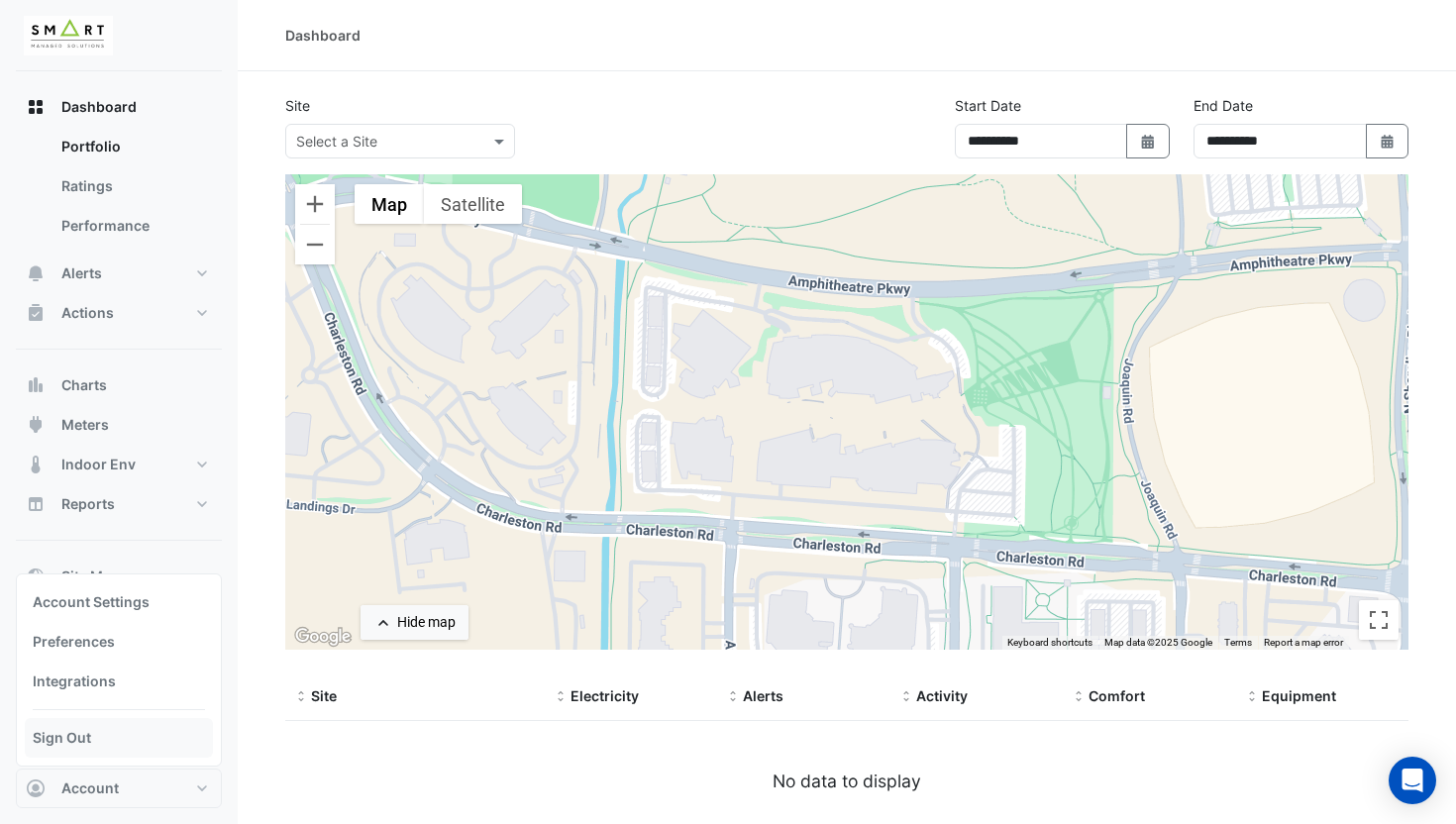 click on "Sign Out" at bounding box center (119, 738) 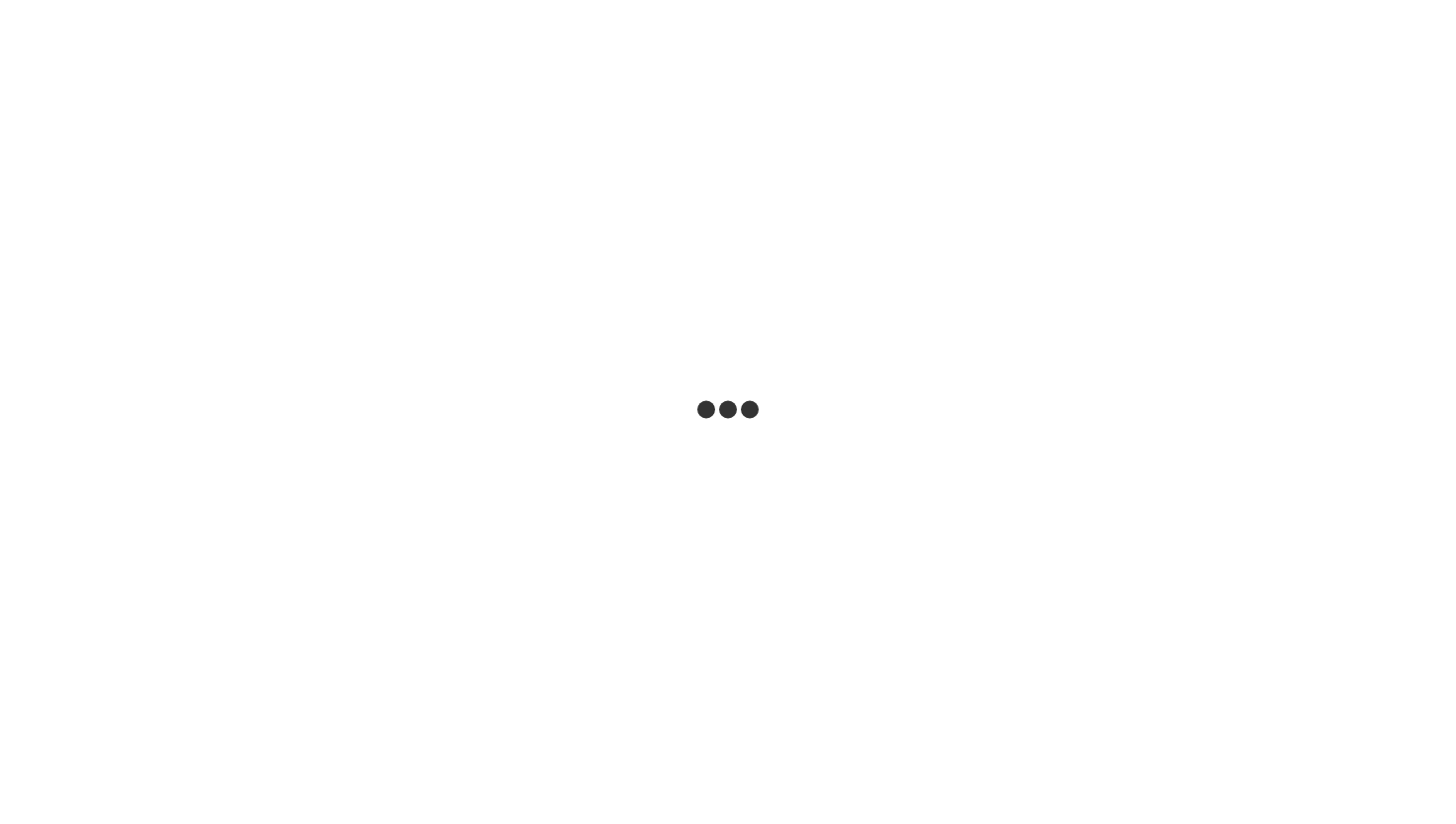 scroll, scrollTop: 0, scrollLeft: 0, axis: both 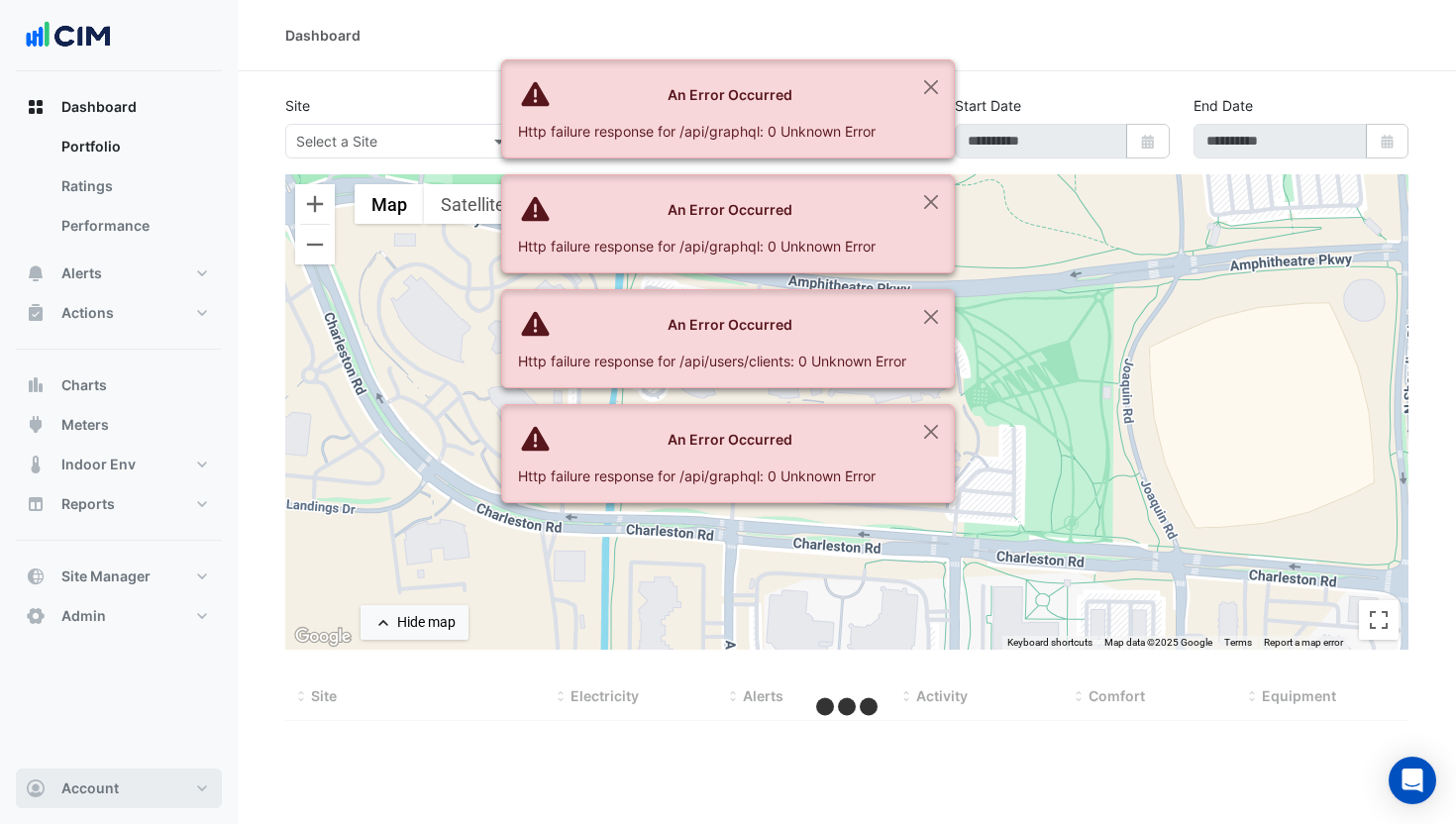 click on "Account" at bounding box center (119, 788) 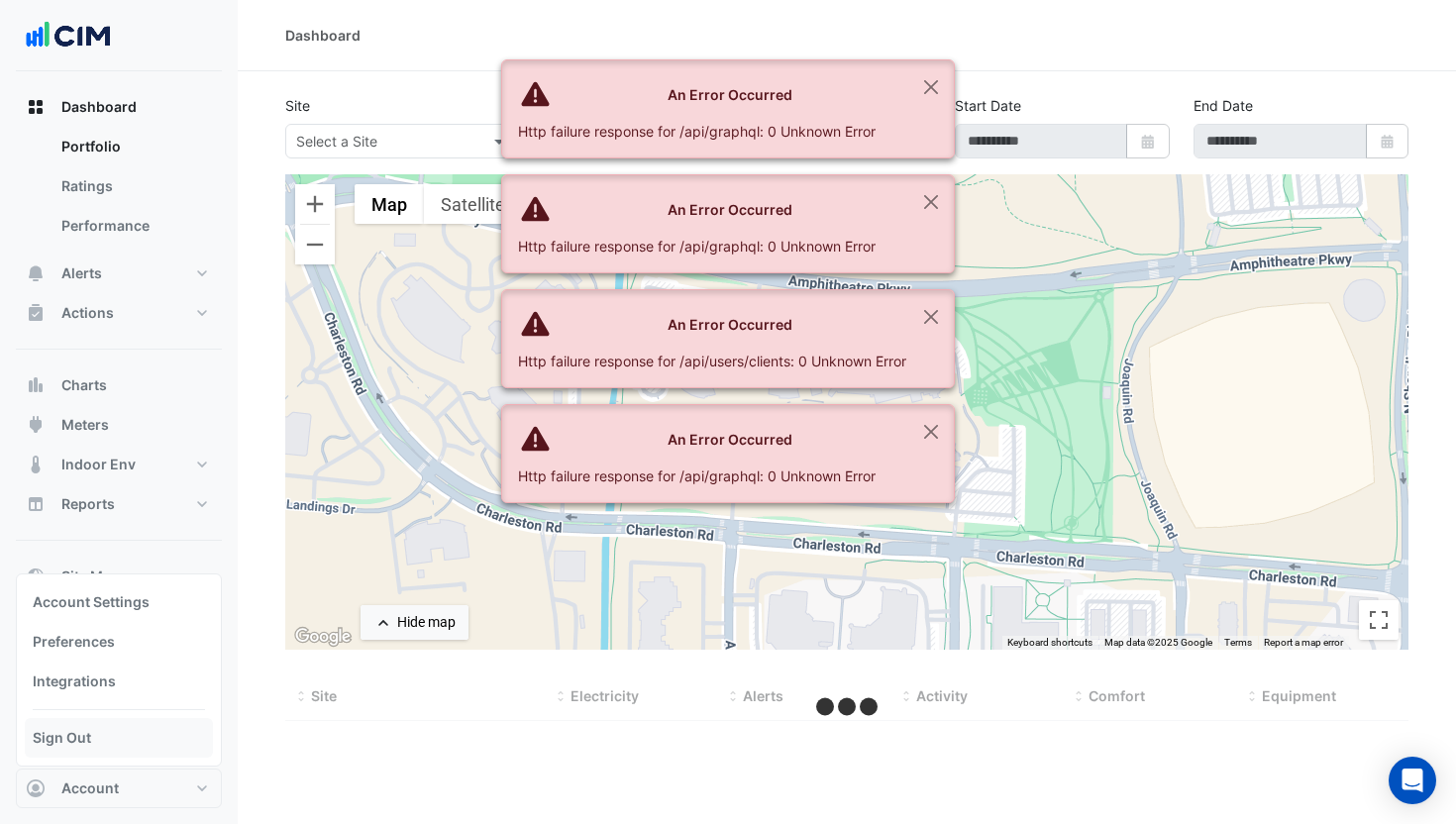 click on "Sign Out" at bounding box center [119, 738] 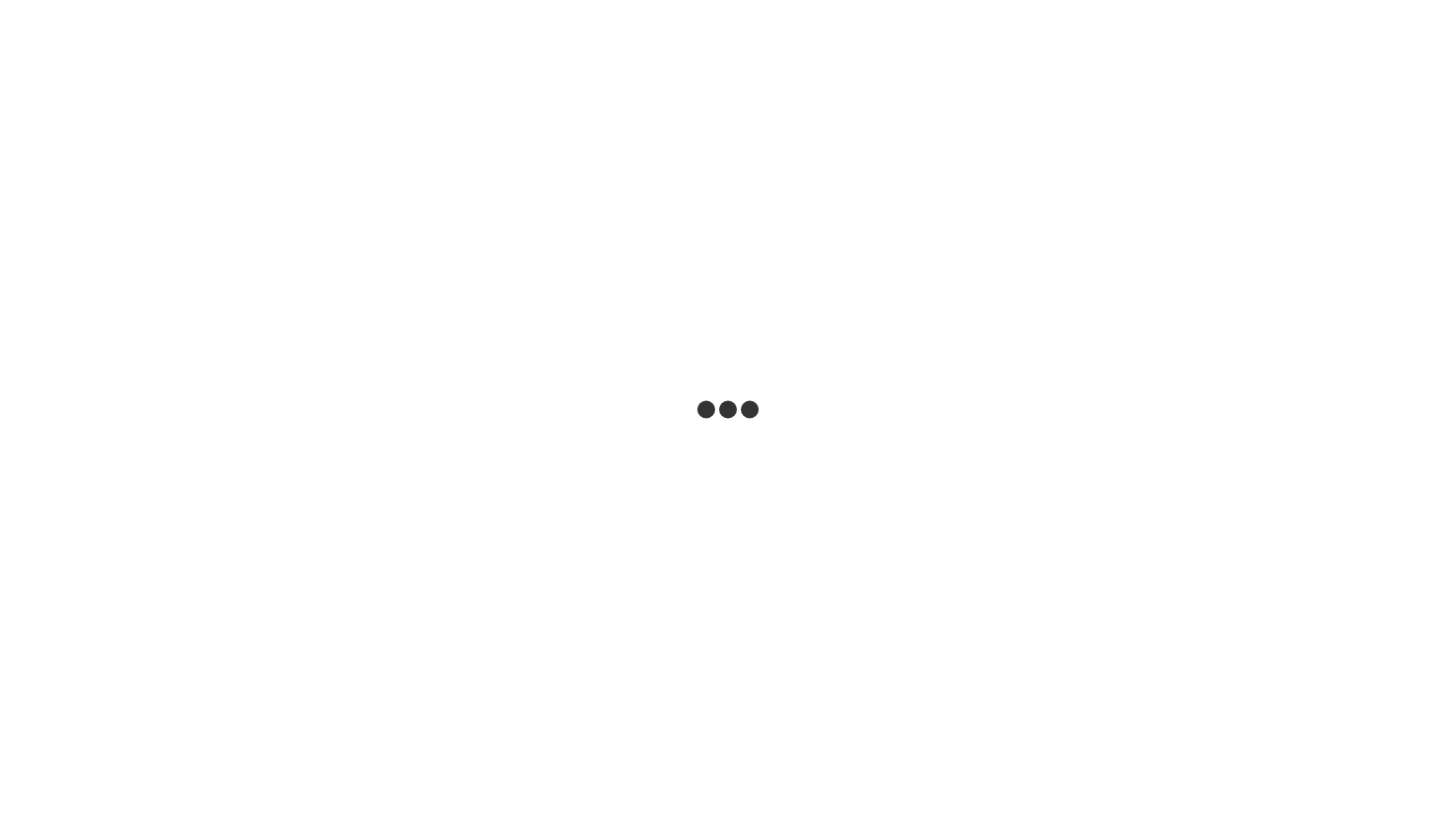 scroll, scrollTop: 0, scrollLeft: 0, axis: both 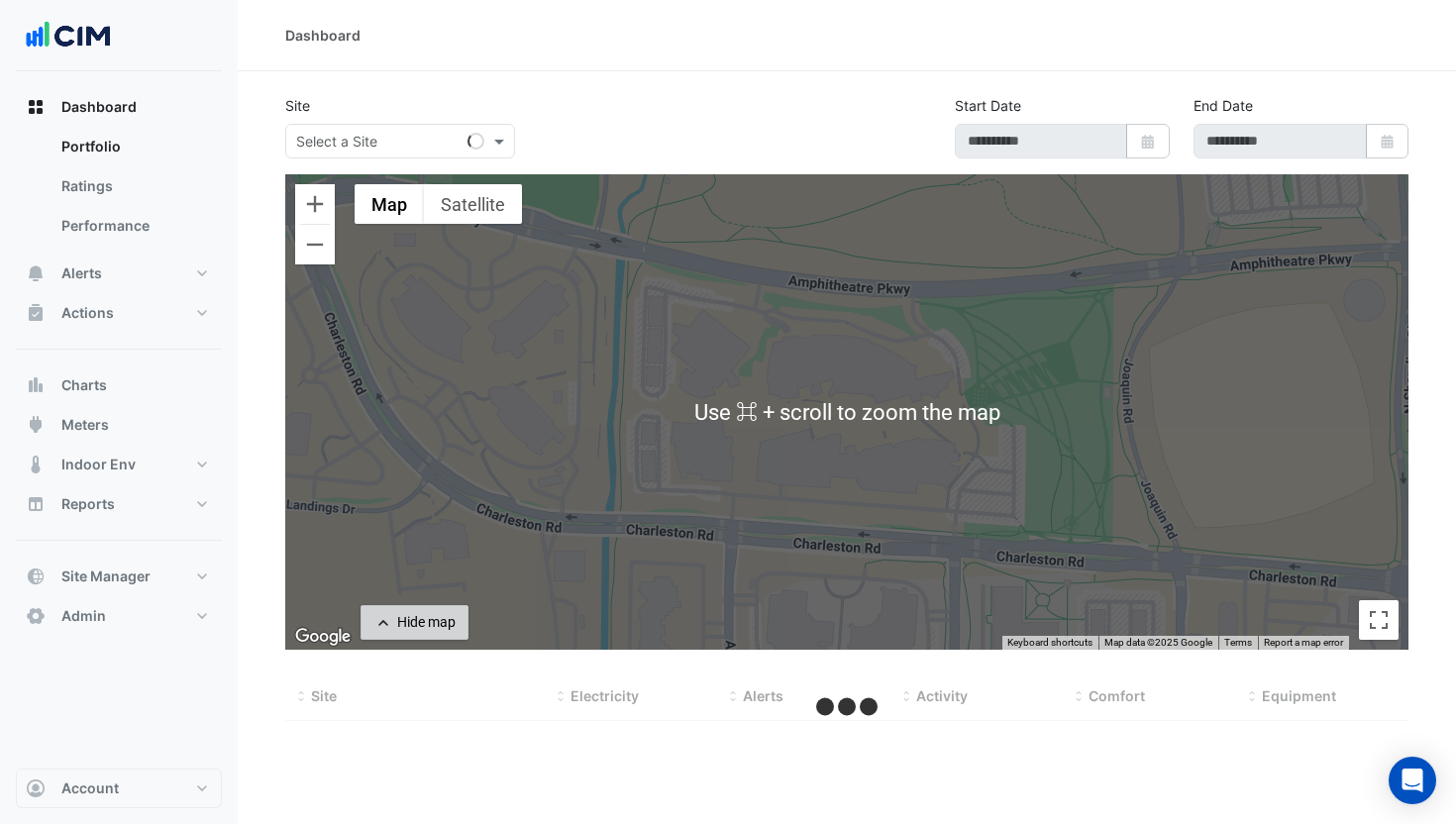 click on "Hide map" 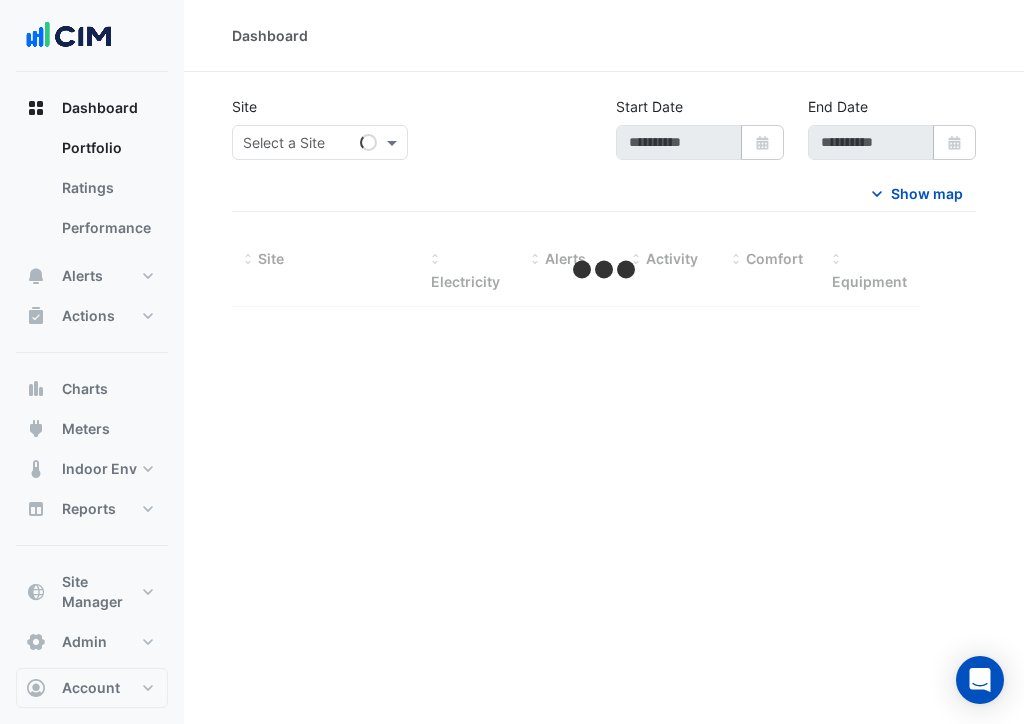 type on "**********" 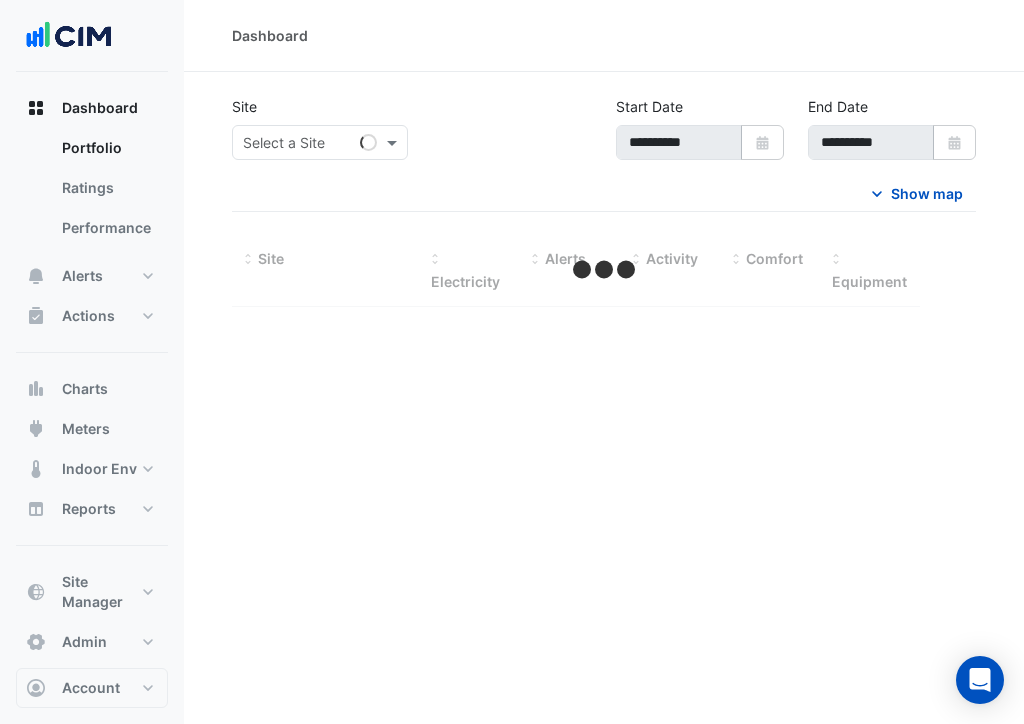 select on "***" 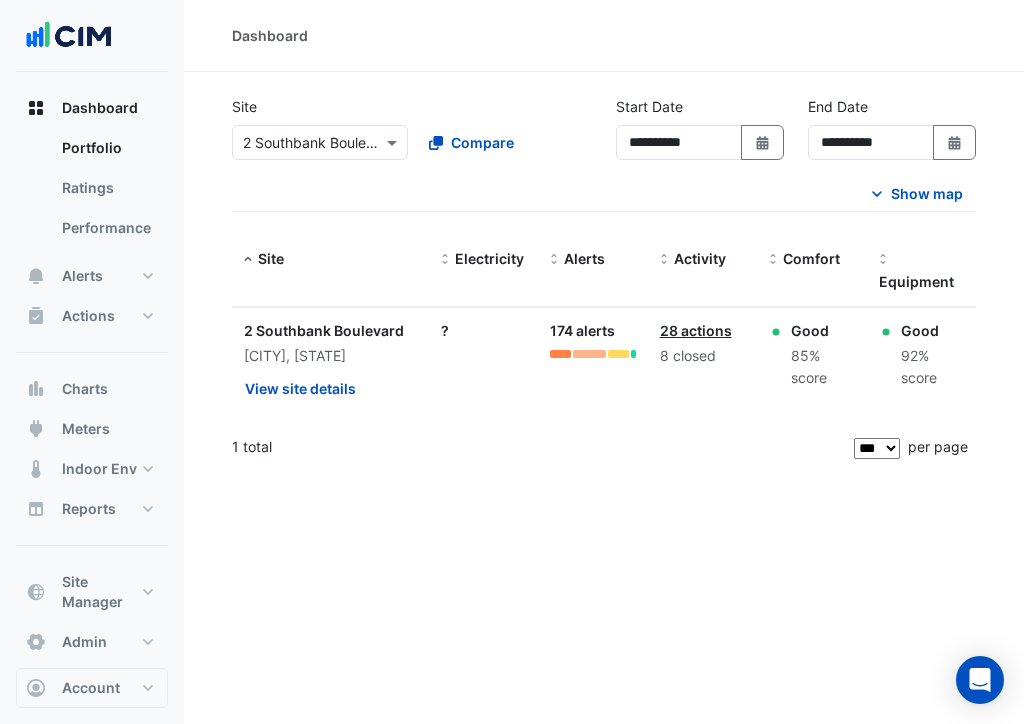 click 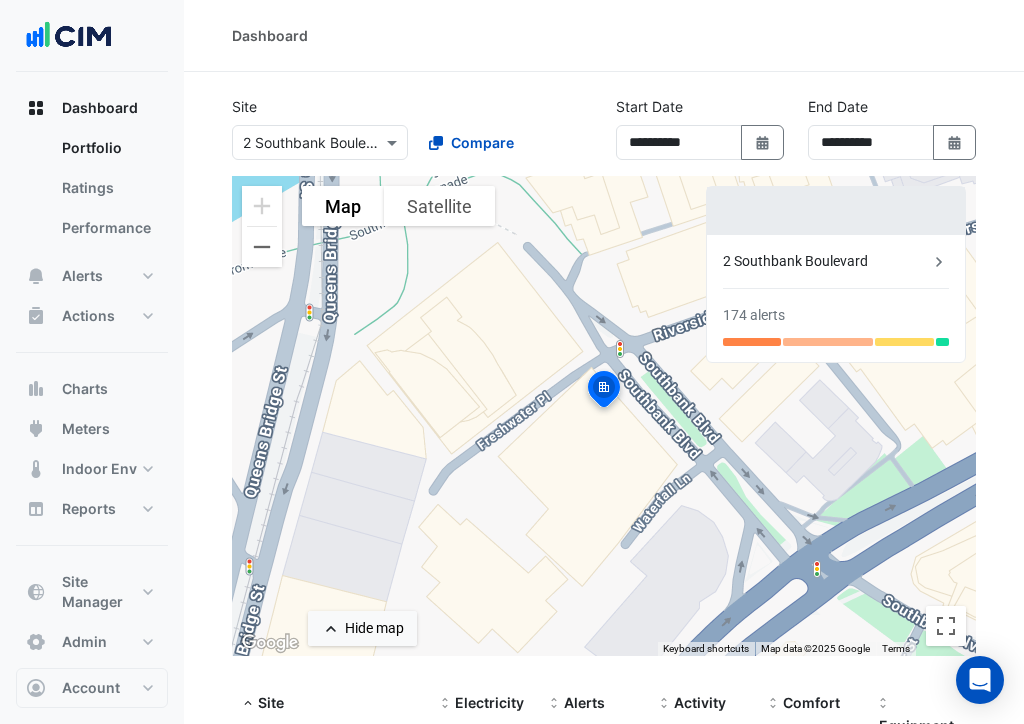 click on "Hide map" 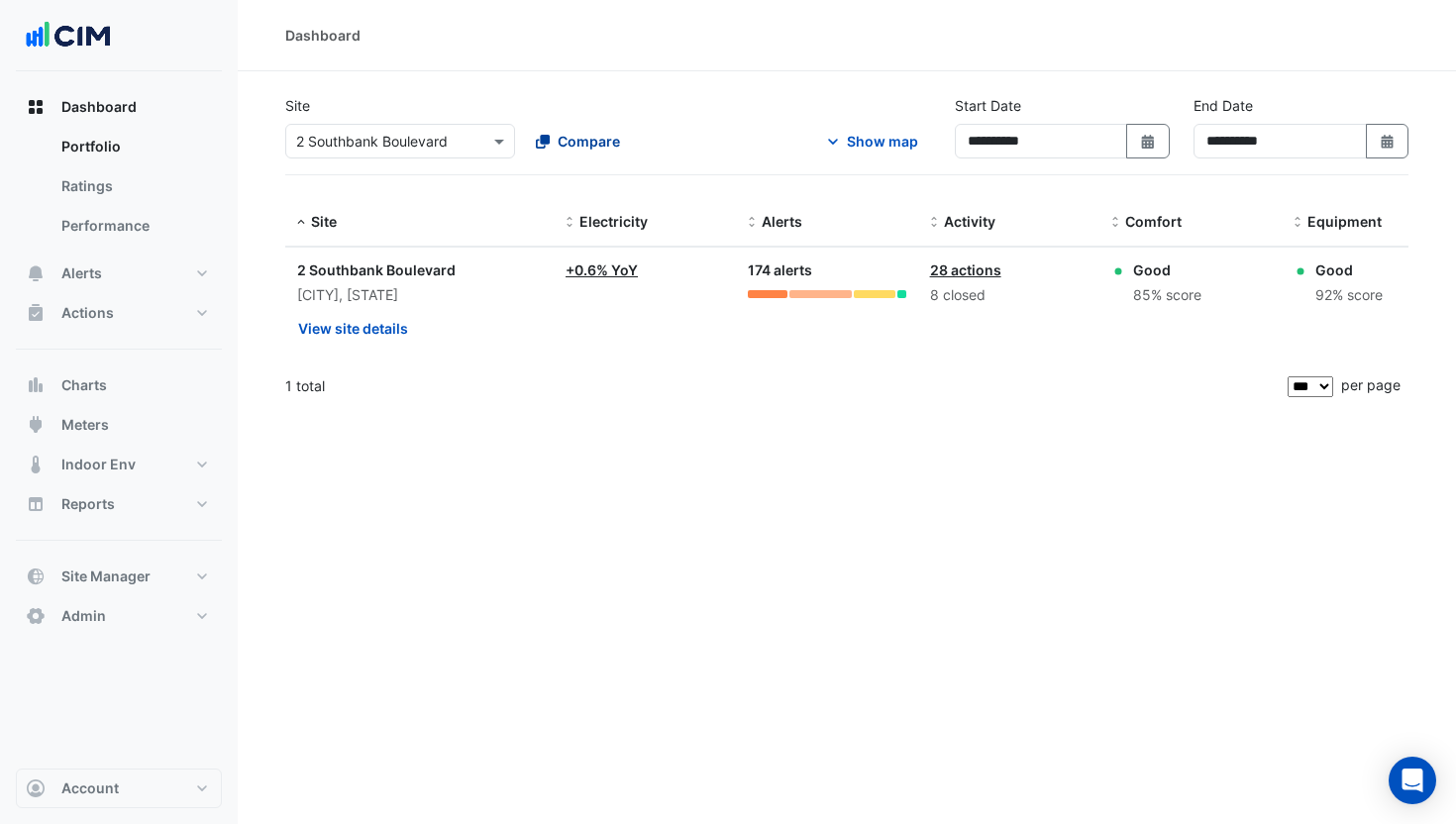 click on "Compare" at bounding box center (588, 141) 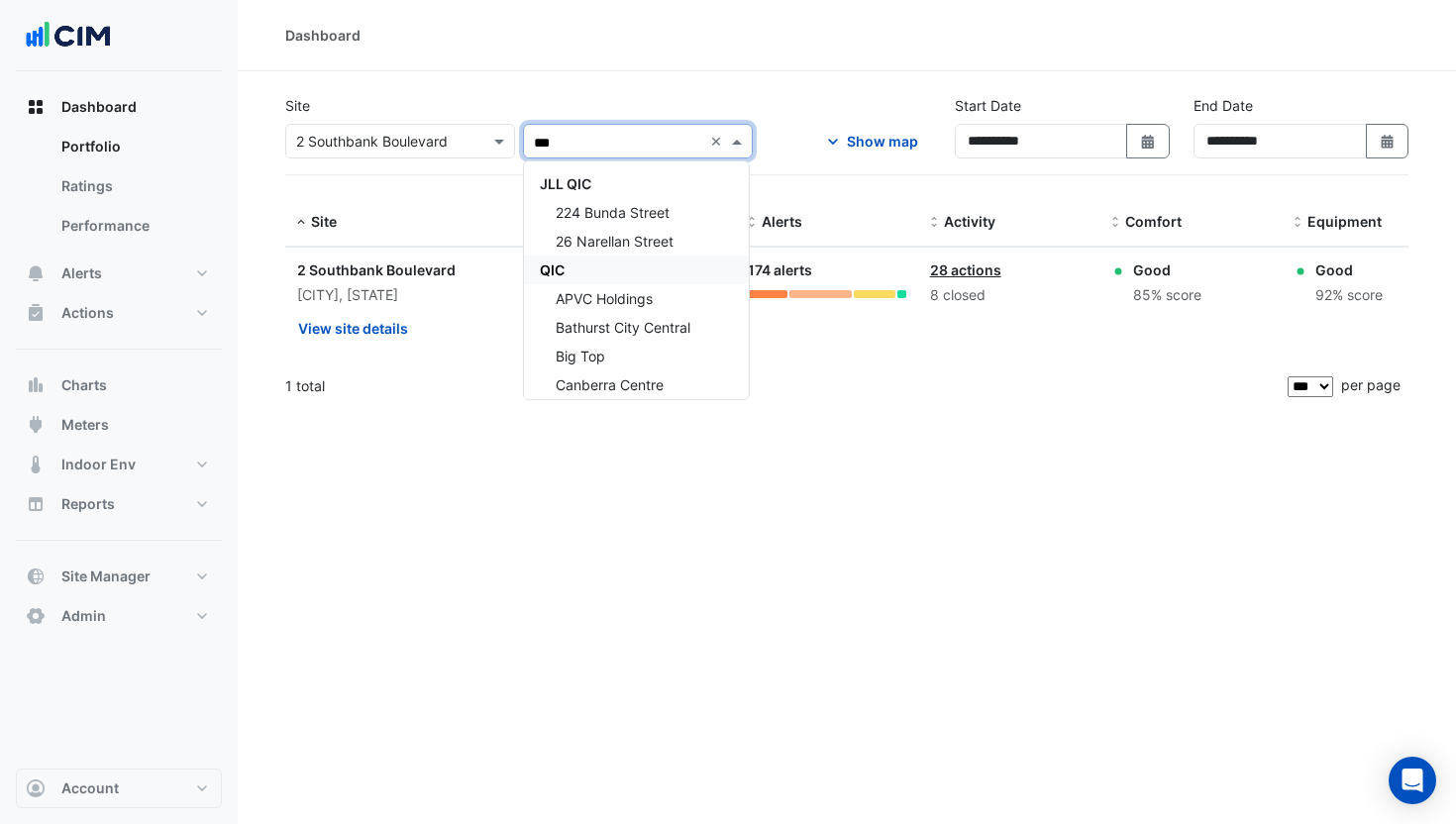 click on "QIC" at bounding box center (636, 269) 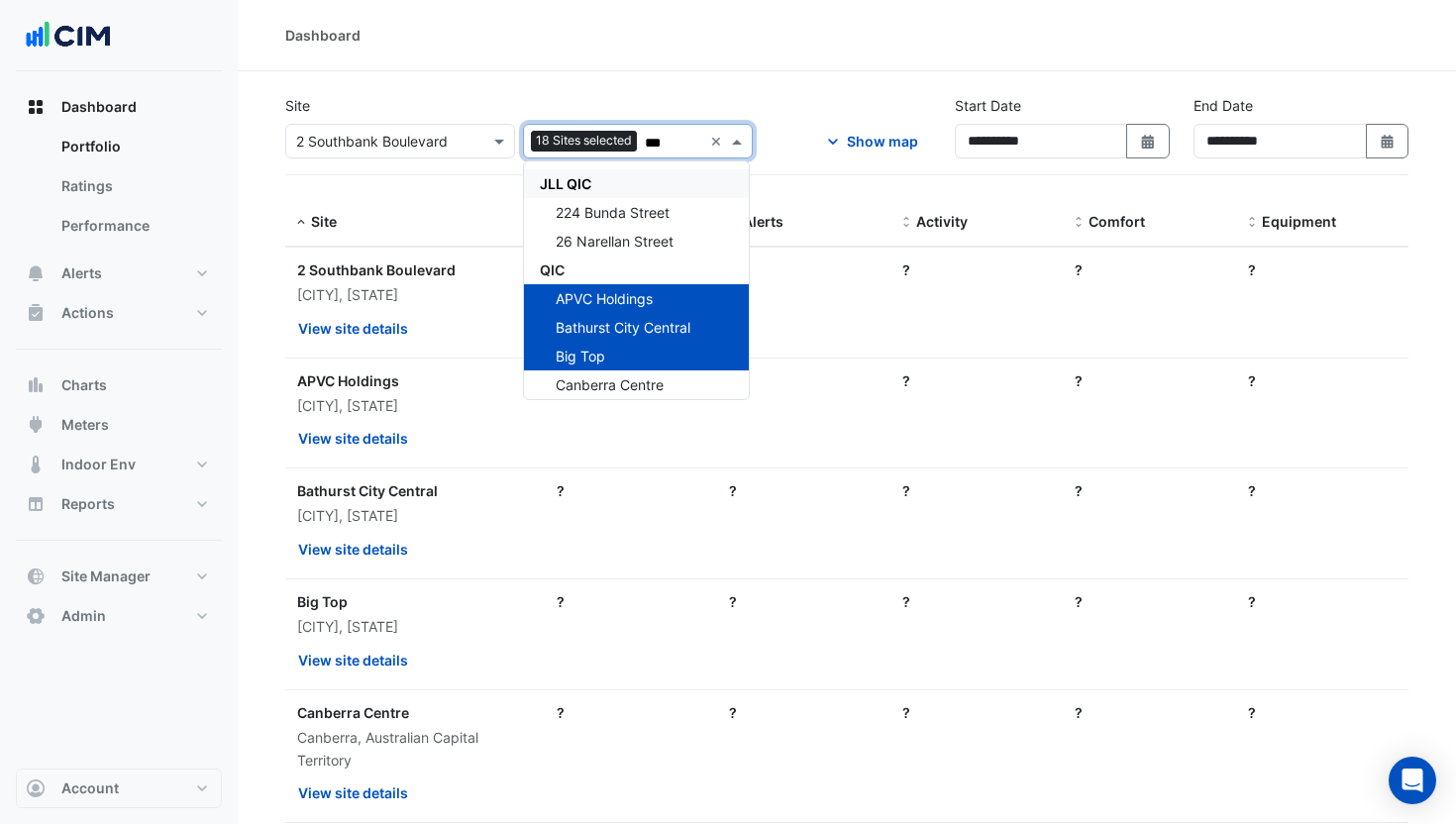 type on "***" 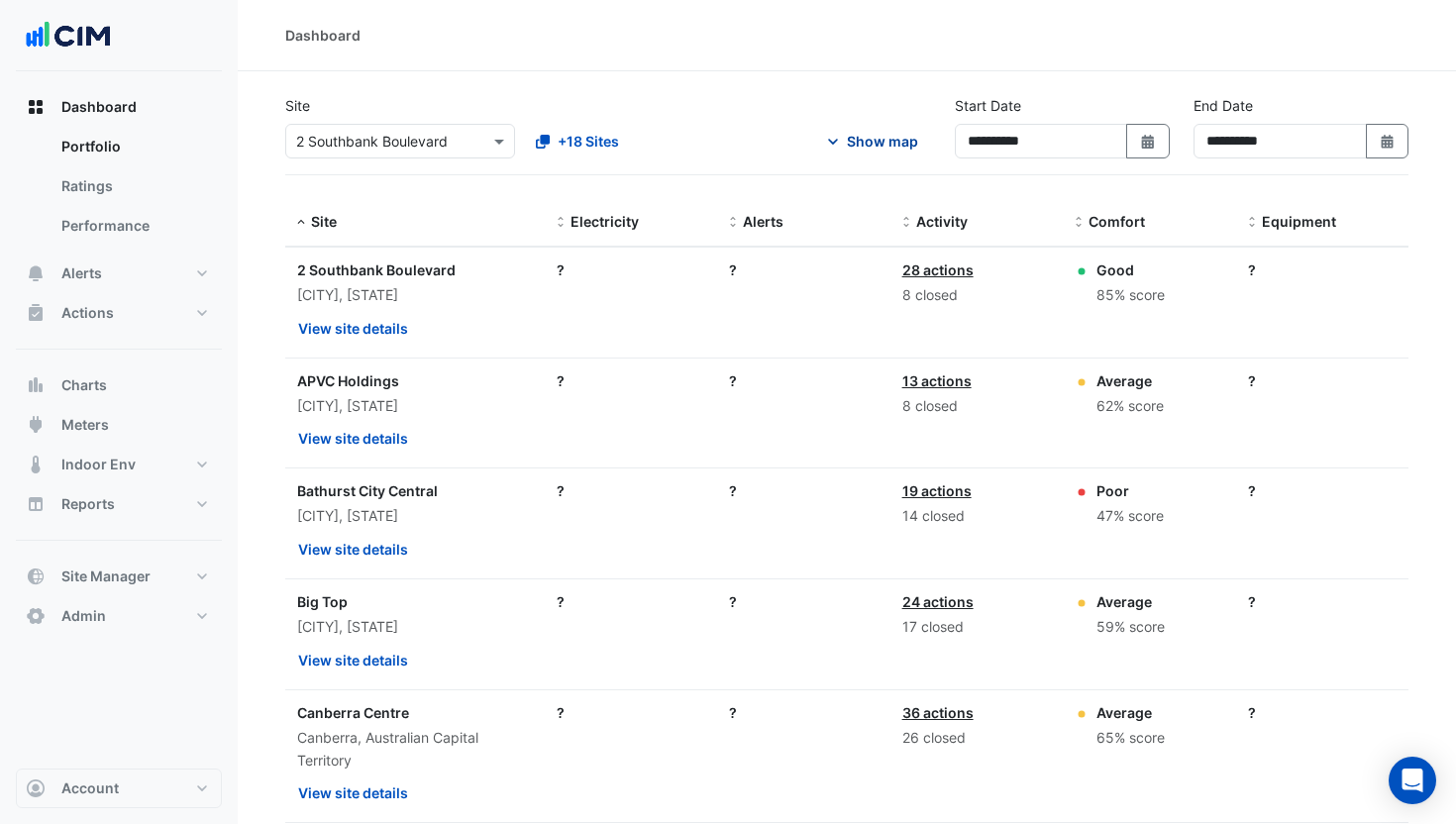 click on "Show map" 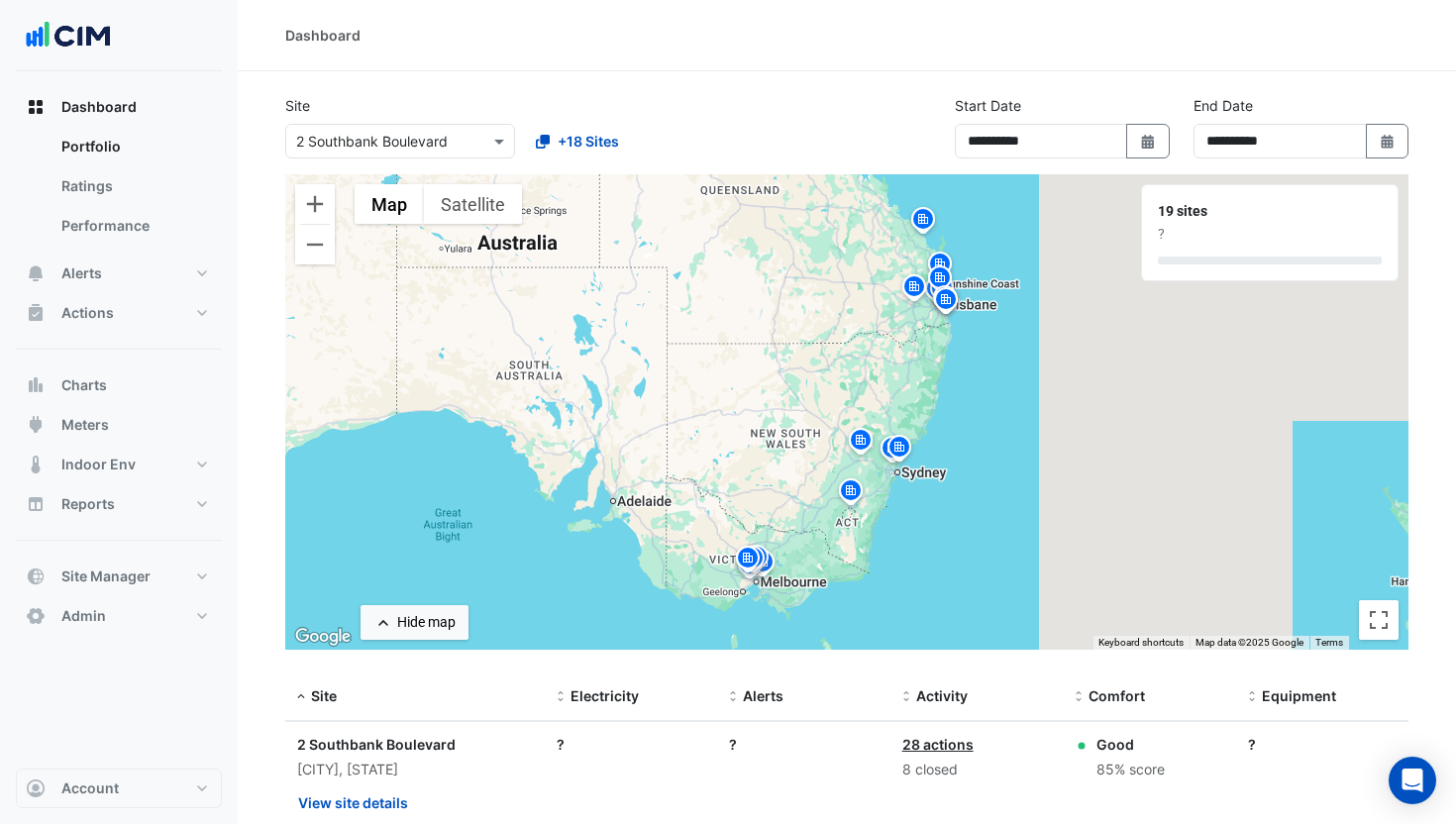 click 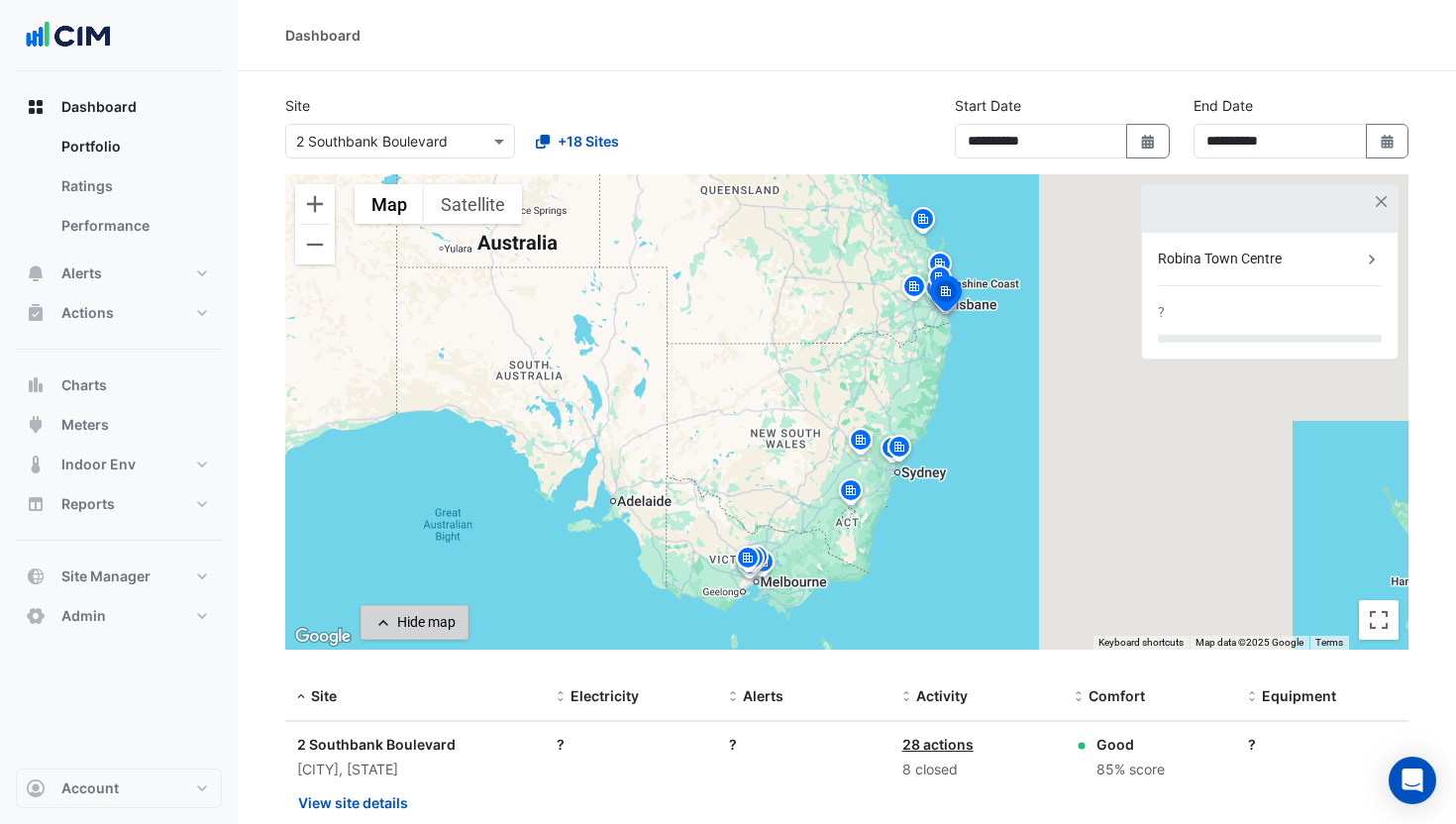 click on "Hide map" 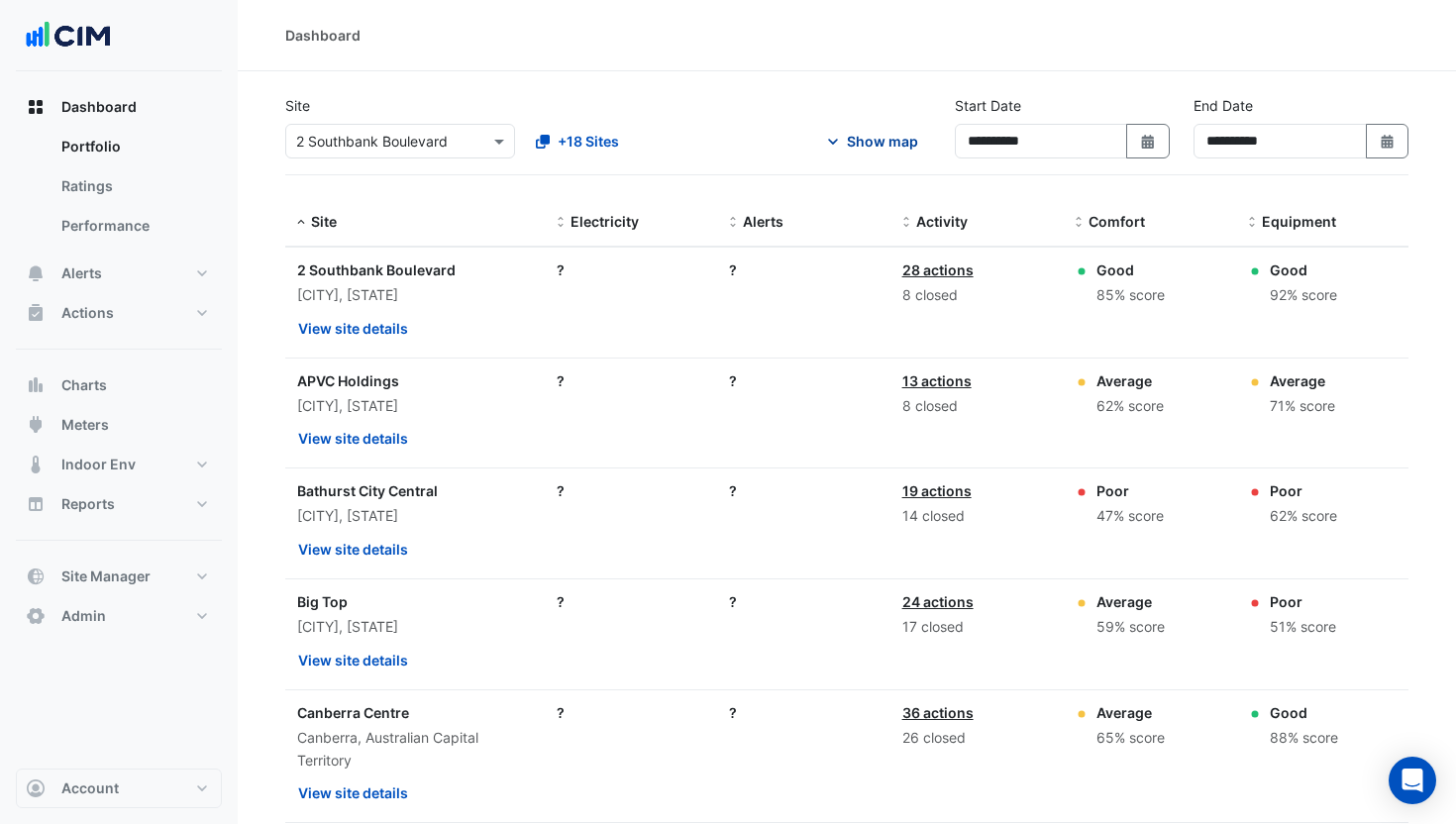 click on "Show map" 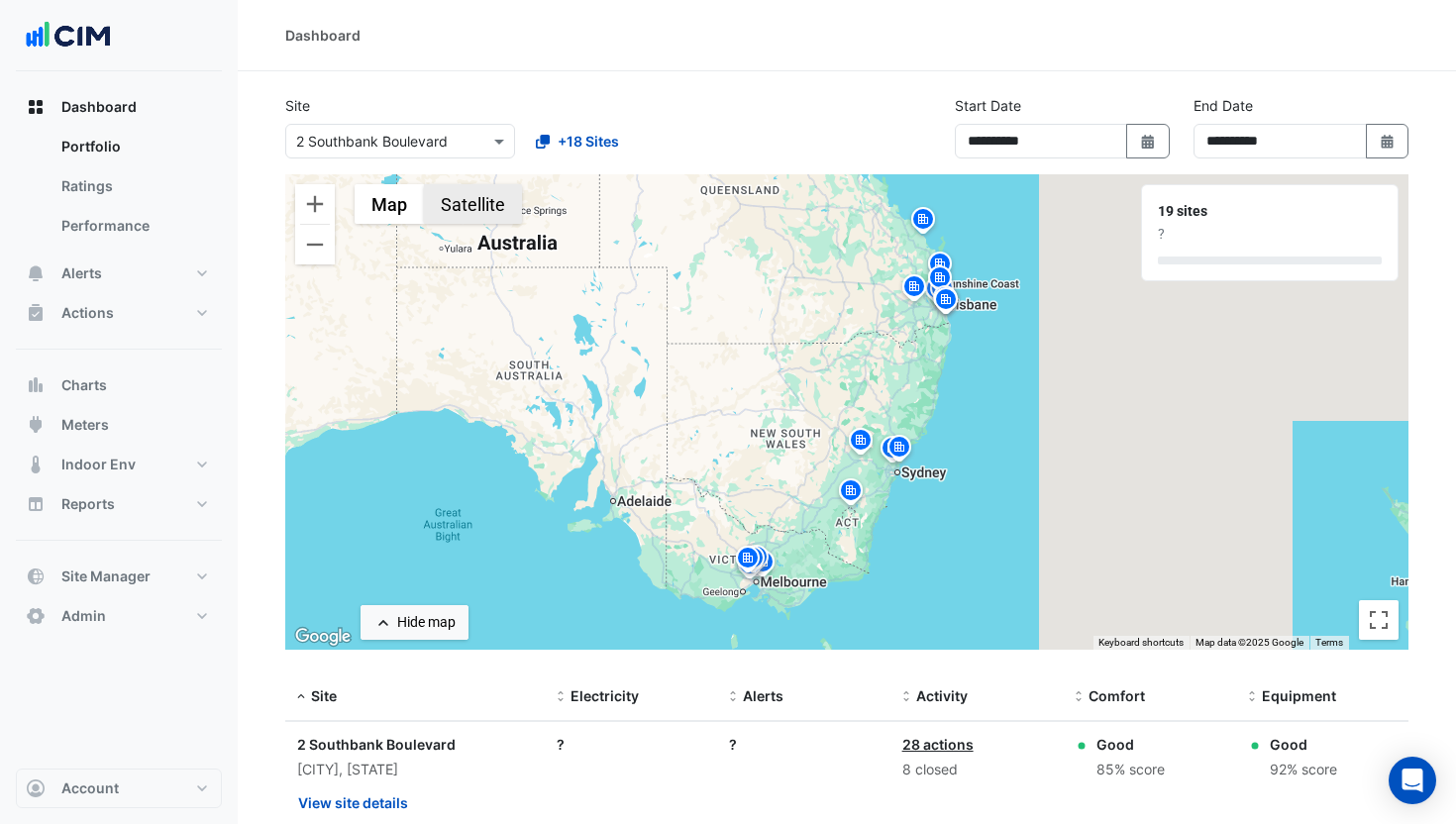 click on "Satellite" 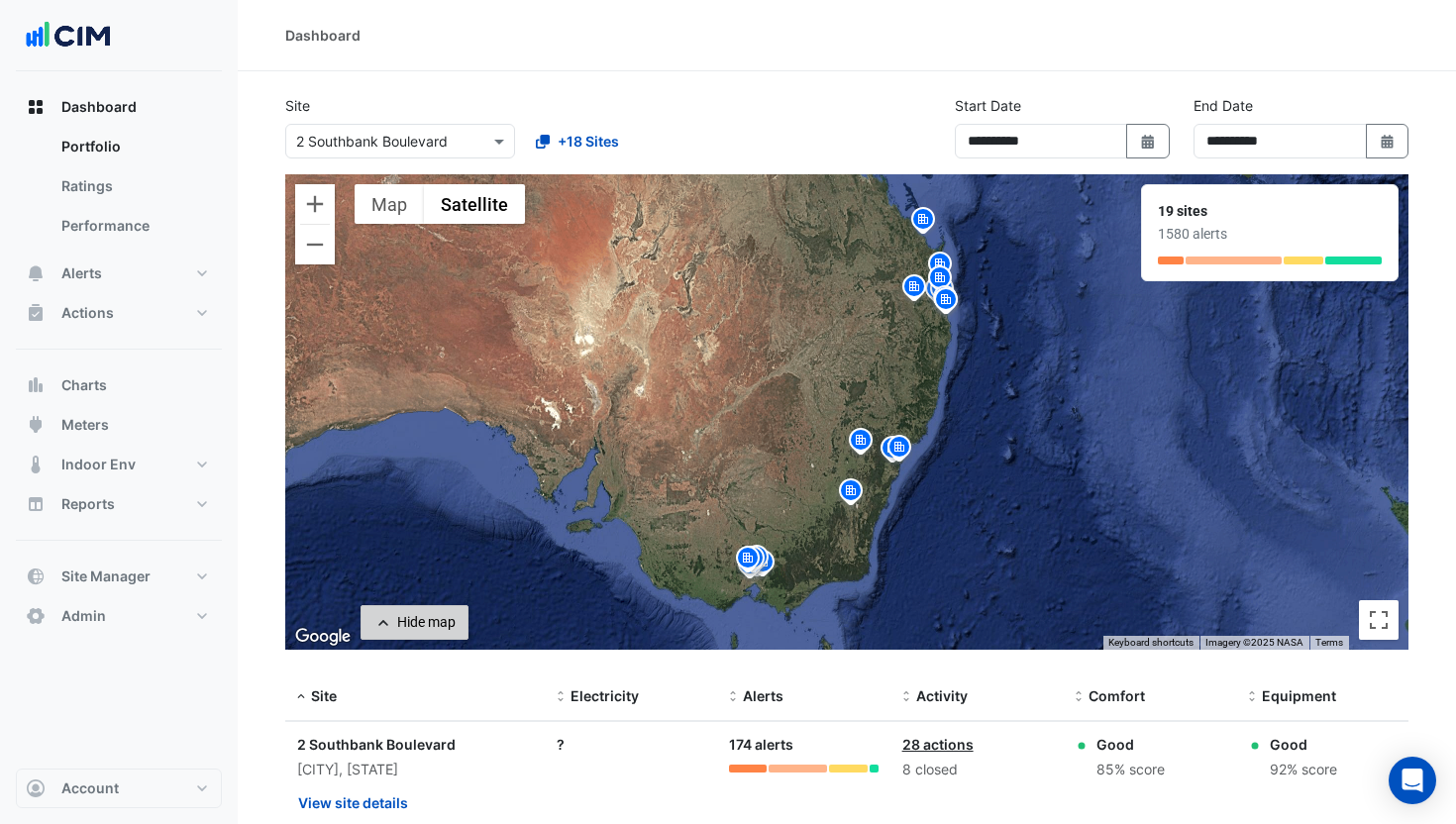 click on "Hide map" 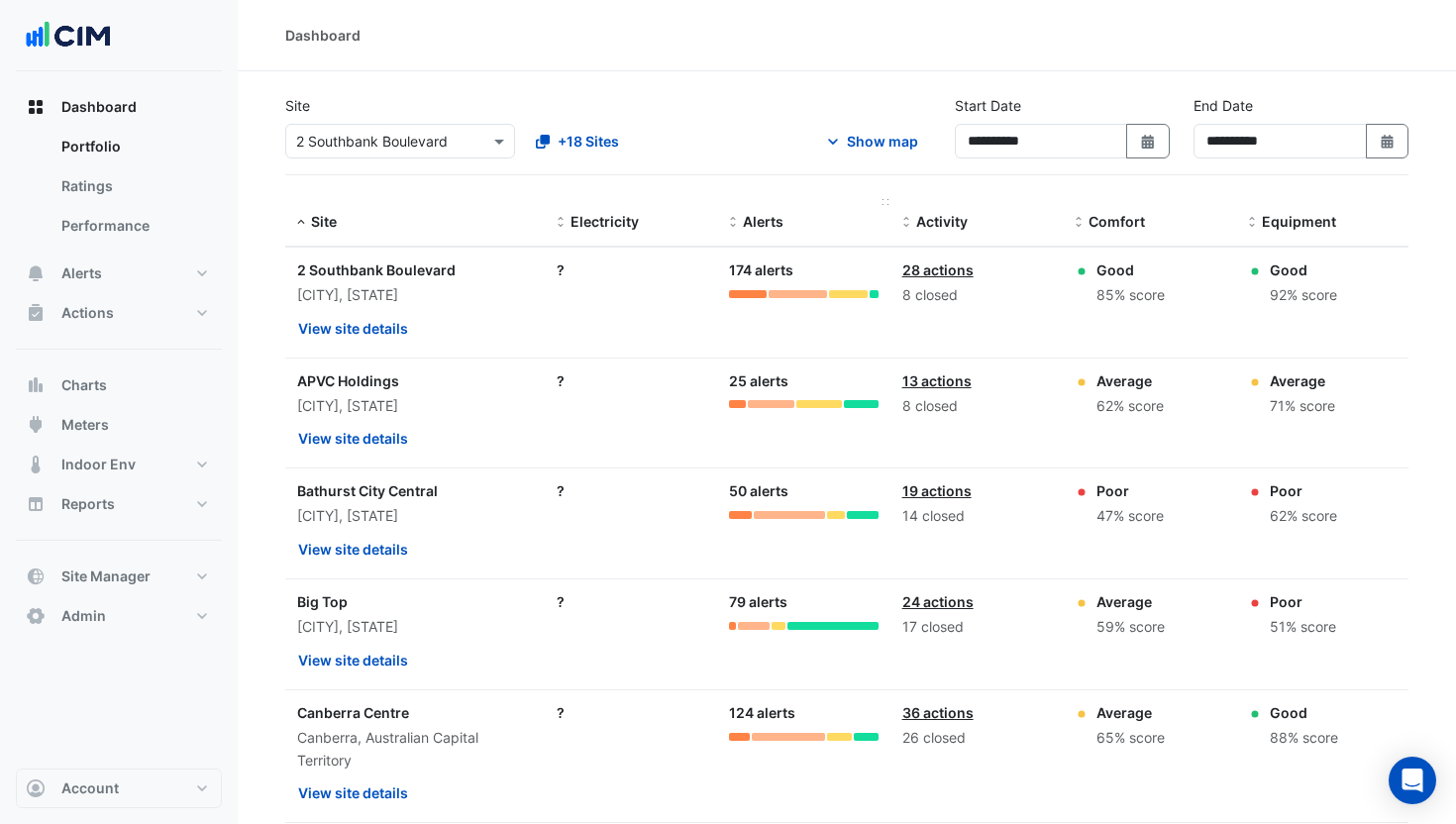 click on "Alerts" at bounding box center (803, 223) 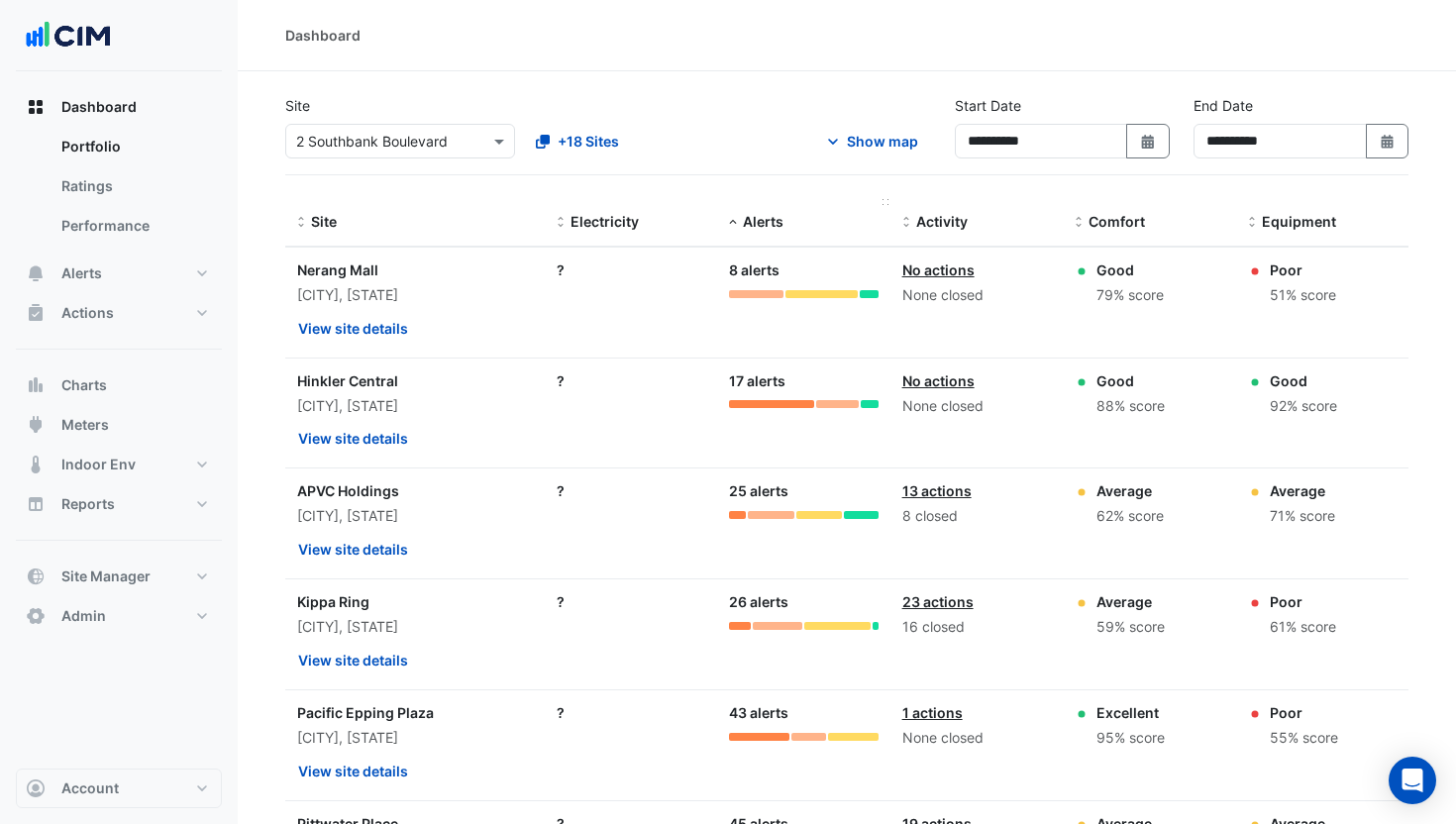 click on "Alerts" at bounding box center [763, 221] 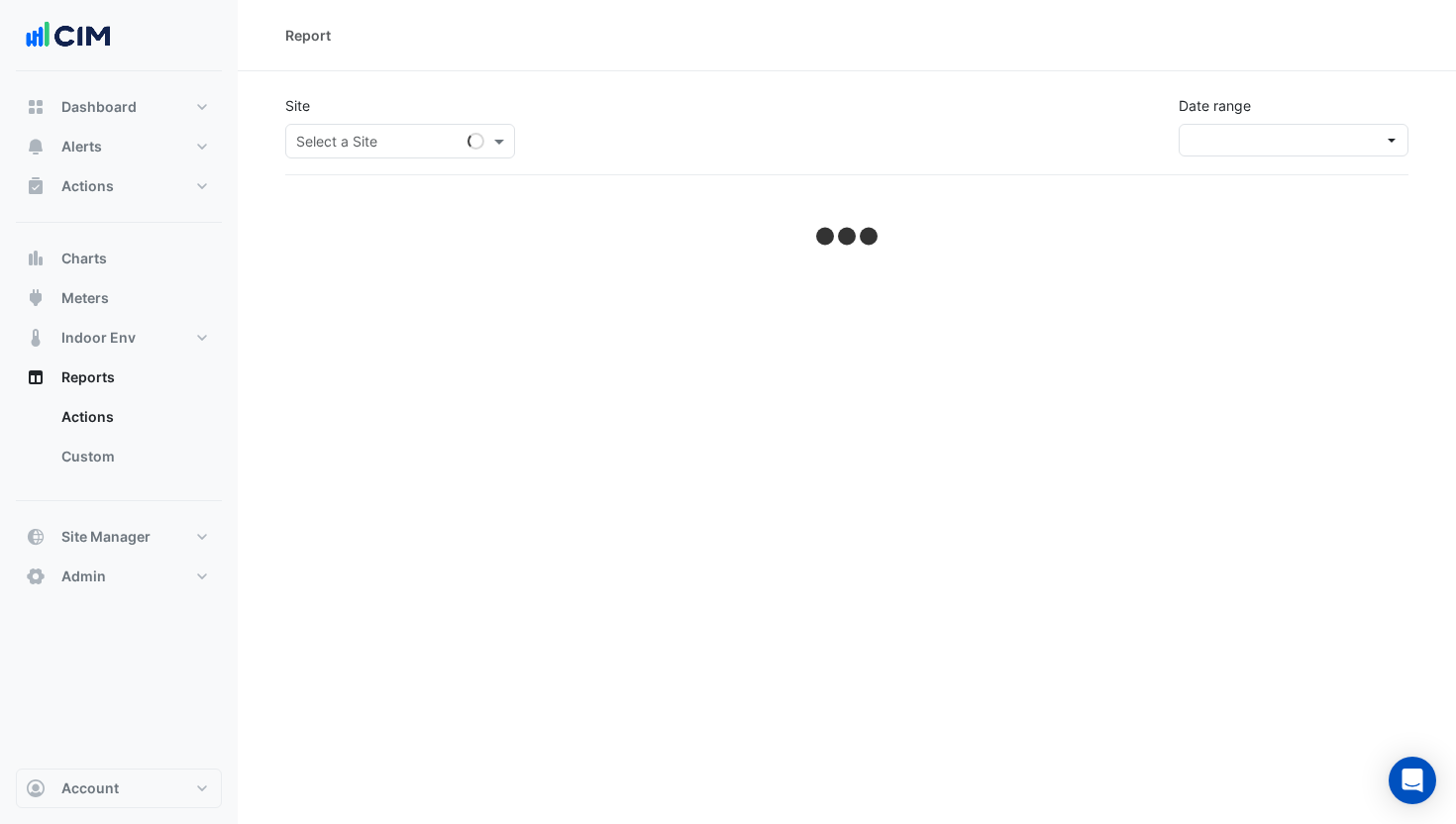 select on "***" 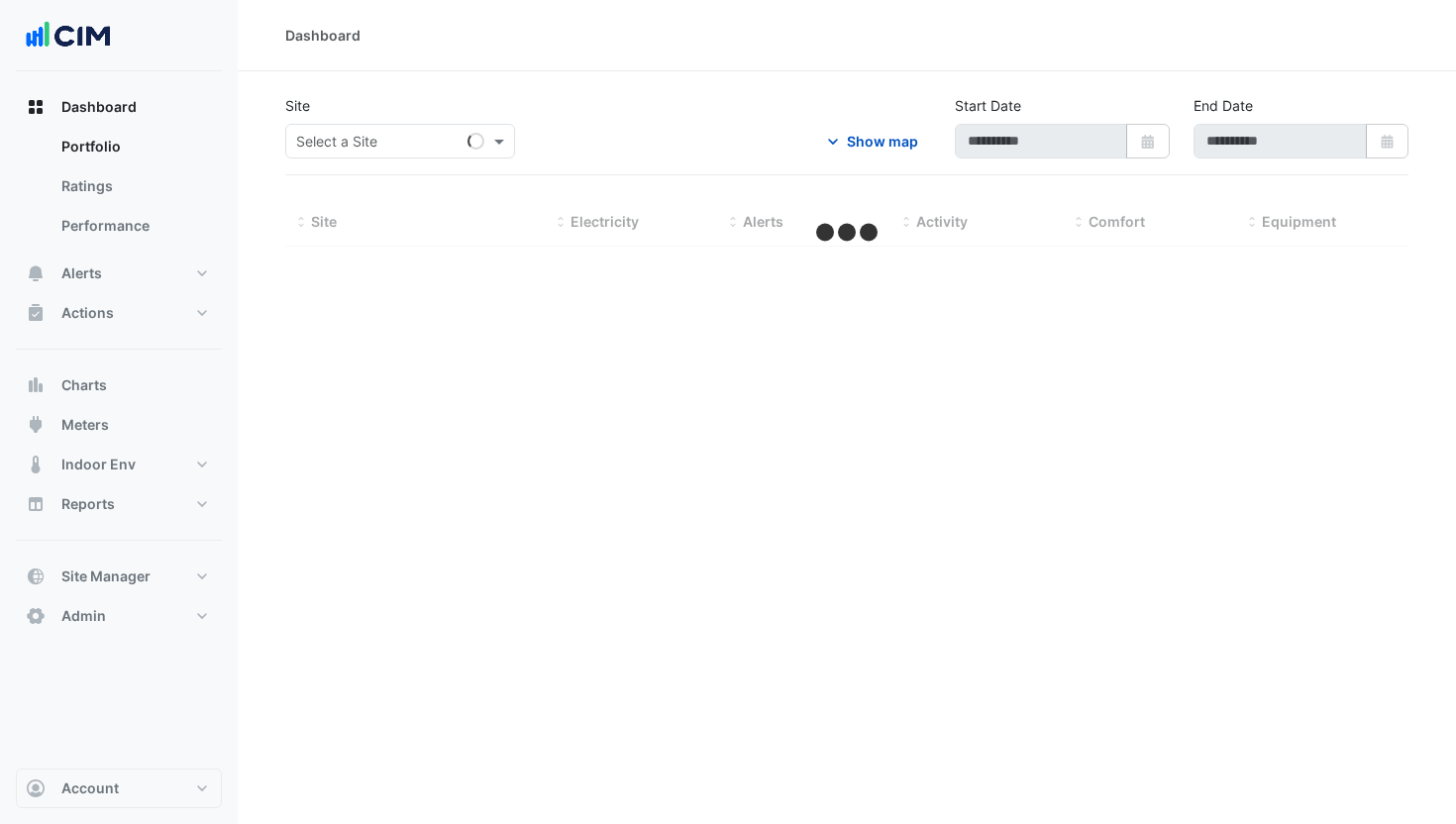 scroll, scrollTop: 0, scrollLeft: 0, axis: both 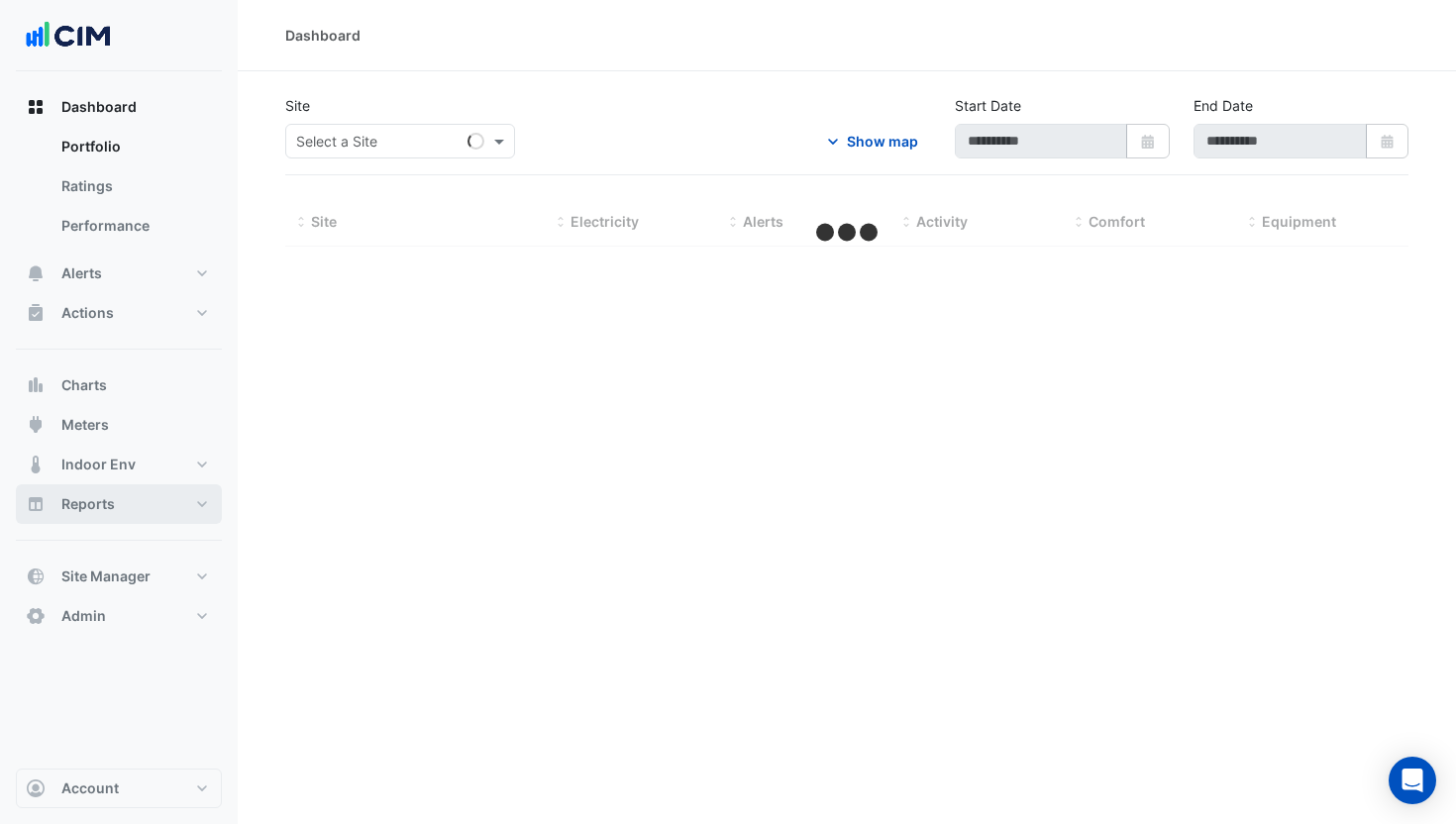 click on "Reports" at bounding box center (119, 504) 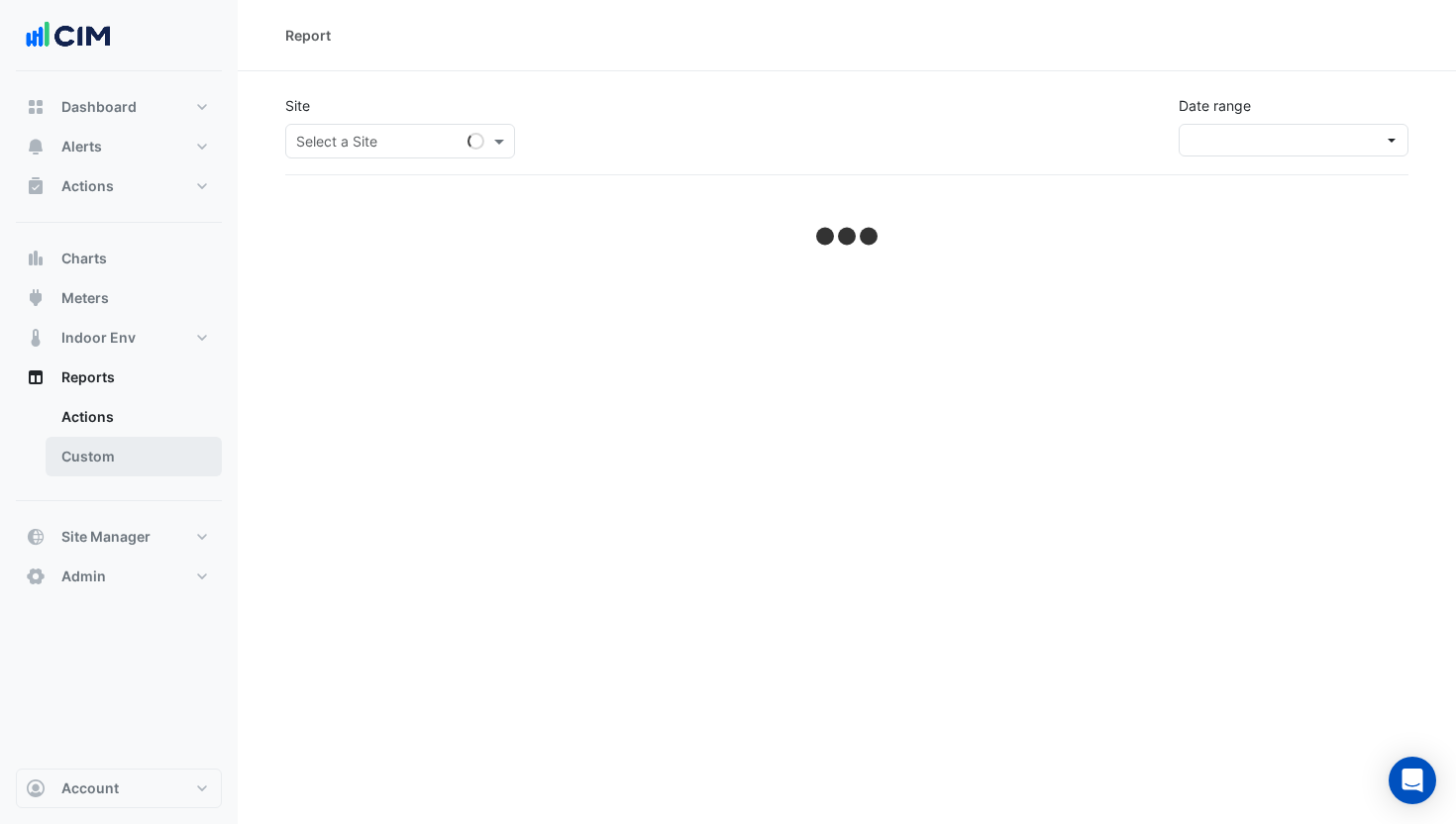 click on "Custom" at bounding box center (134, 457) 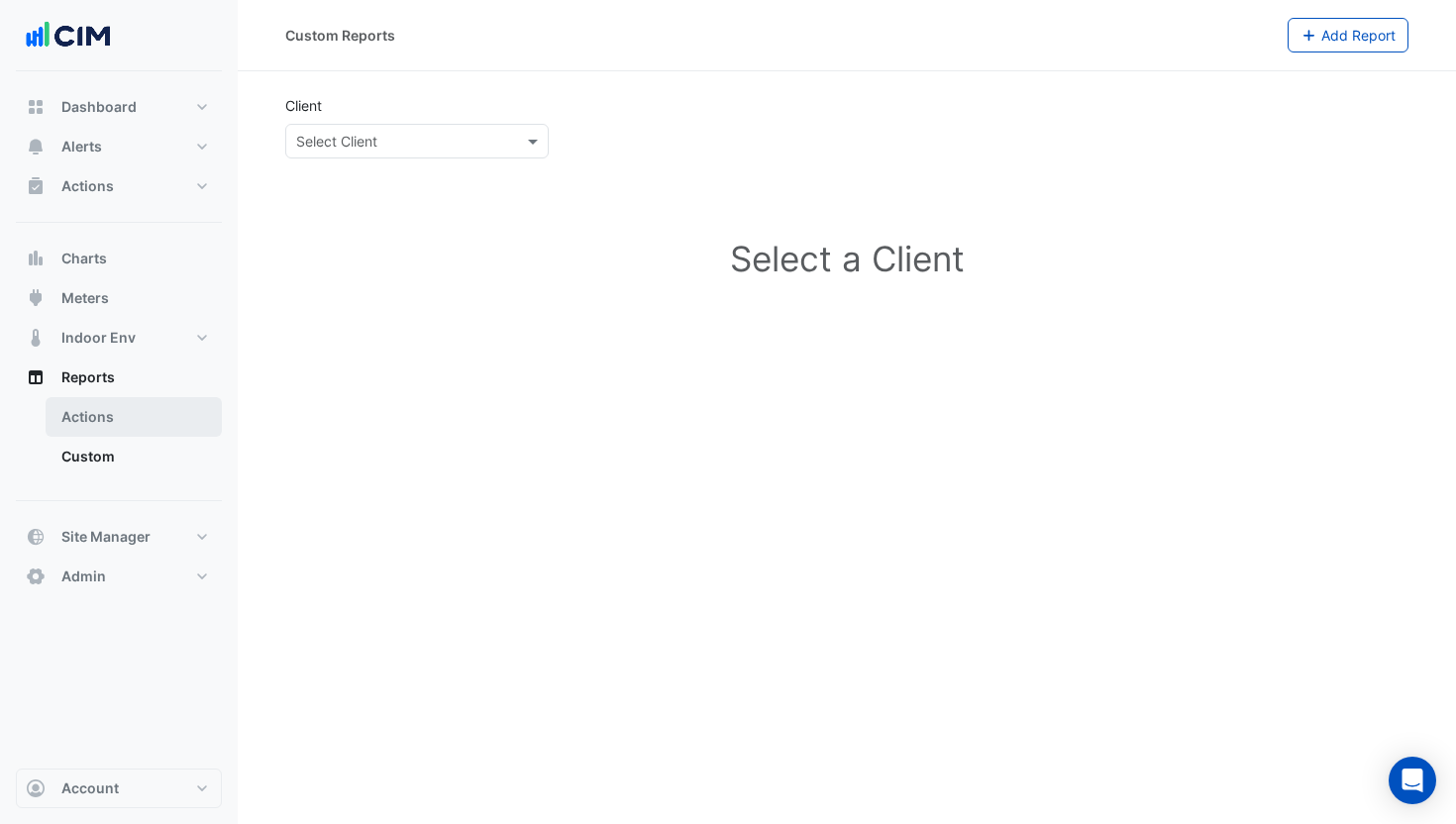 click on "Actions" at bounding box center (134, 417) 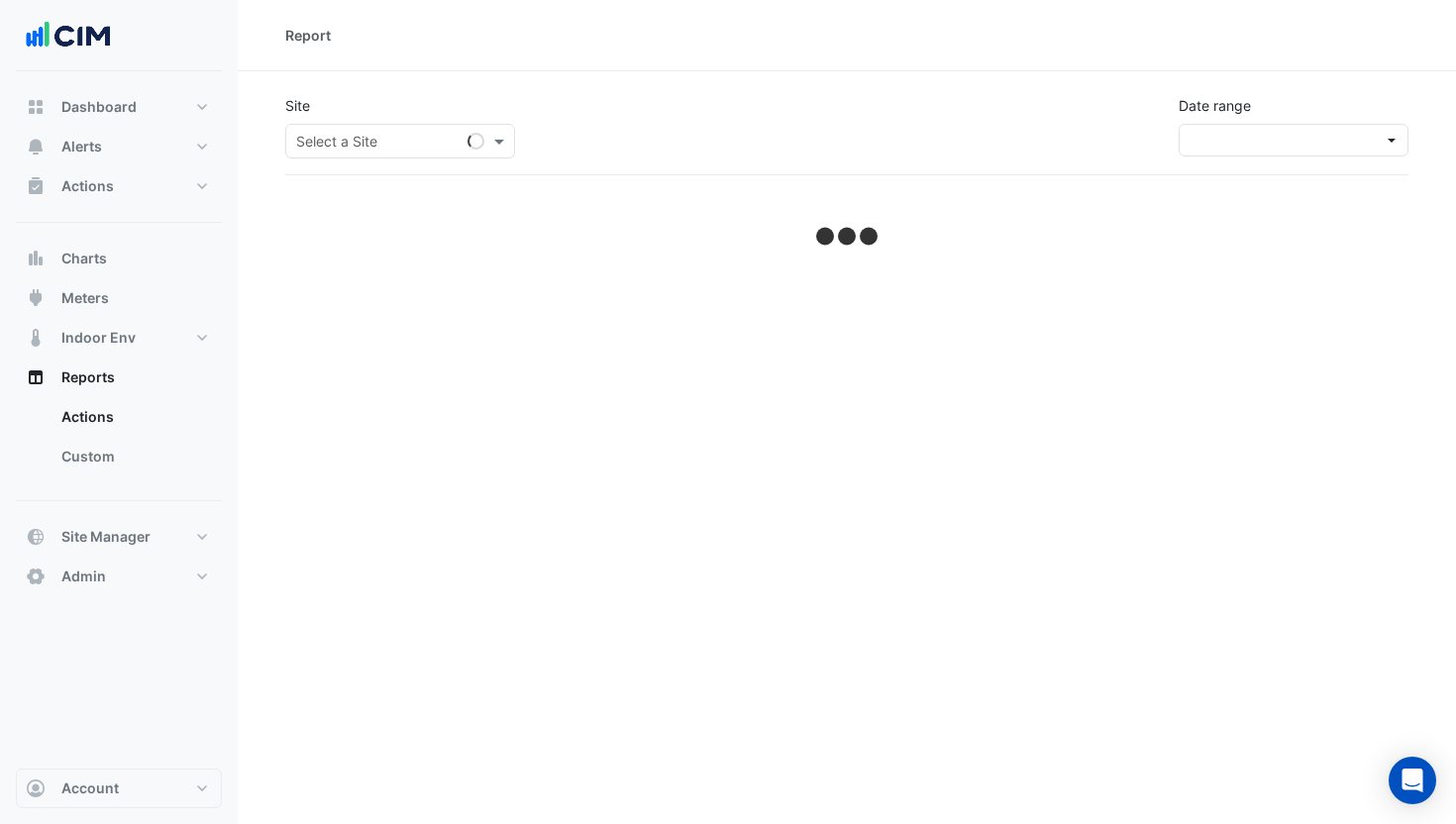 select on "***" 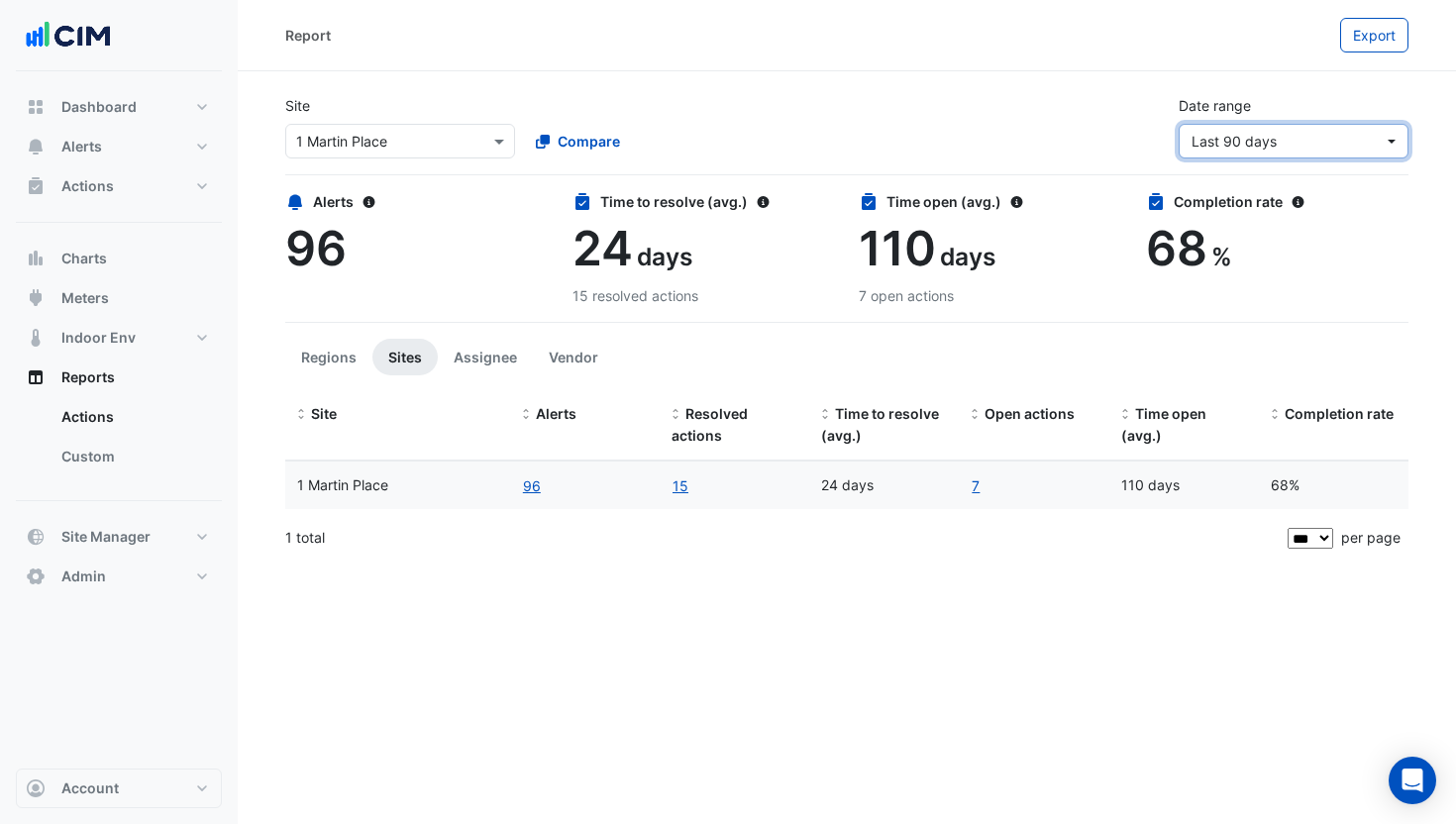 click on "Last 90 days" at bounding box center (1294, 141) 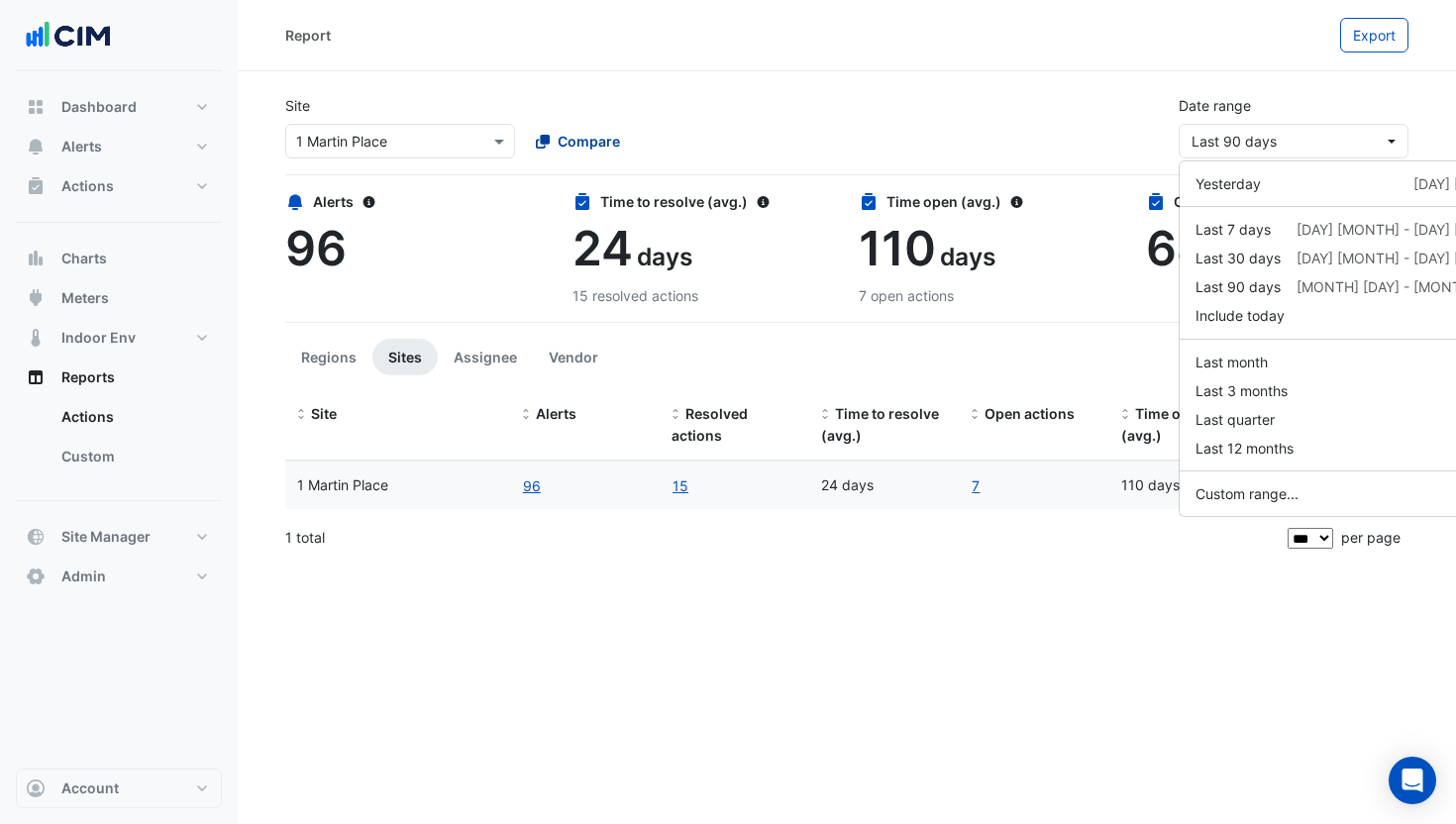 click on "Compare" at bounding box center [588, 141] 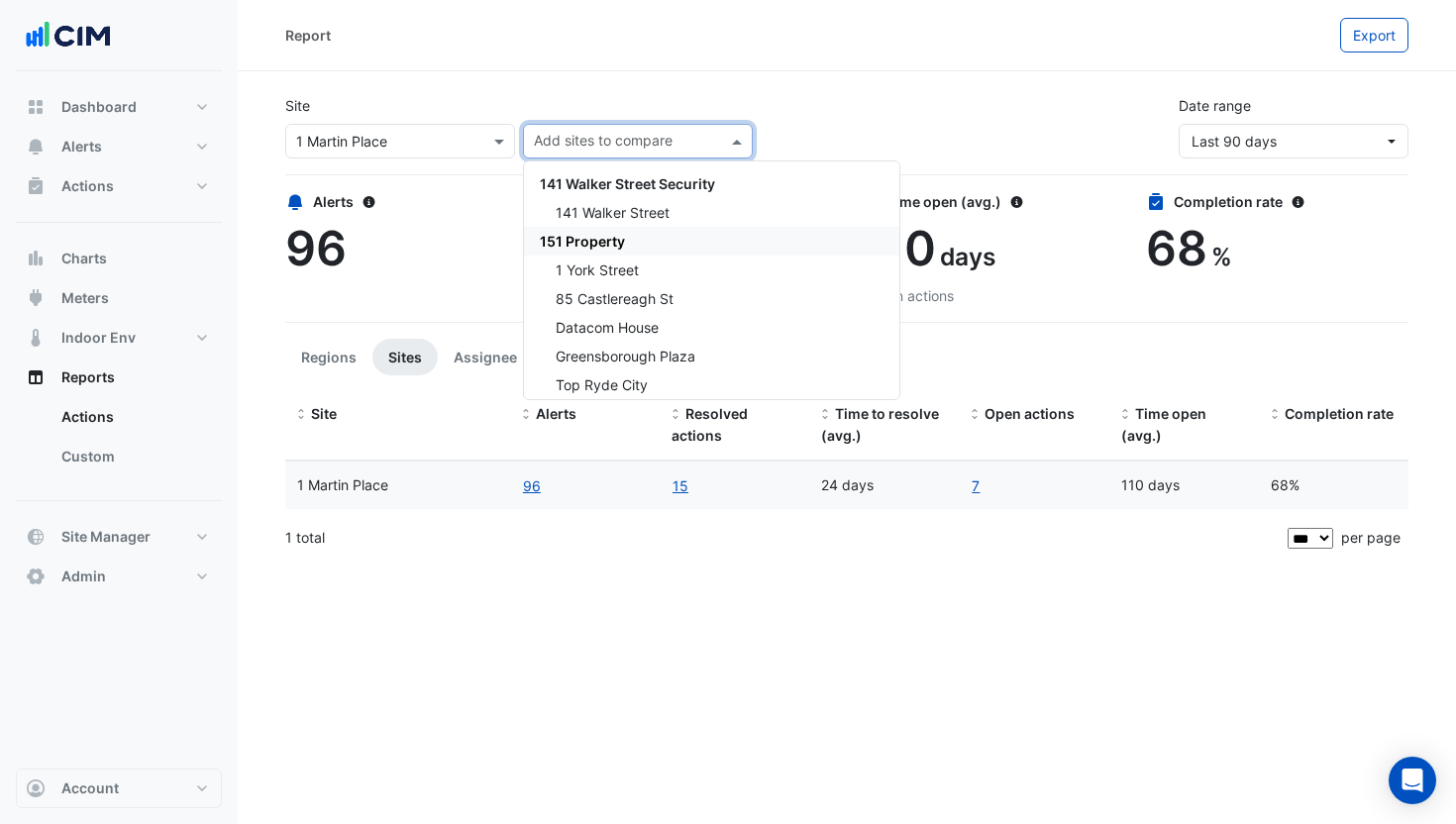 click on "151 Property" at bounding box center (711, 241) 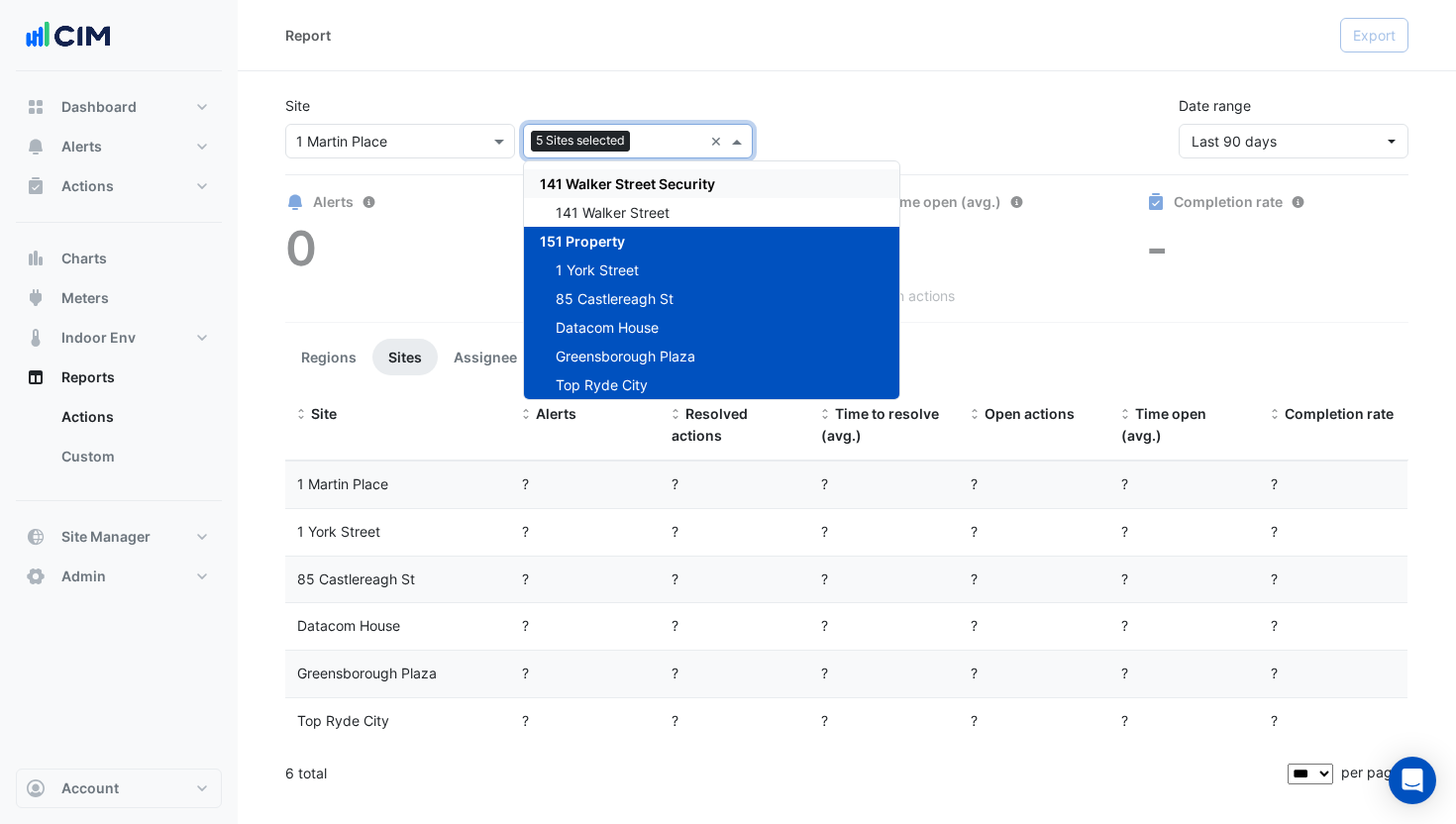 drag, startPoint x: 806, startPoint y: 81, endPoint x: 1272, endPoint y: 177, distance: 475.7857 